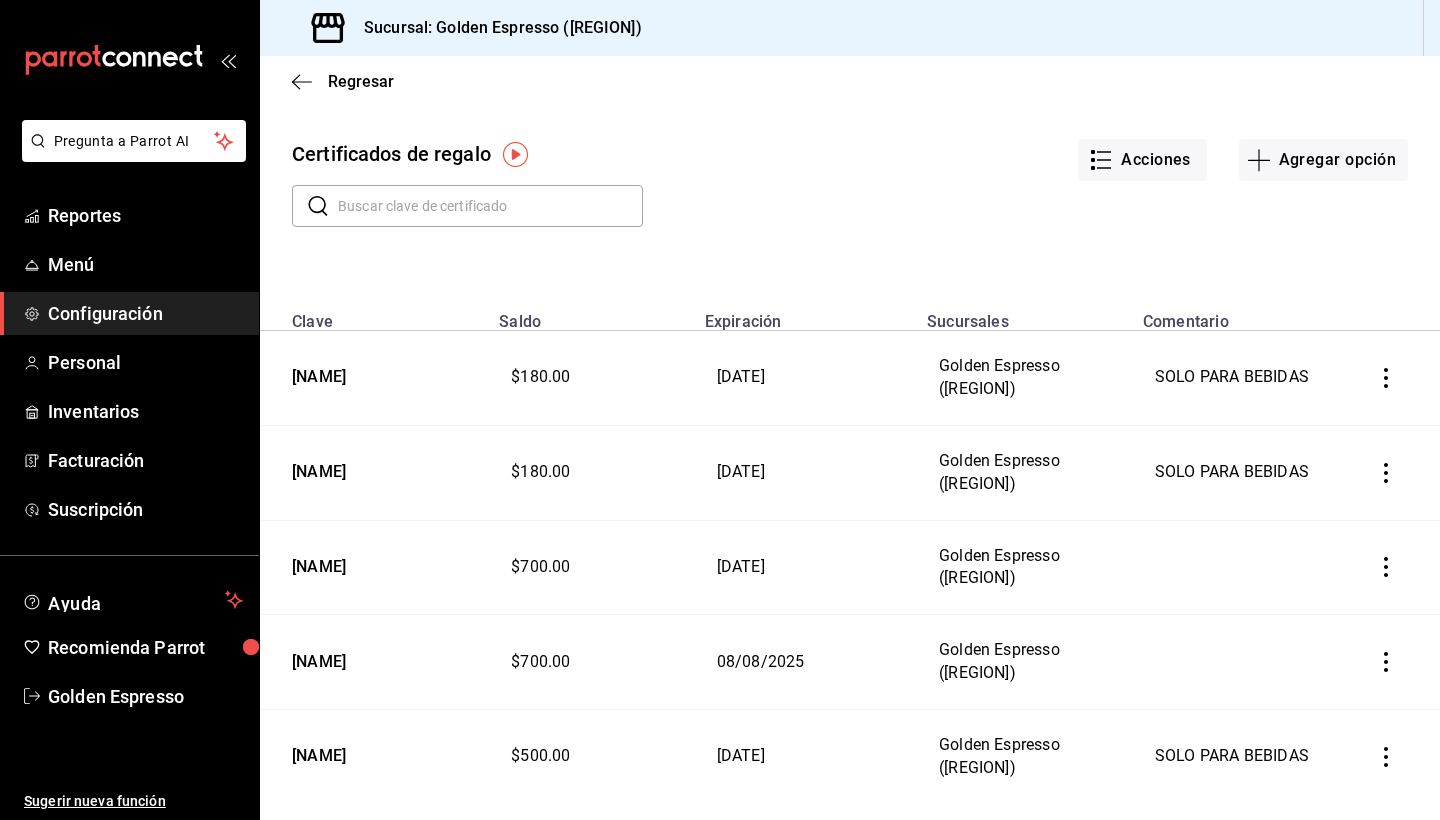 scroll, scrollTop: 0, scrollLeft: 0, axis: both 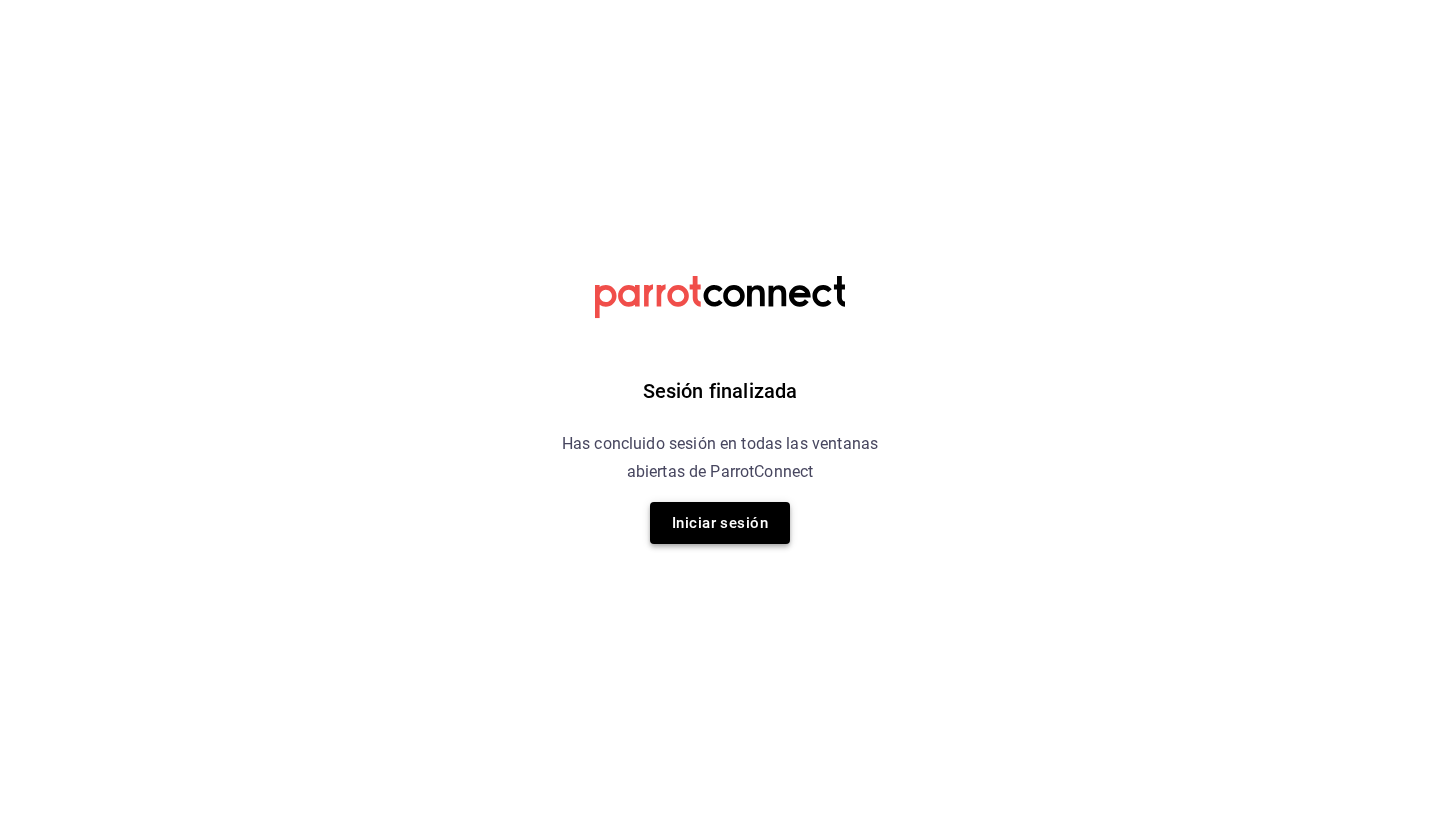 click on "Iniciar sesión" at bounding box center [720, 523] 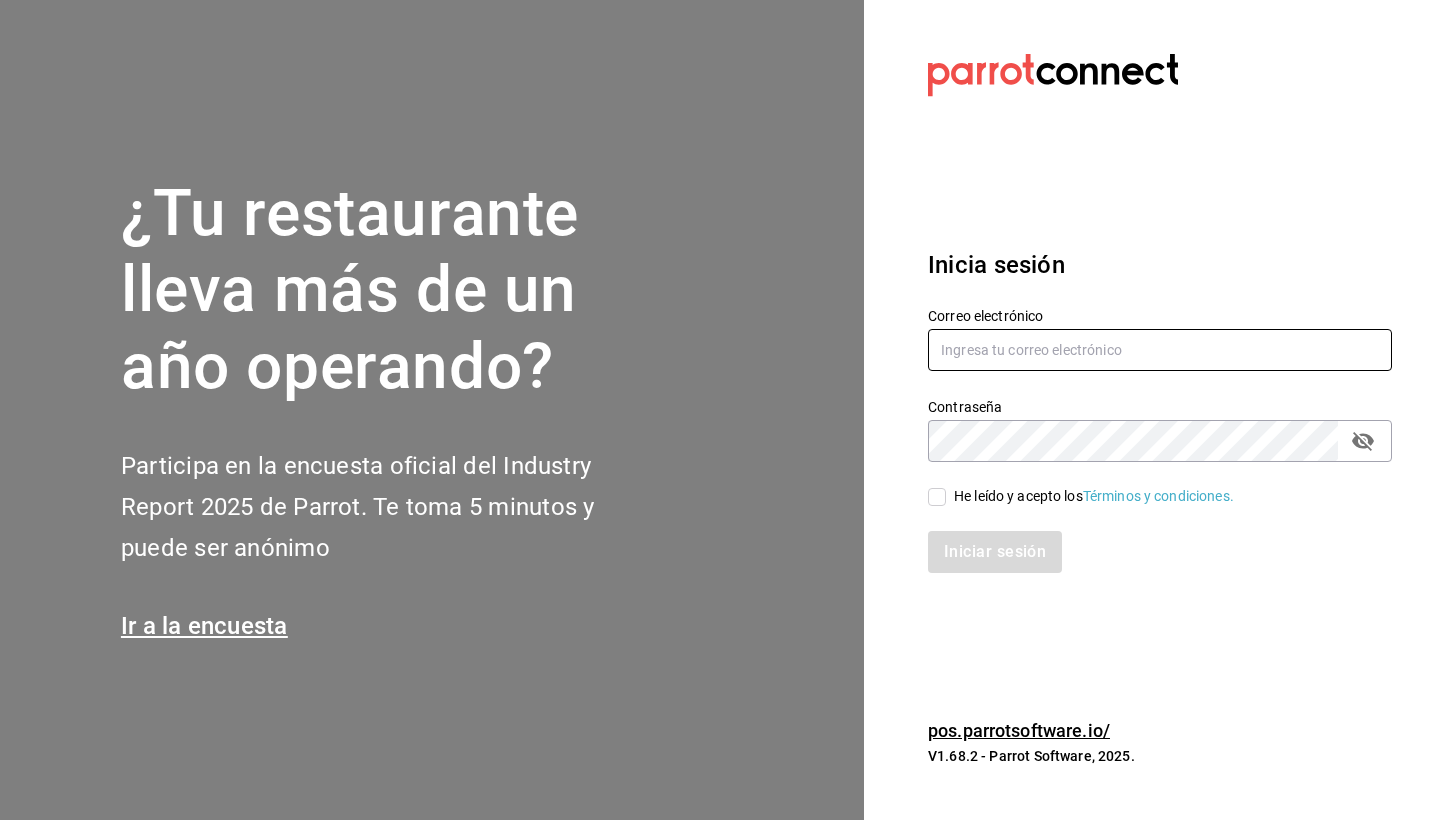 type on "goldenespressocafe@[EMAIL]" 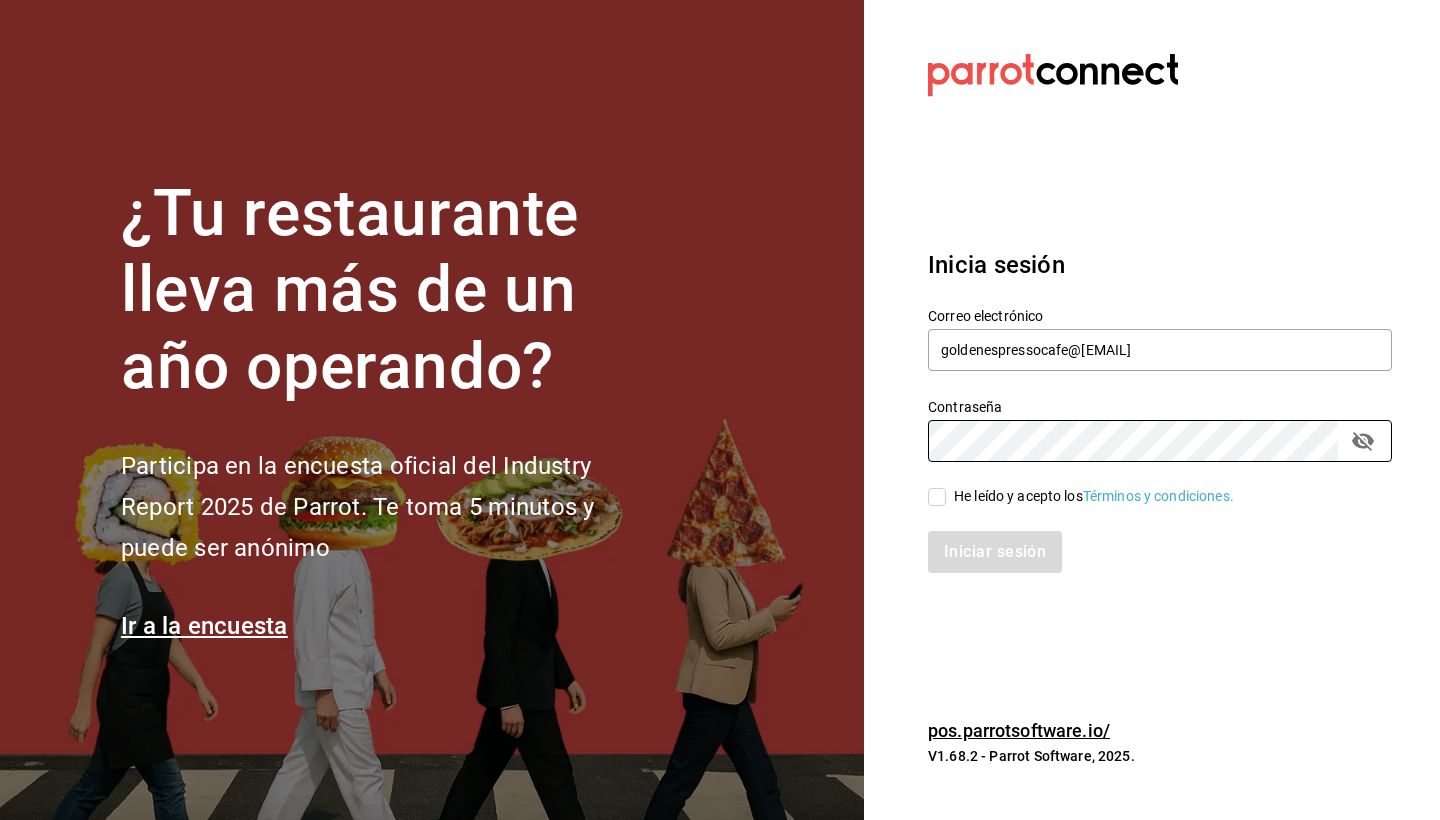 click on "He leído y acepto los  Términos y condiciones." at bounding box center (937, 497) 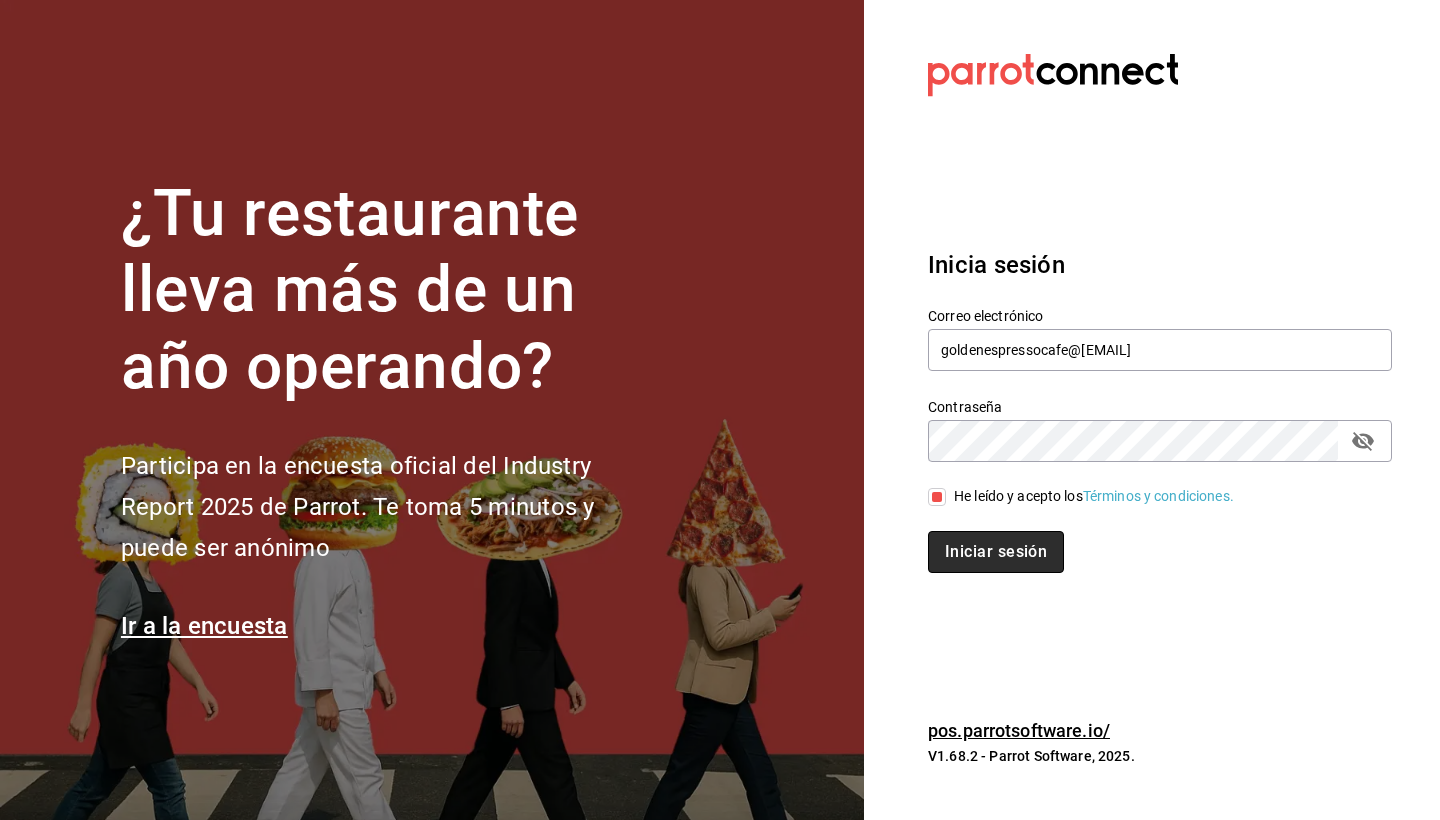 click on "Iniciar sesión" at bounding box center [996, 552] 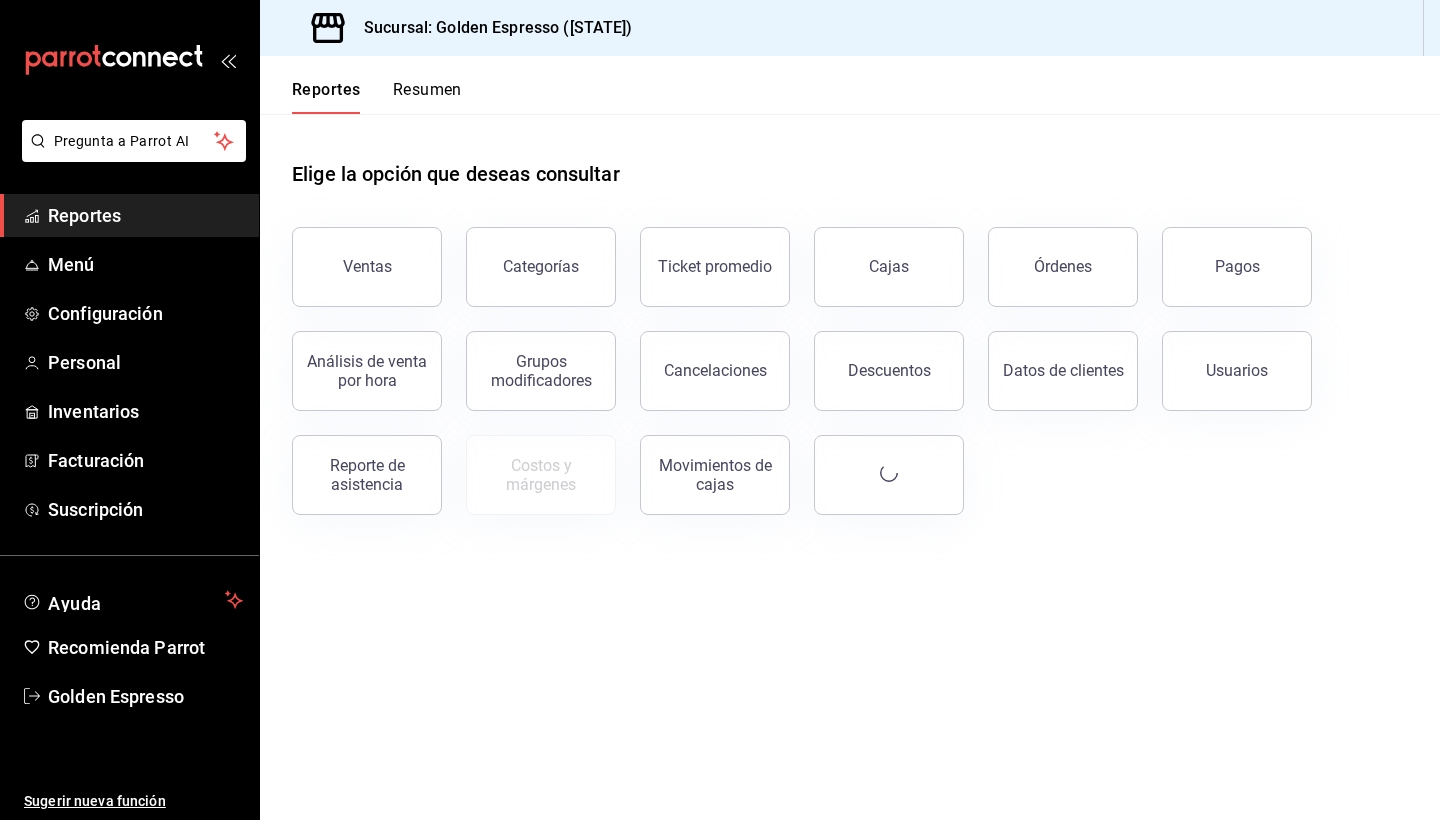 scroll, scrollTop: 0, scrollLeft: 0, axis: both 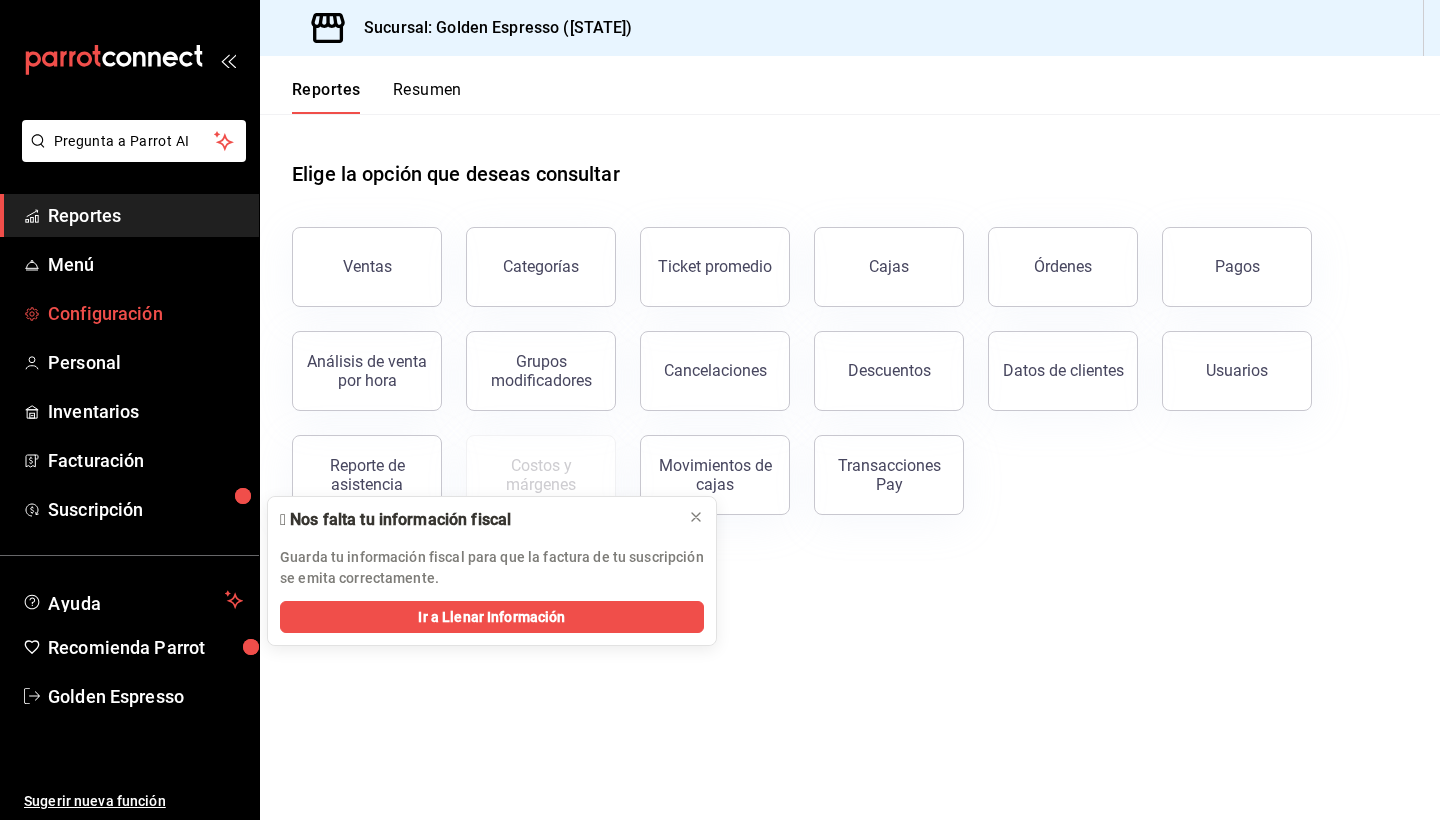 click on "Configuración" at bounding box center (145, 313) 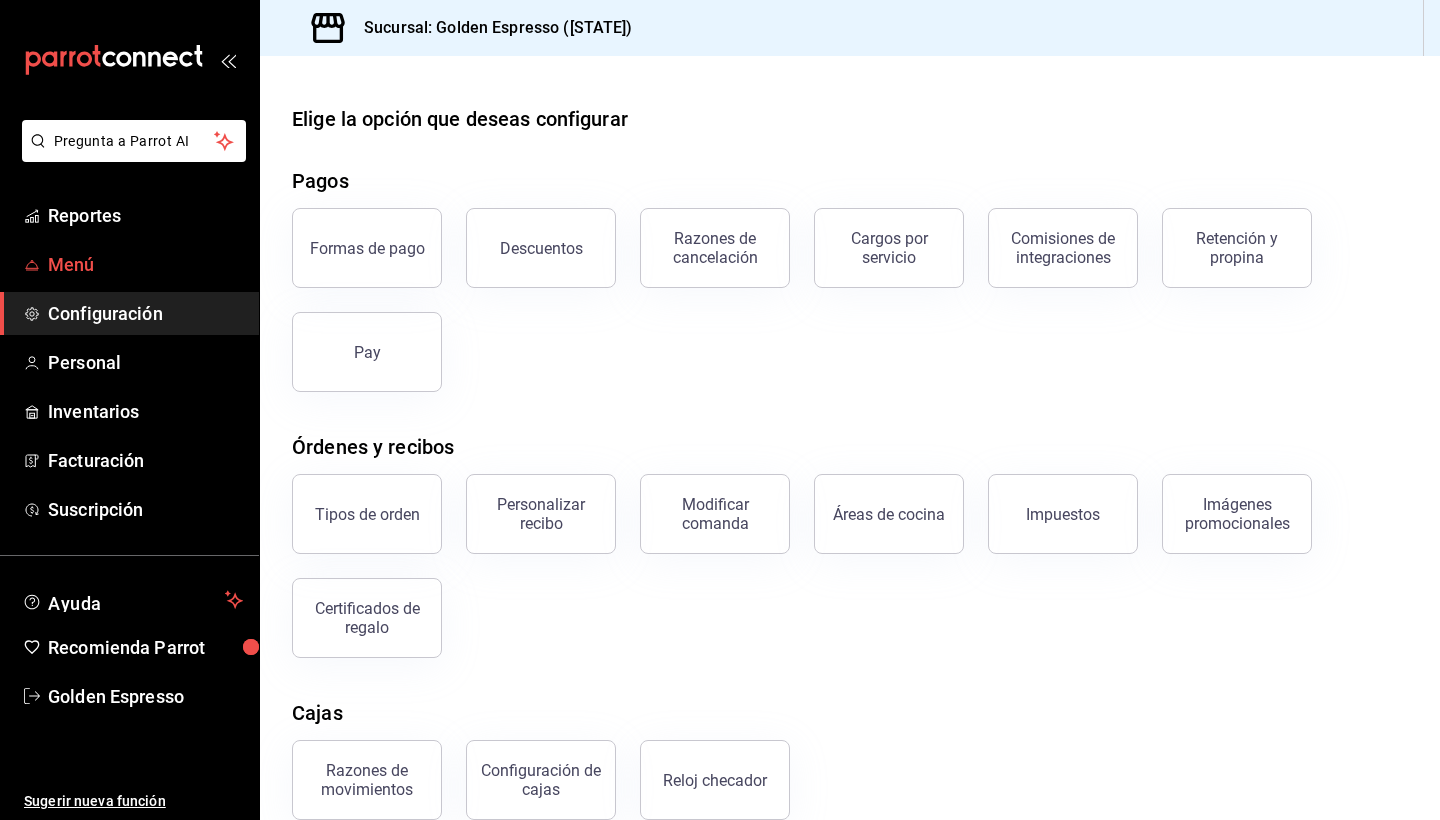 click on "Menú" at bounding box center (145, 264) 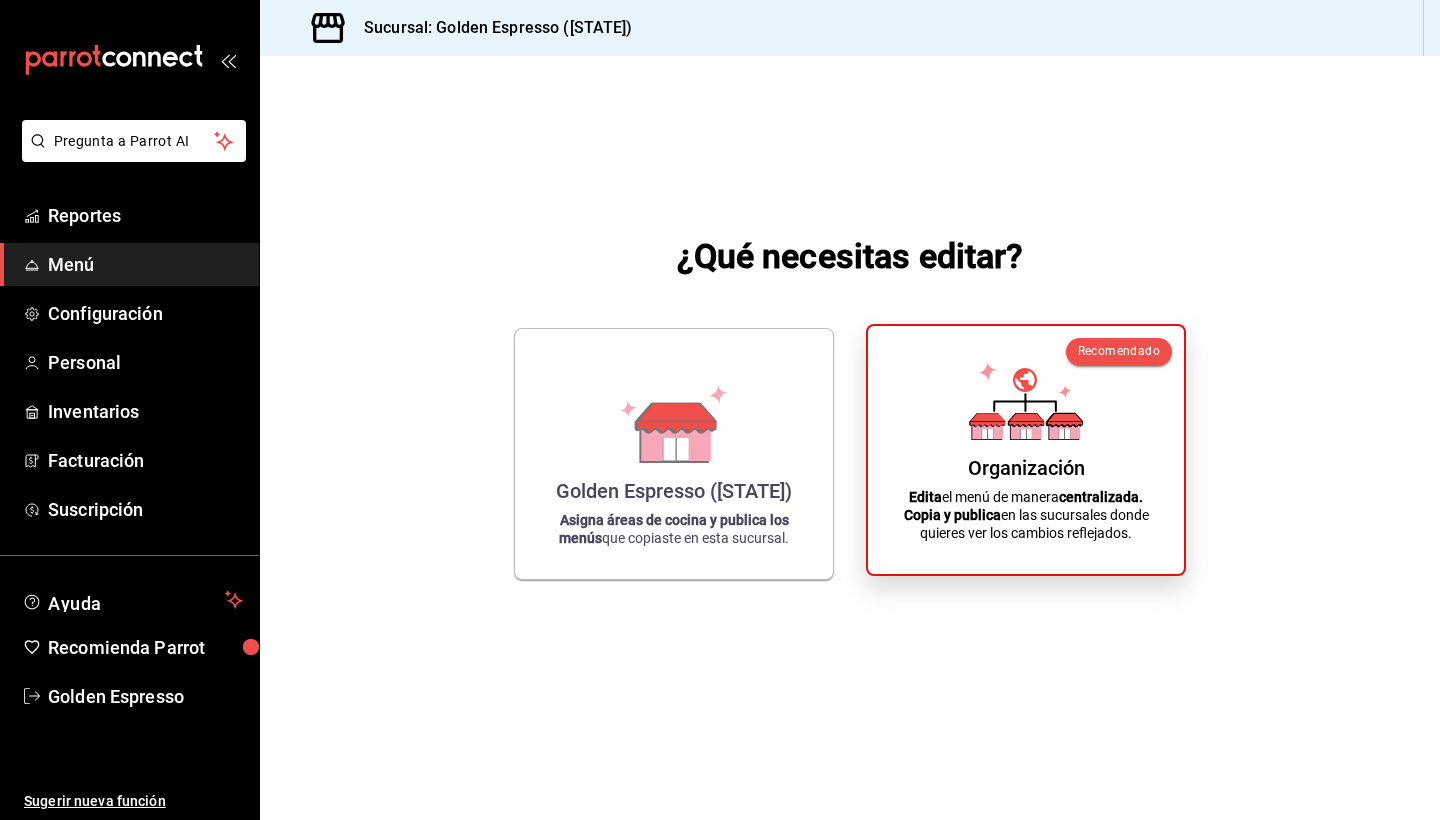click on "Organización Edita  el menú de manera  centralizada.     Copia y publica  en las sucursales donde quieres ver los cambios reflejados." at bounding box center (1026, 450) 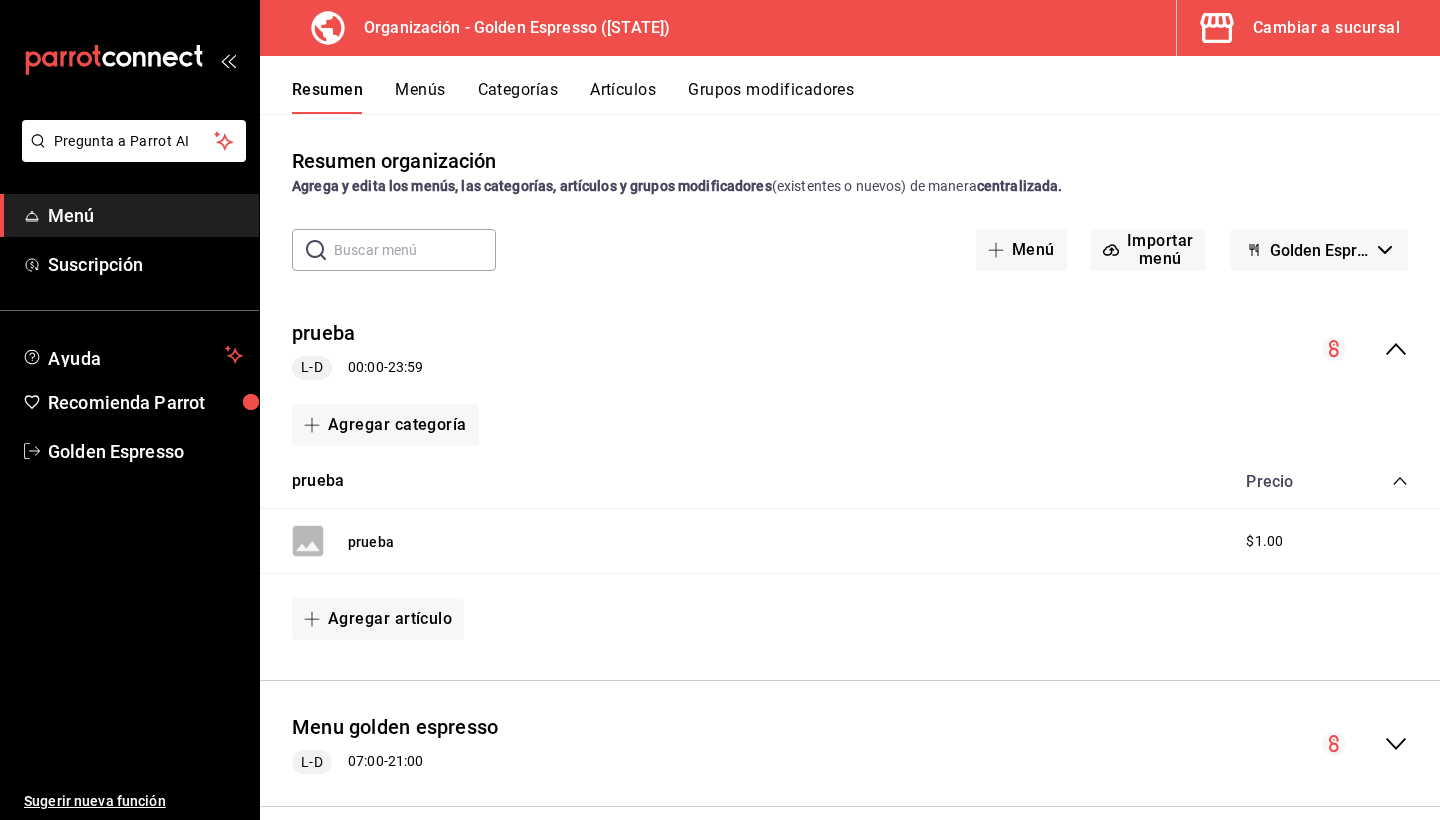 click on "prueba $1.00" at bounding box center (850, 541) 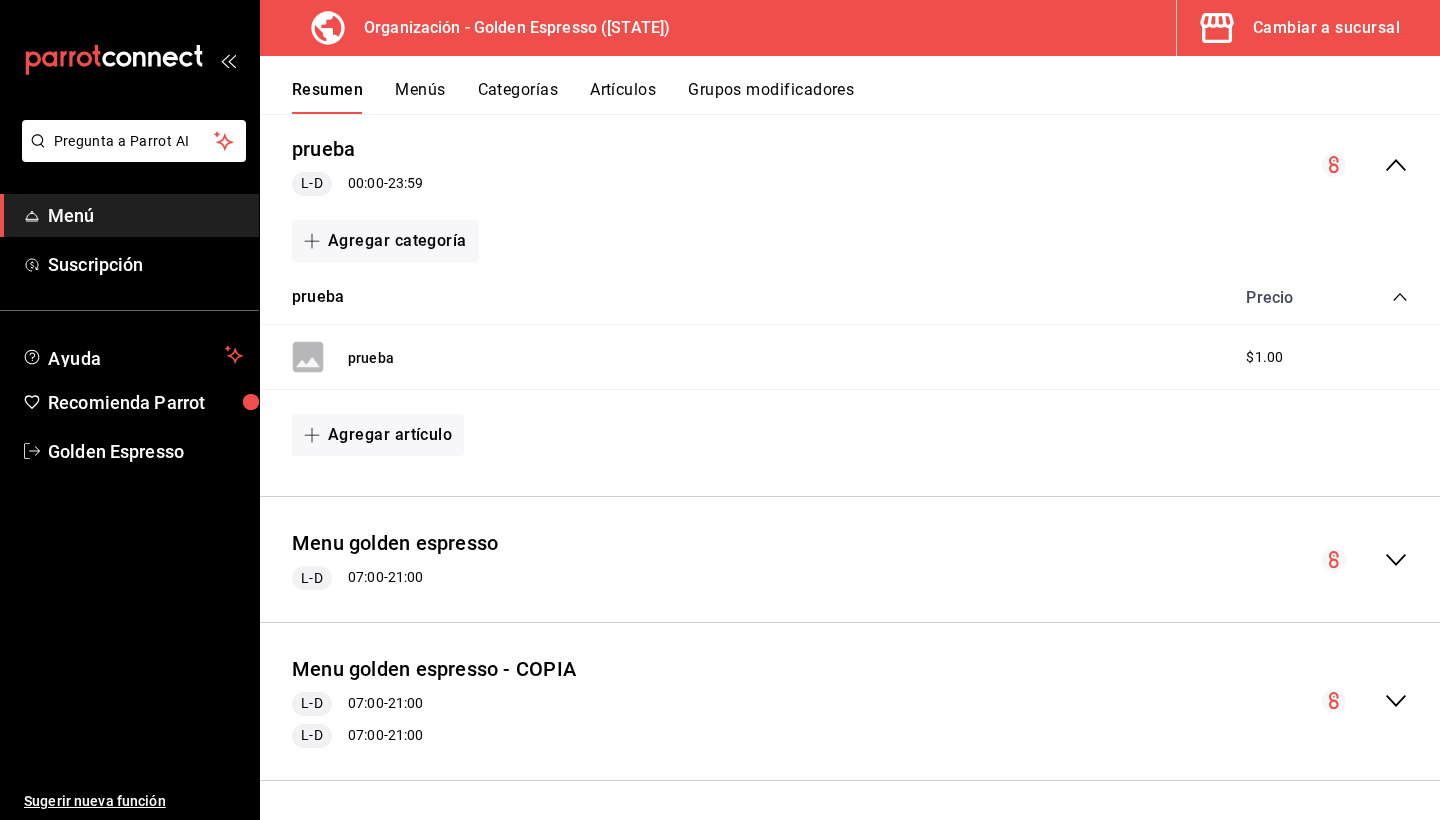 scroll, scrollTop: 183, scrollLeft: 0, axis: vertical 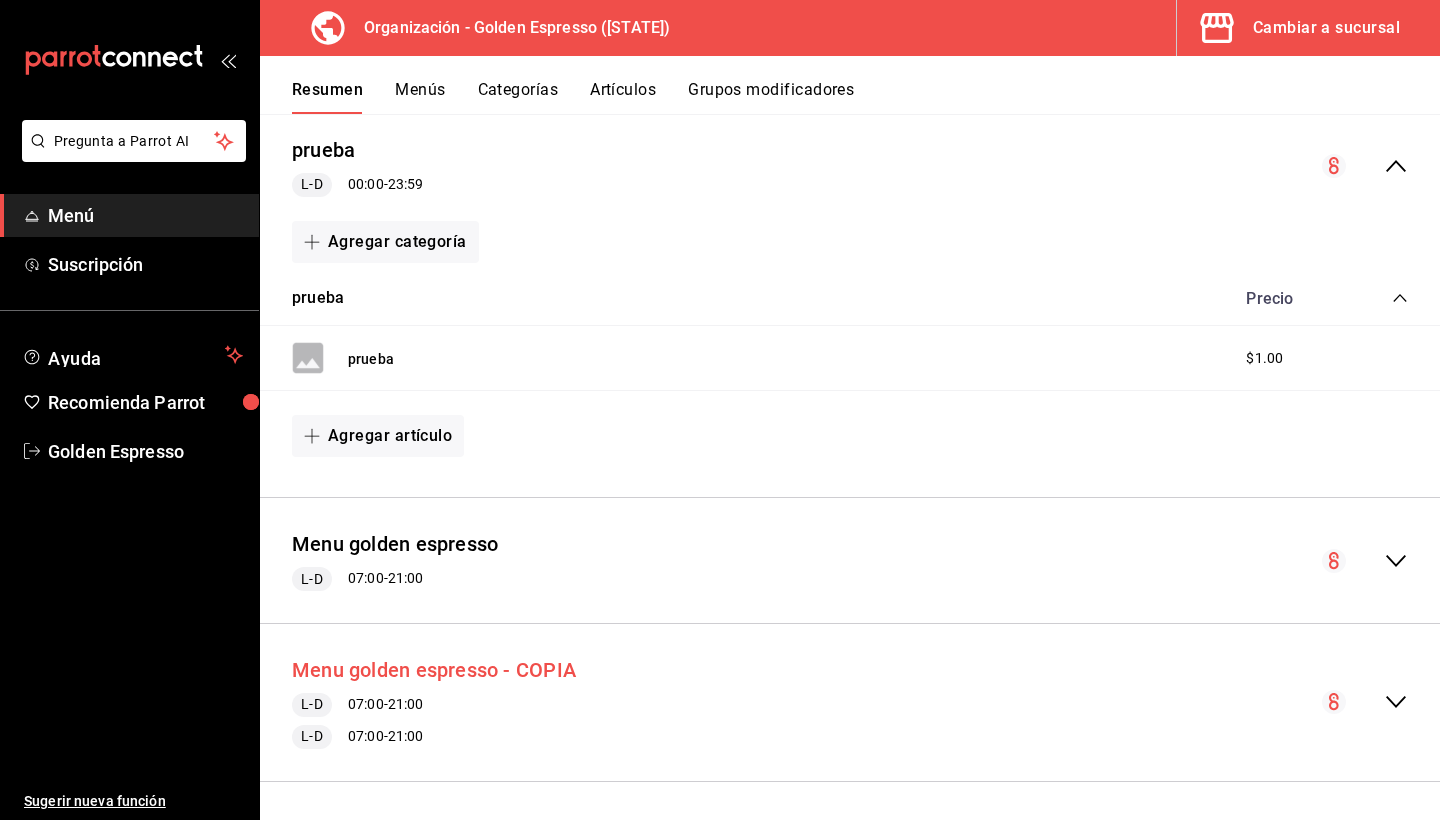 click on "Menu golden espresso - COPIA" at bounding box center (434, 670) 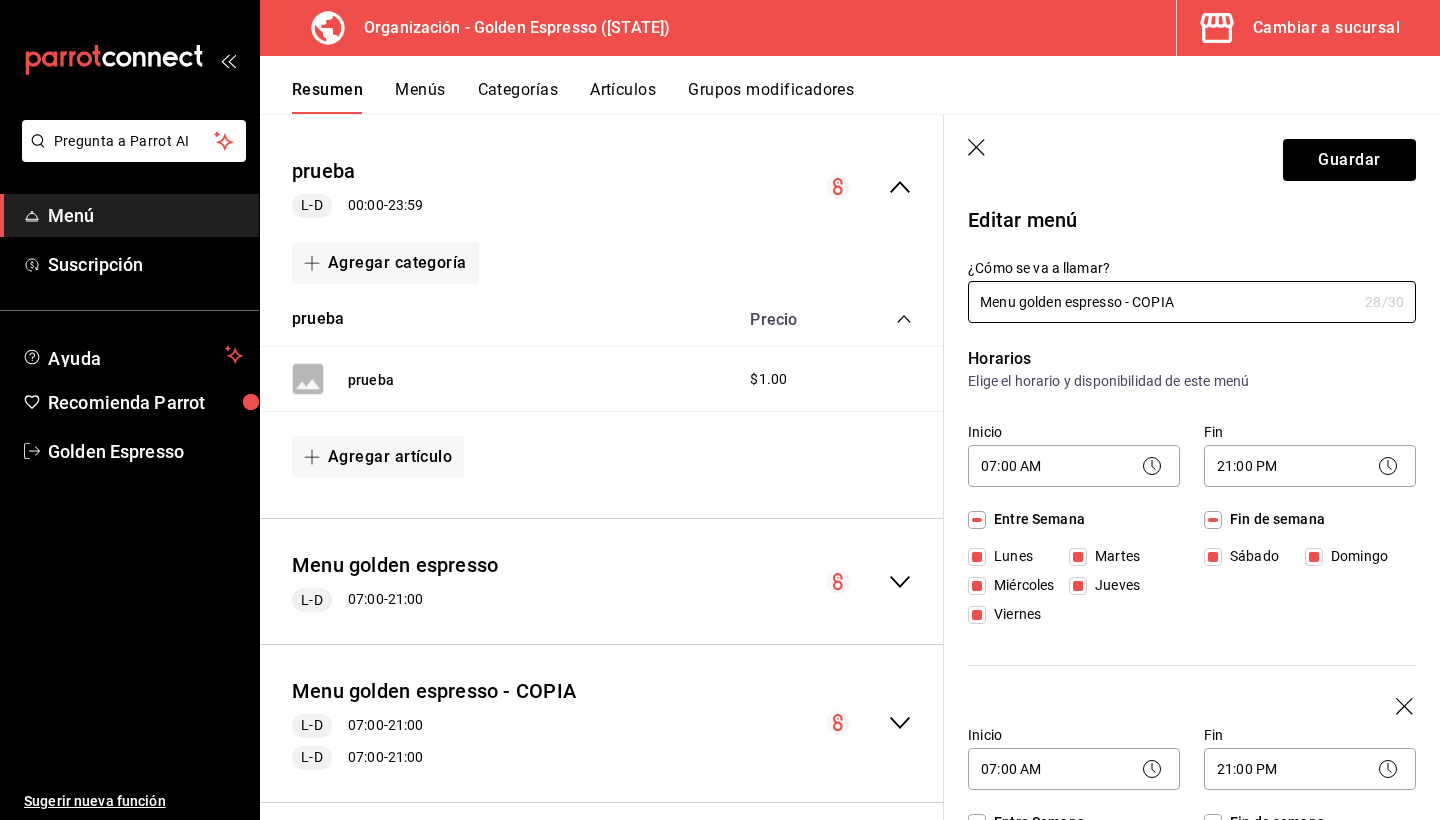 scroll, scrollTop: 197, scrollLeft: 0, axis: vertical 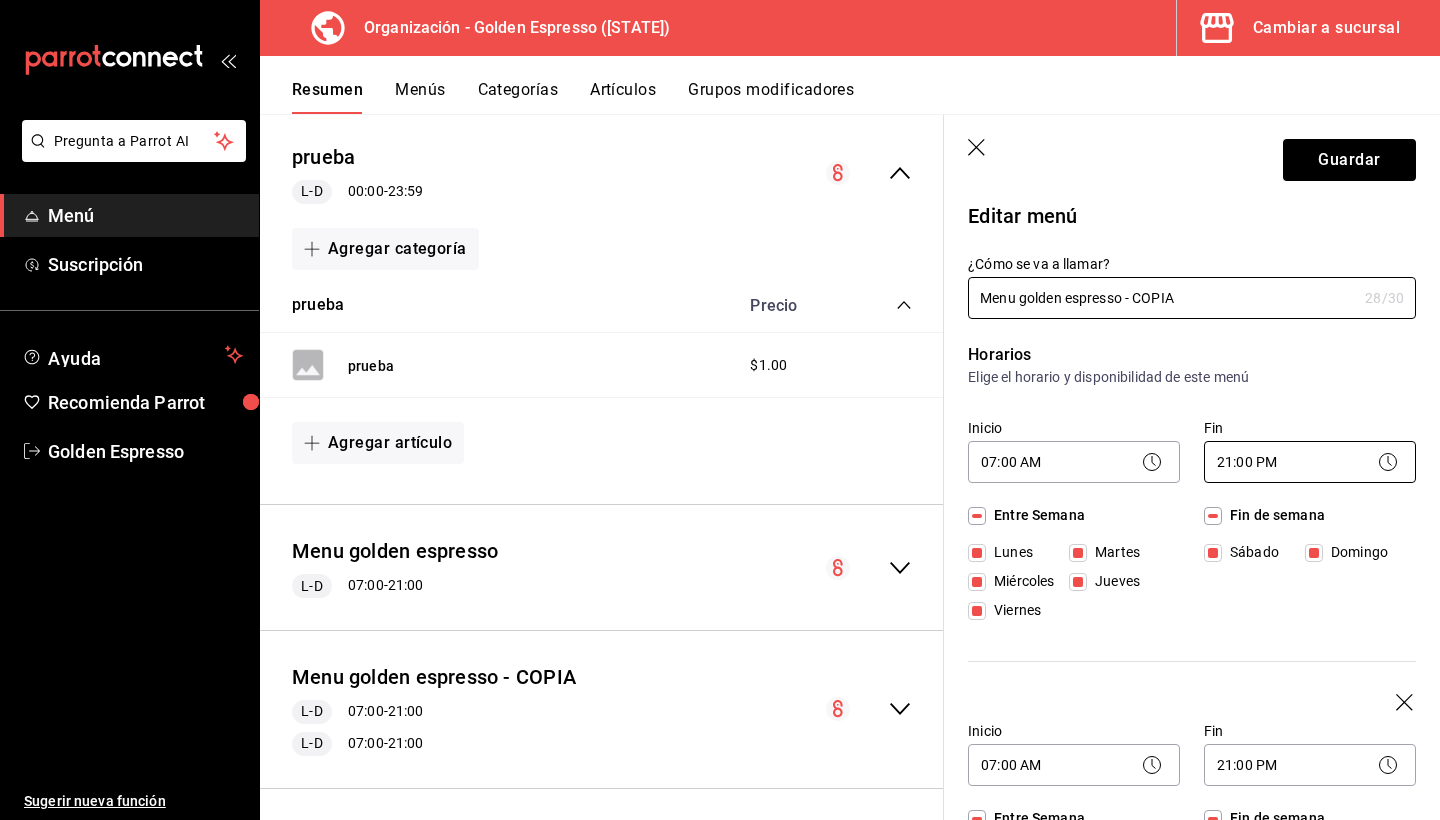 click on "Pregunta a Parrot AI Menú   Suscripción   Ayuda Recomienda Parrot   Golden Espresso   Sugerir nueva función   Organización - Golden Espresso ([STATE]) Cambiar a sucursal Resumen Menús Categorías Artículos Grupos modificadores Resumen organización Agrega y edita los menús, las categorías, artículos y grupos modificadores  (existentes o nuevos) de manera  centralizada. ​ ​ Importar menú Golden Espresso - Borrador prueba L-D 00:00  -  23:59 Agregar categoría prueba Precio prueba $1.00 Agregar artículo Menu golden espresso L-D 07:00  -  21:00 Agregar categoría Menu golden espresso - COPIA L-D 07:00  -  21:00 L-D 07:00  -  21:00 Agregar categoría Guardar Editar menú ¿Cómo se va a llamar? Menu golden espresso - COPIA 28 /30 ¿Cómo se va a llamar? Horarios Elige el horario y disponibilidad de este menú Inicio 07:00 AM 07:00 Fin 21:00 PM 21:00 Entre Semana Lunes Martes Miércoles Jueves Viernes Fin de semana Sábado Domingo Inicio 07:00 AM 07:00 Fin 21:00 PM 21:00 Entre Semana Lunes /" at bounding box center (720, 410) 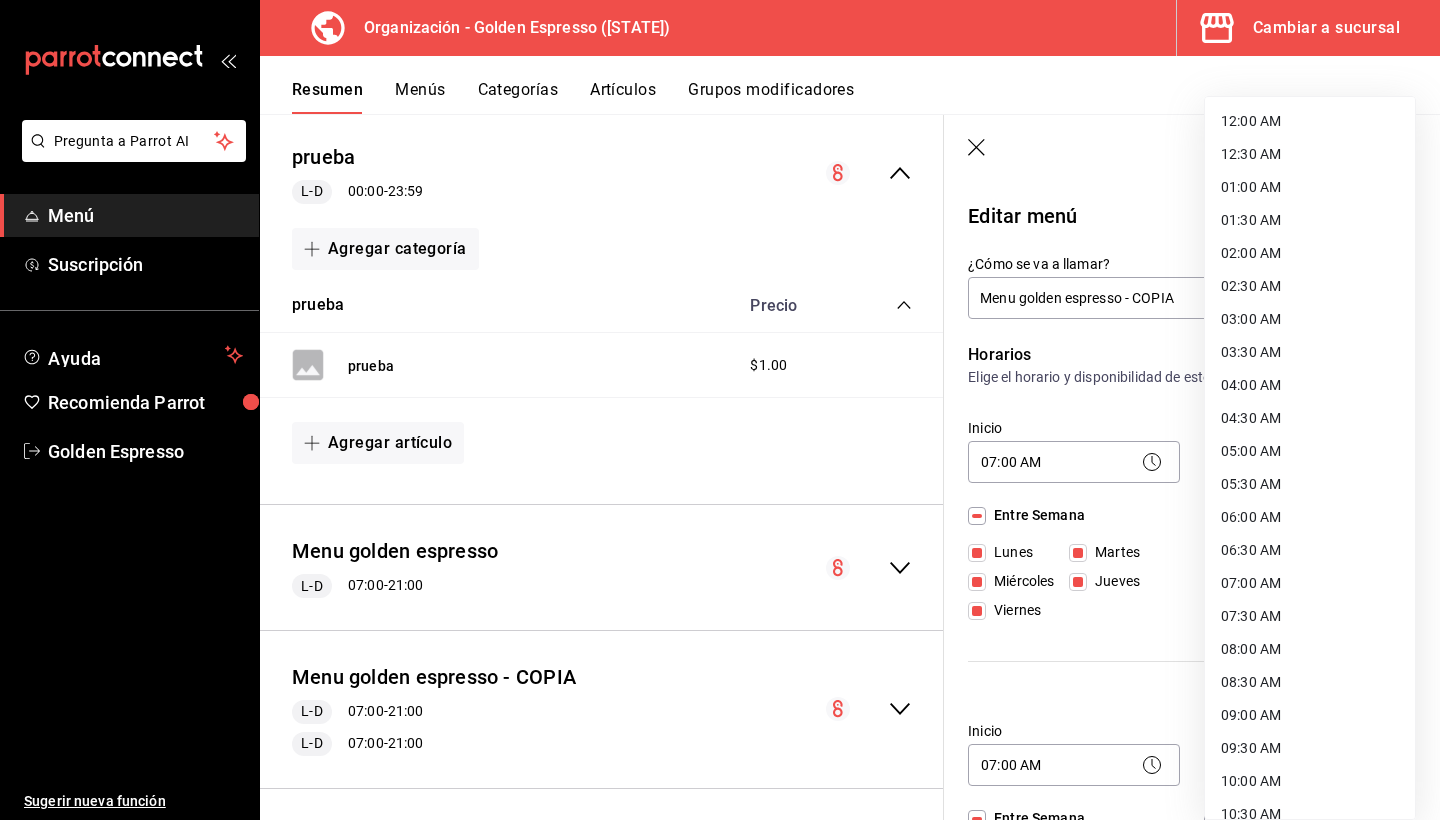 scroll, scrollTop: 911, scrollLeft: 0, axis: vertical 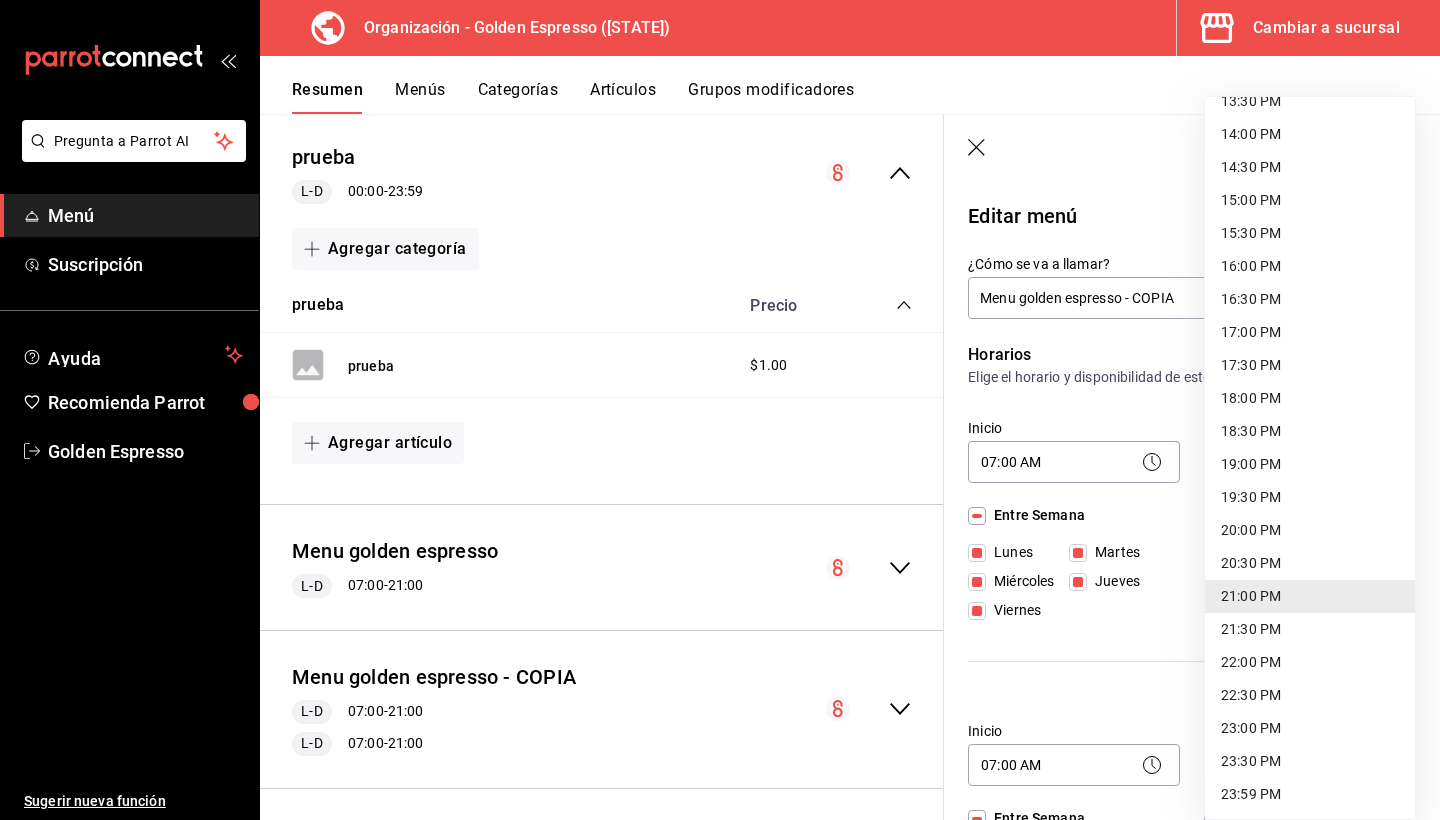 click on "22:00 PM" at bounding box center (1310, 662) 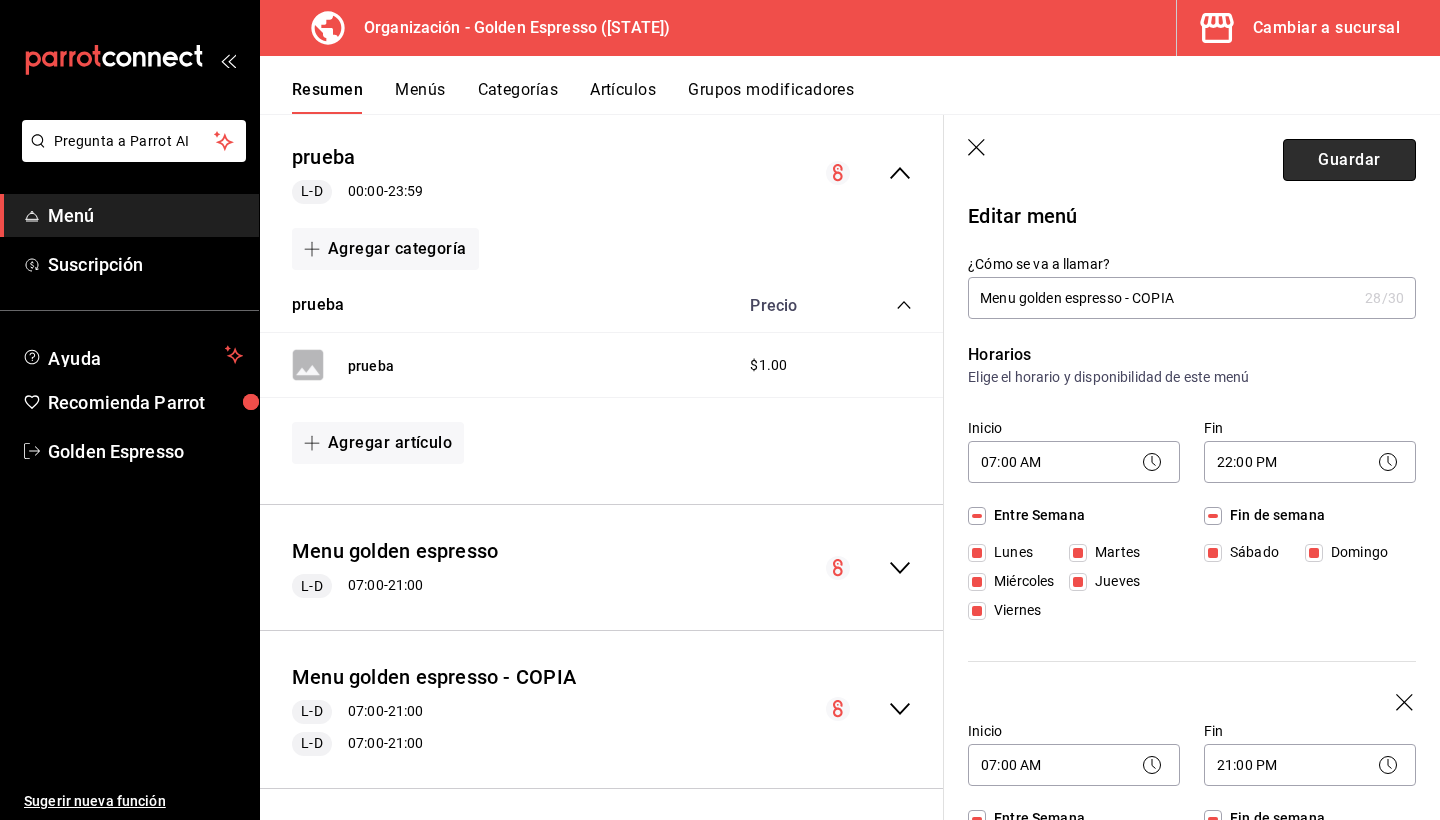 click on "Guardar" at bounding box center (1349, 160) 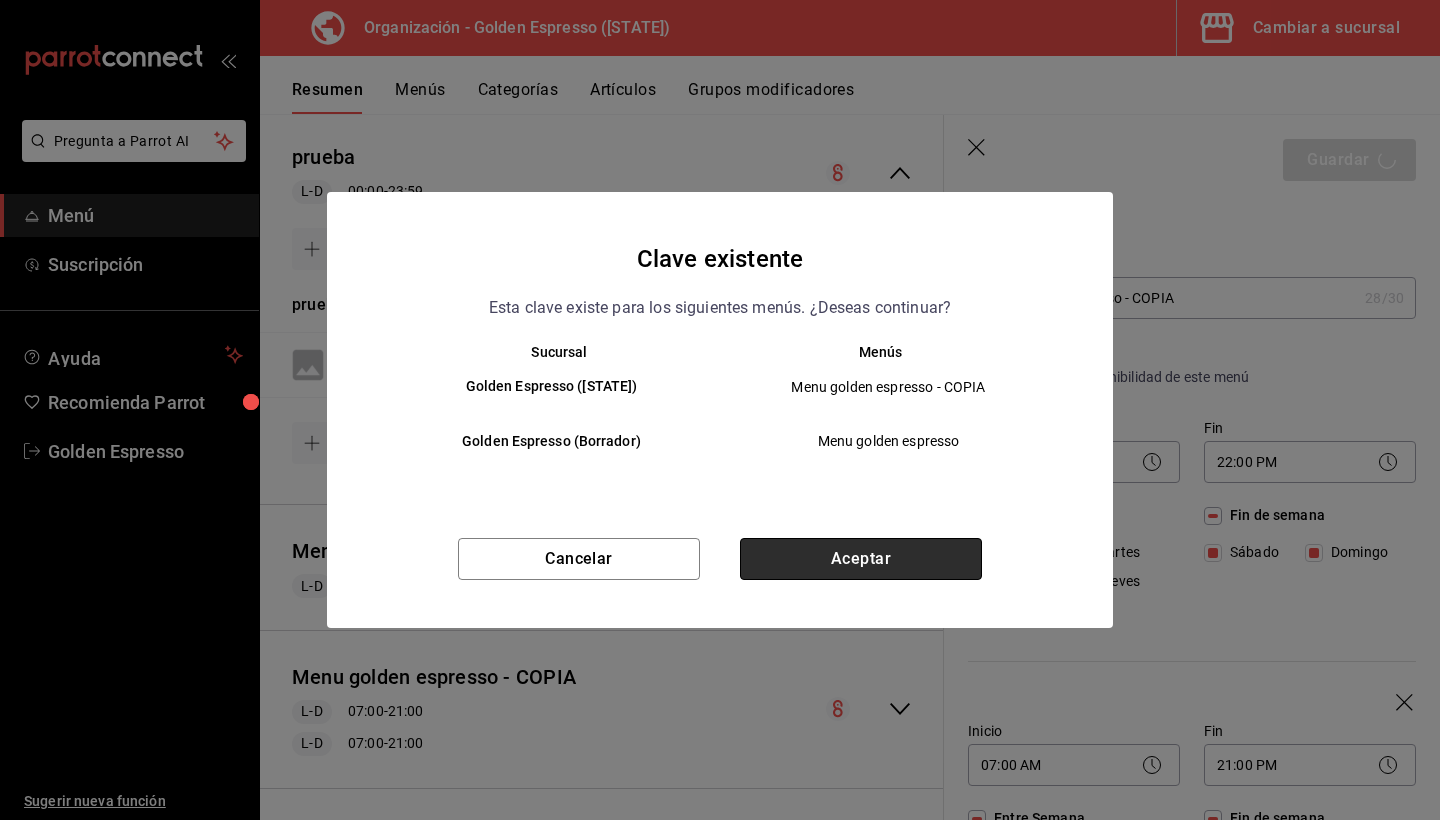 click on "Aceptar" at bounding box center (861, 559) 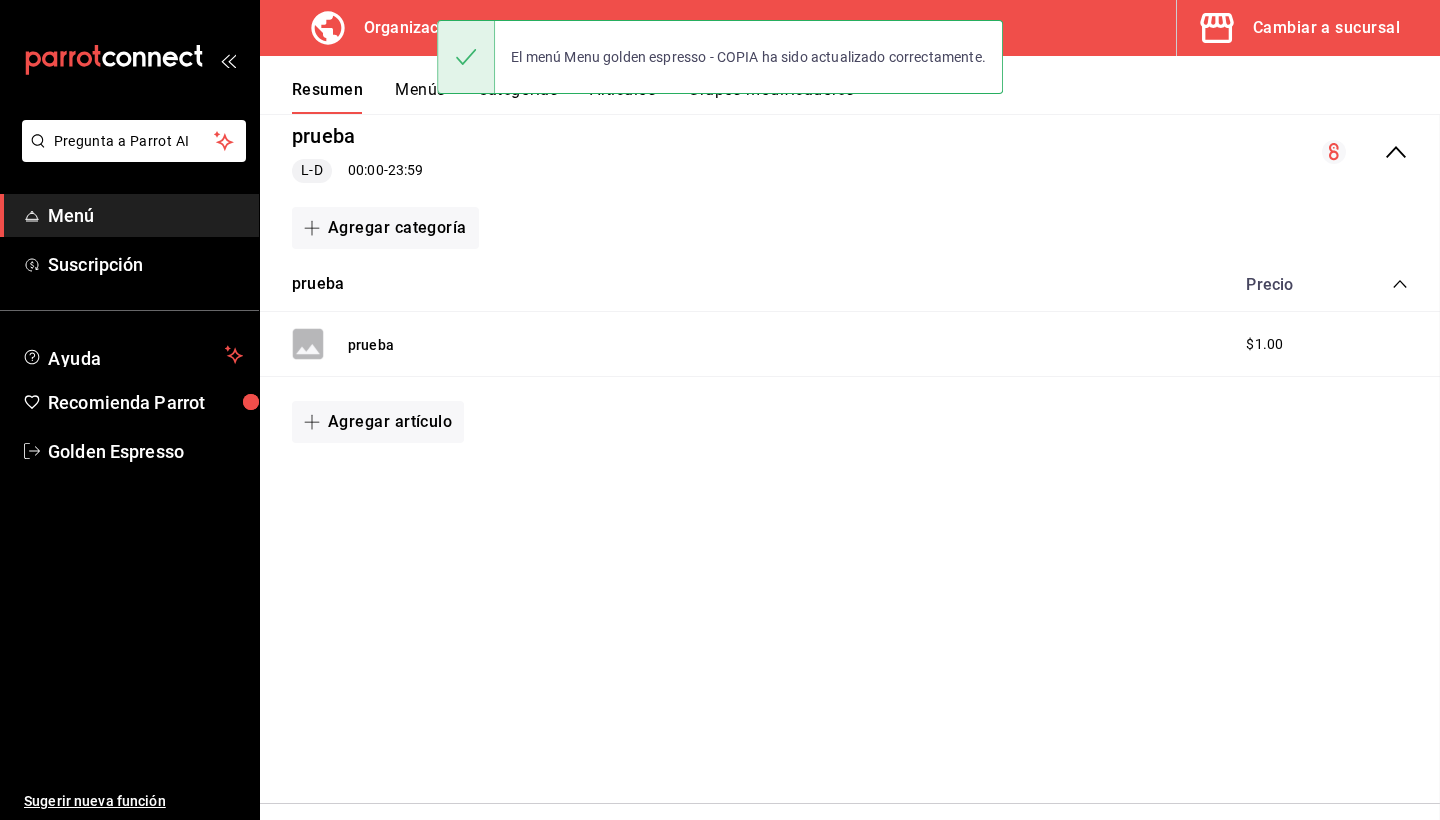 scroll, scrollTop: 182, scrollLeft: 0, axis: vertical 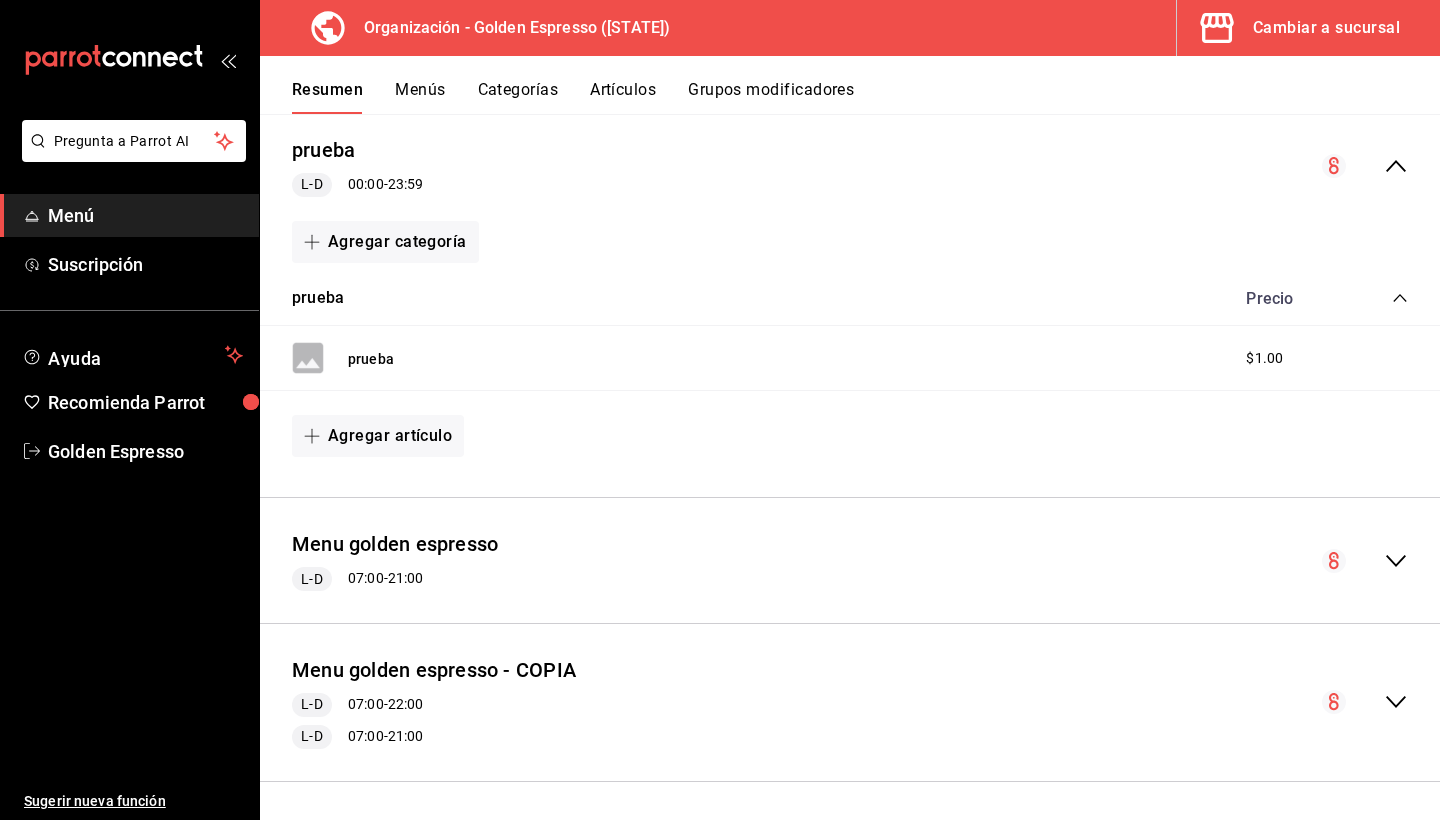 click on "Menu golden espresso - COPIA L-D 07:00  -  22:00 L-D 07:00  -  21:00" at bounding box center [434, 702] 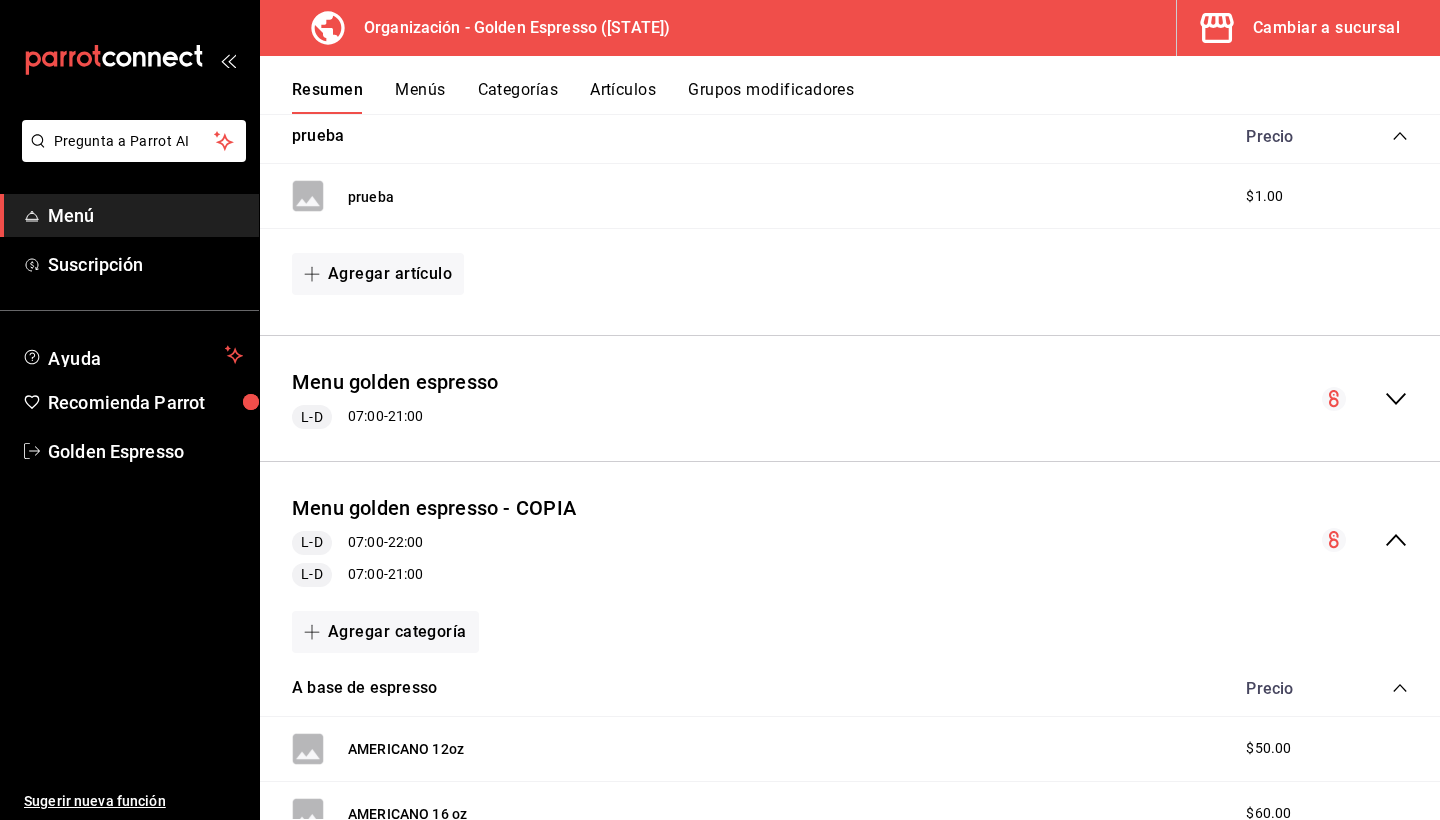 scroll, scrollTop: 415, scrollLeft: 0, axis: vertical 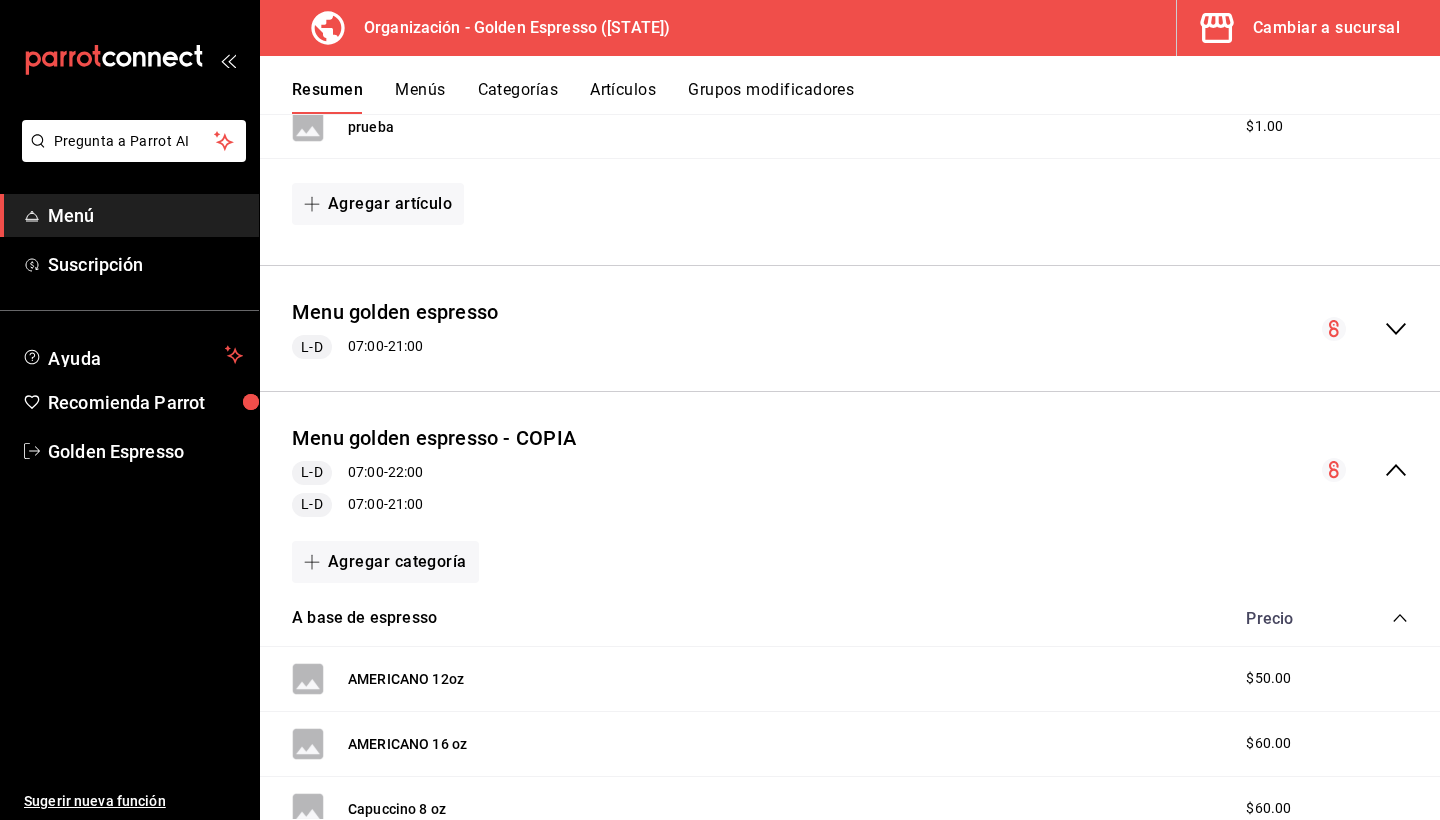 click 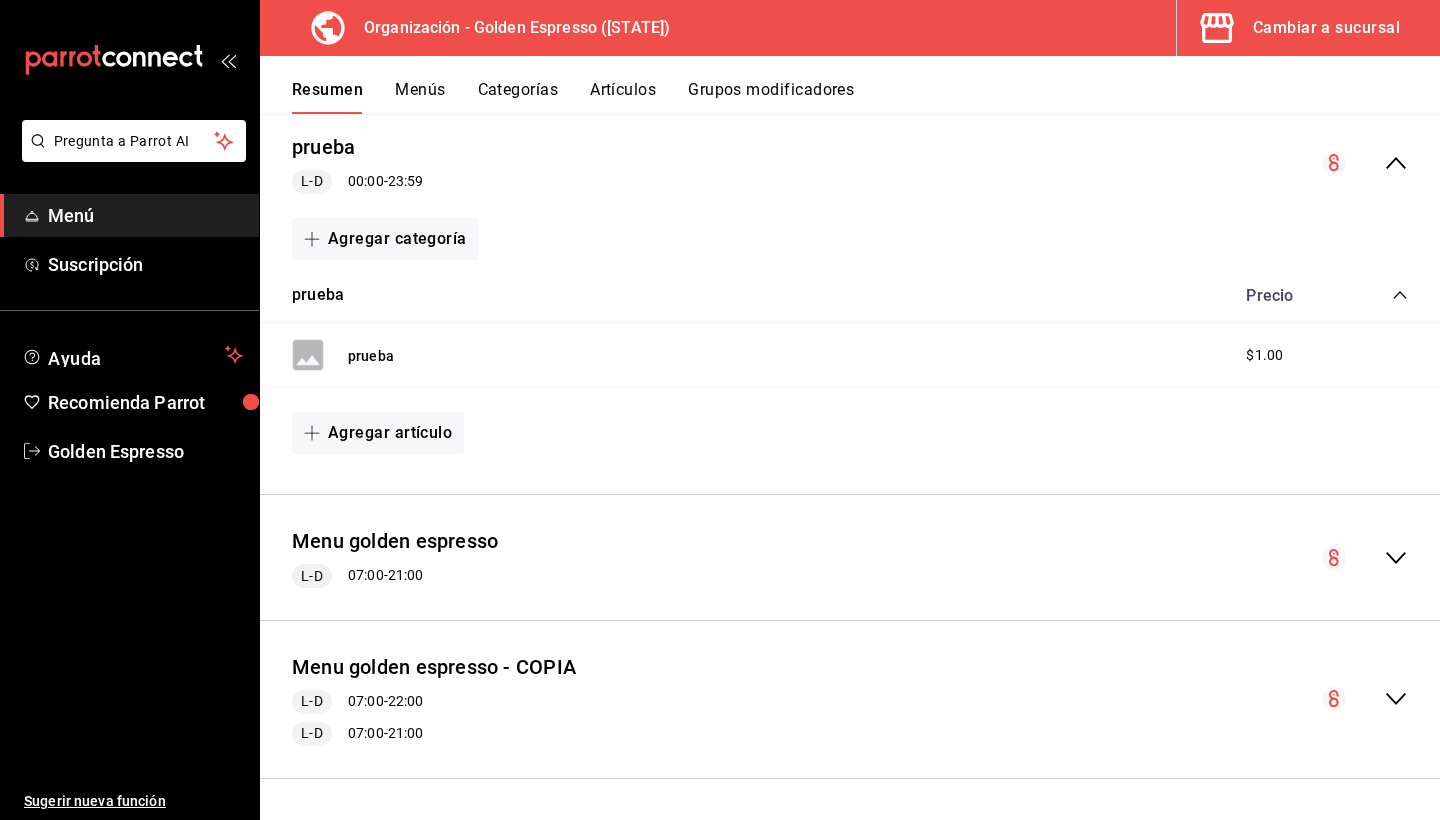 scroll, scrollTop: 183, scrollLeft: 0, axis: vertical 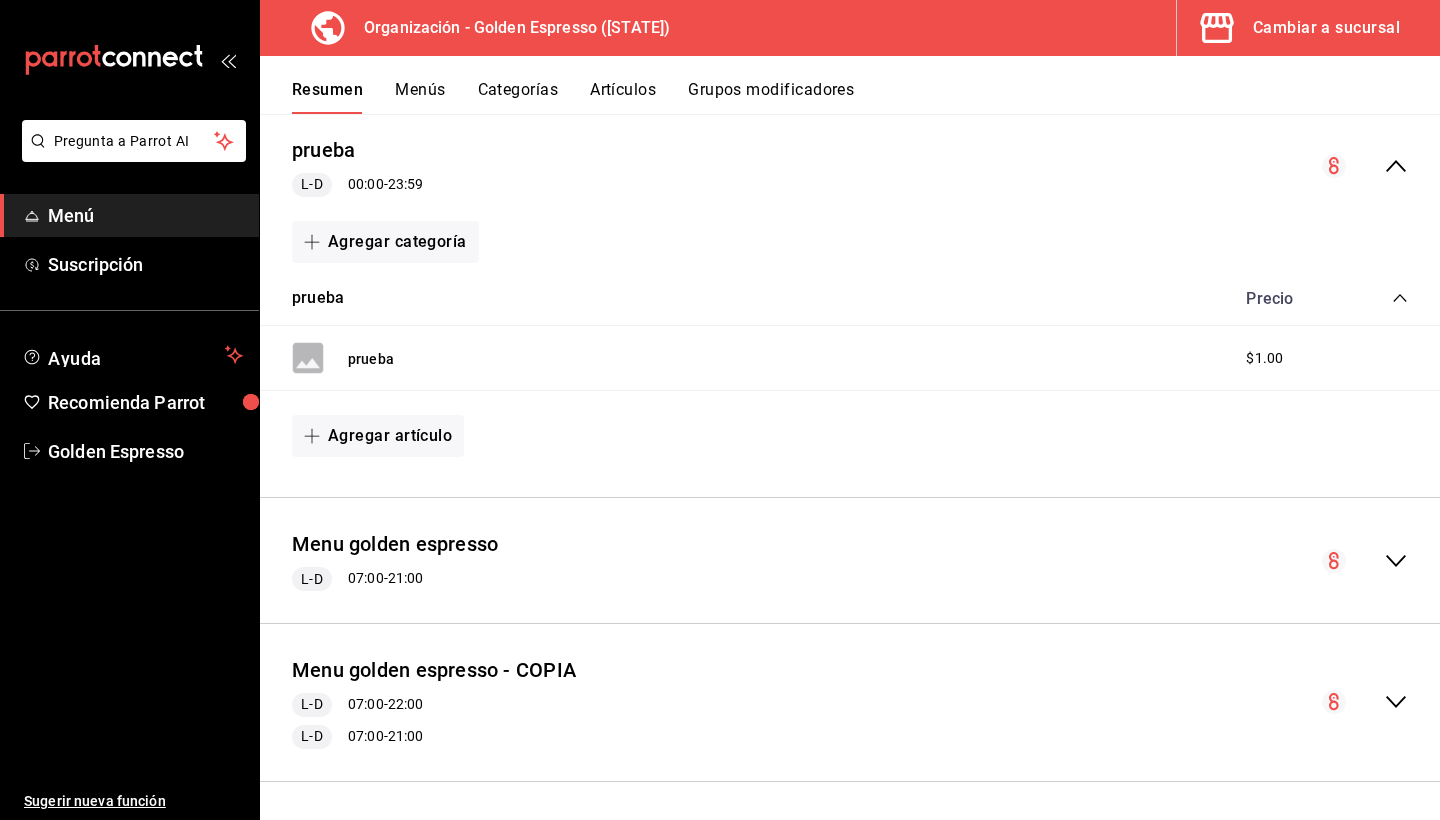 click on "Menús" at bounding box center [420, 97] 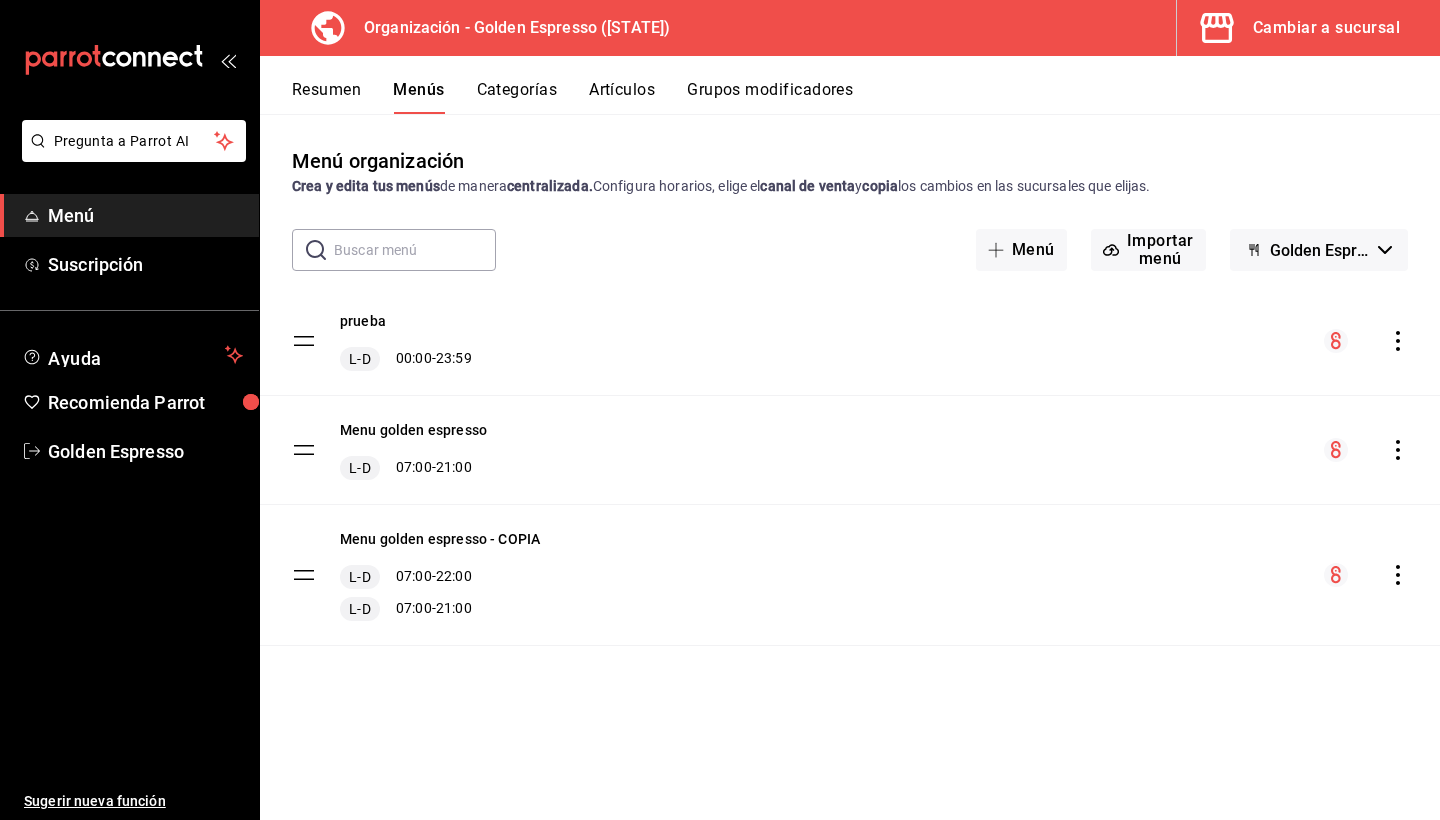click 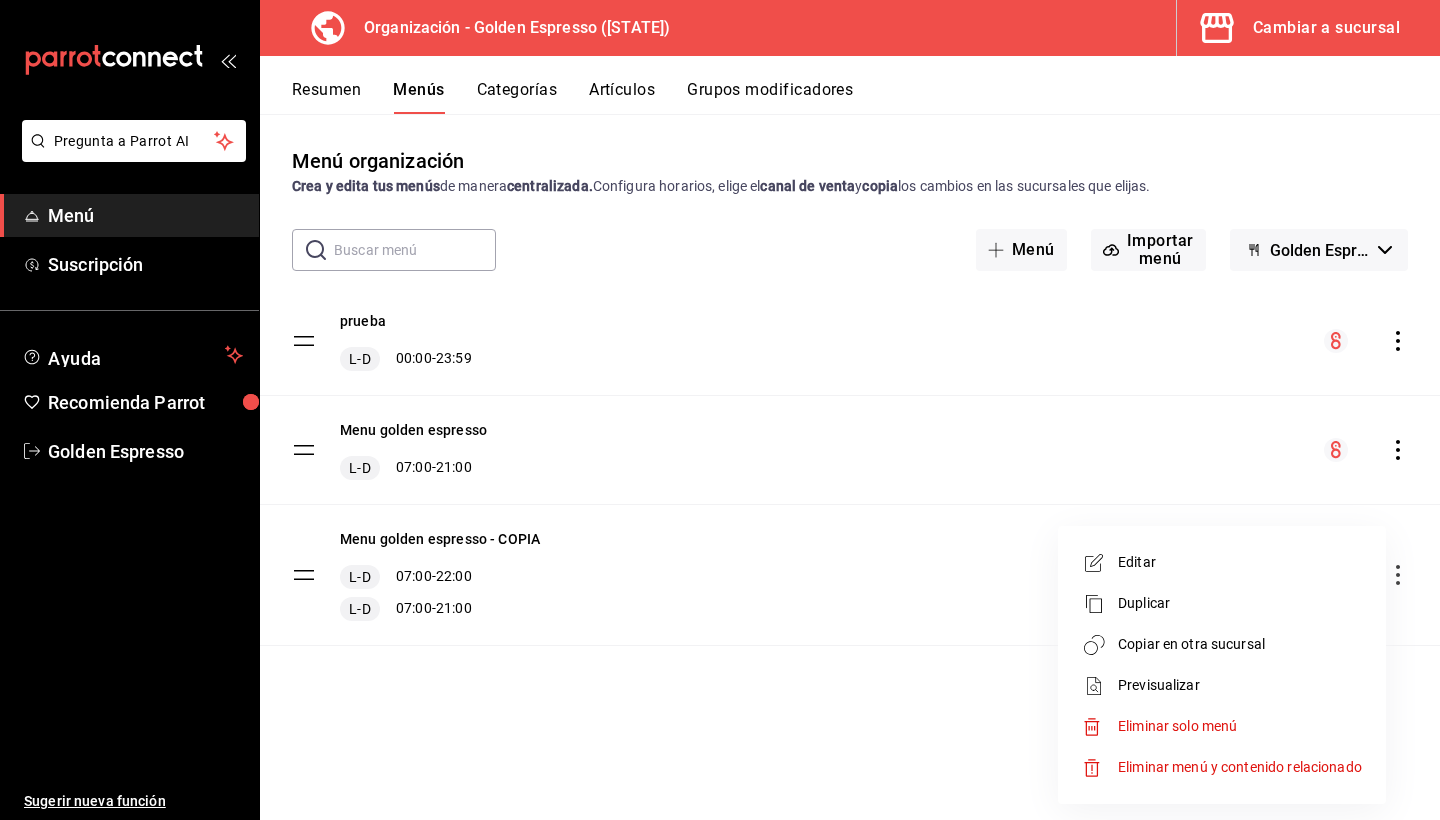 click on "Copiar en otra sucursal" at bounding box center (1240, 644) 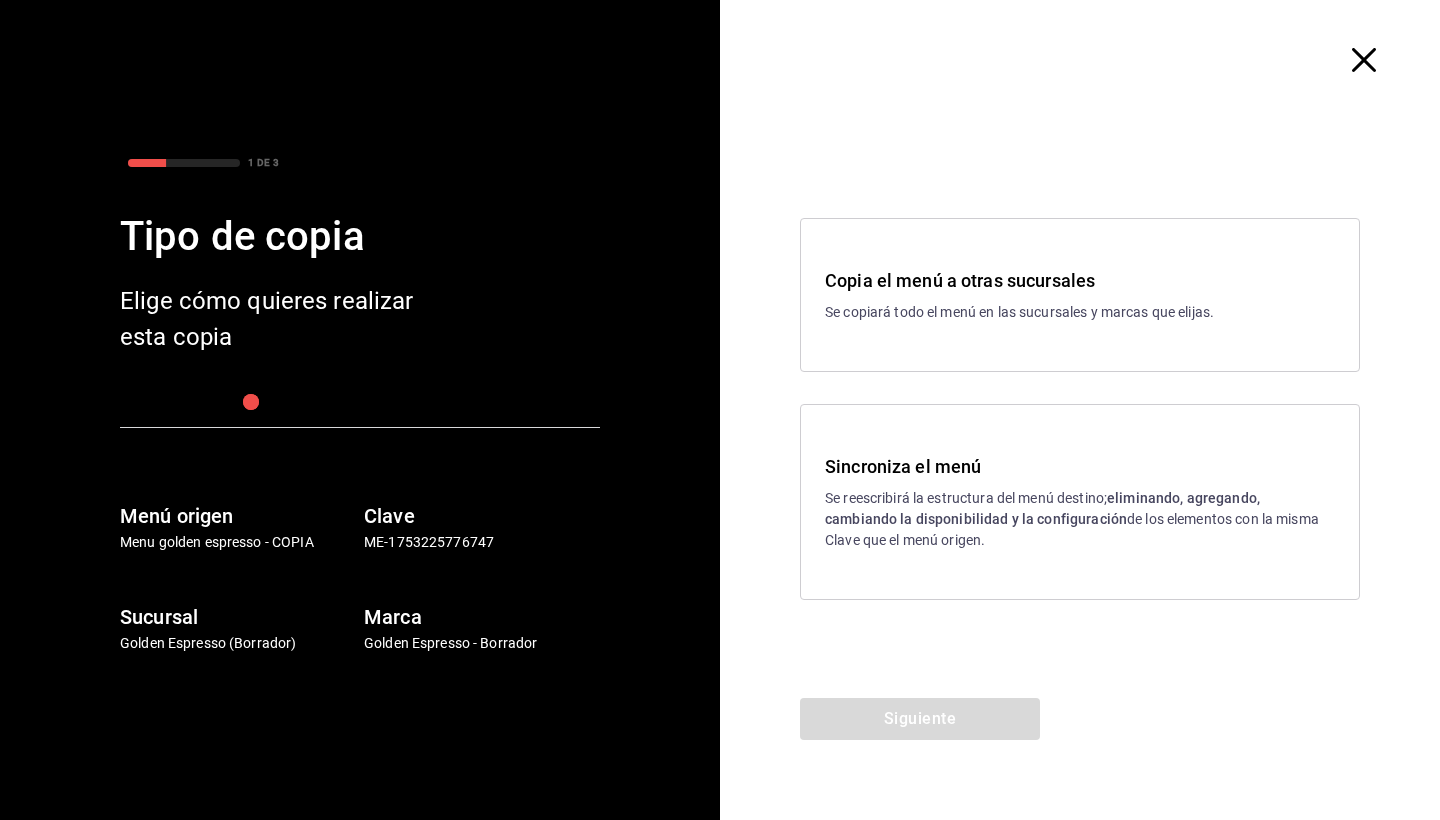 click on "Sincroniza el menú Se reescribirá la estructura del menú destino;  eliminando, agregando, cambiando la disponibilidad y la configuración  de los elementos con la misma Clave que el menú origen." at bounding box center (1080, 502) 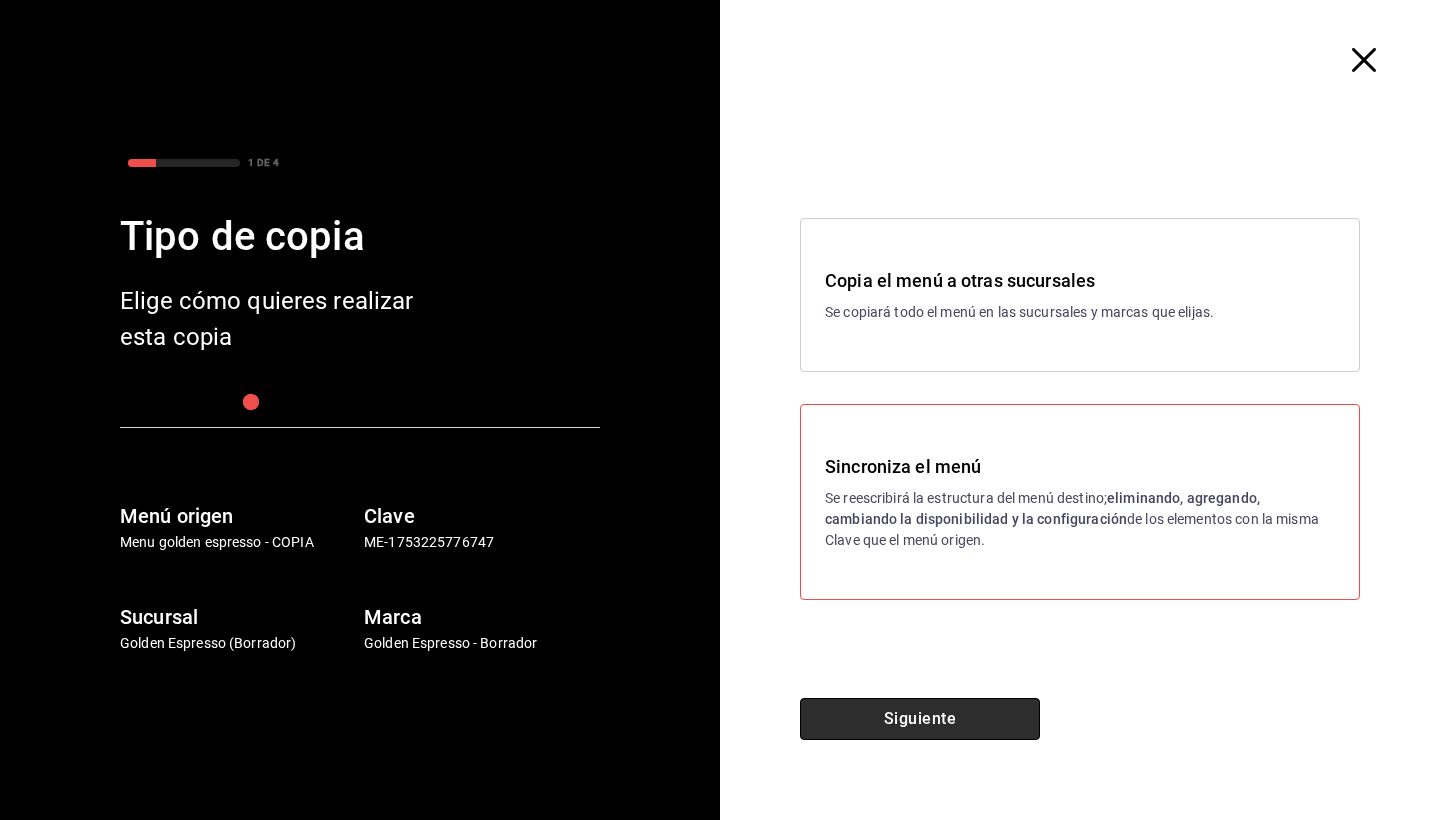 click on "Siguiente" at bounding box center (920, 719) 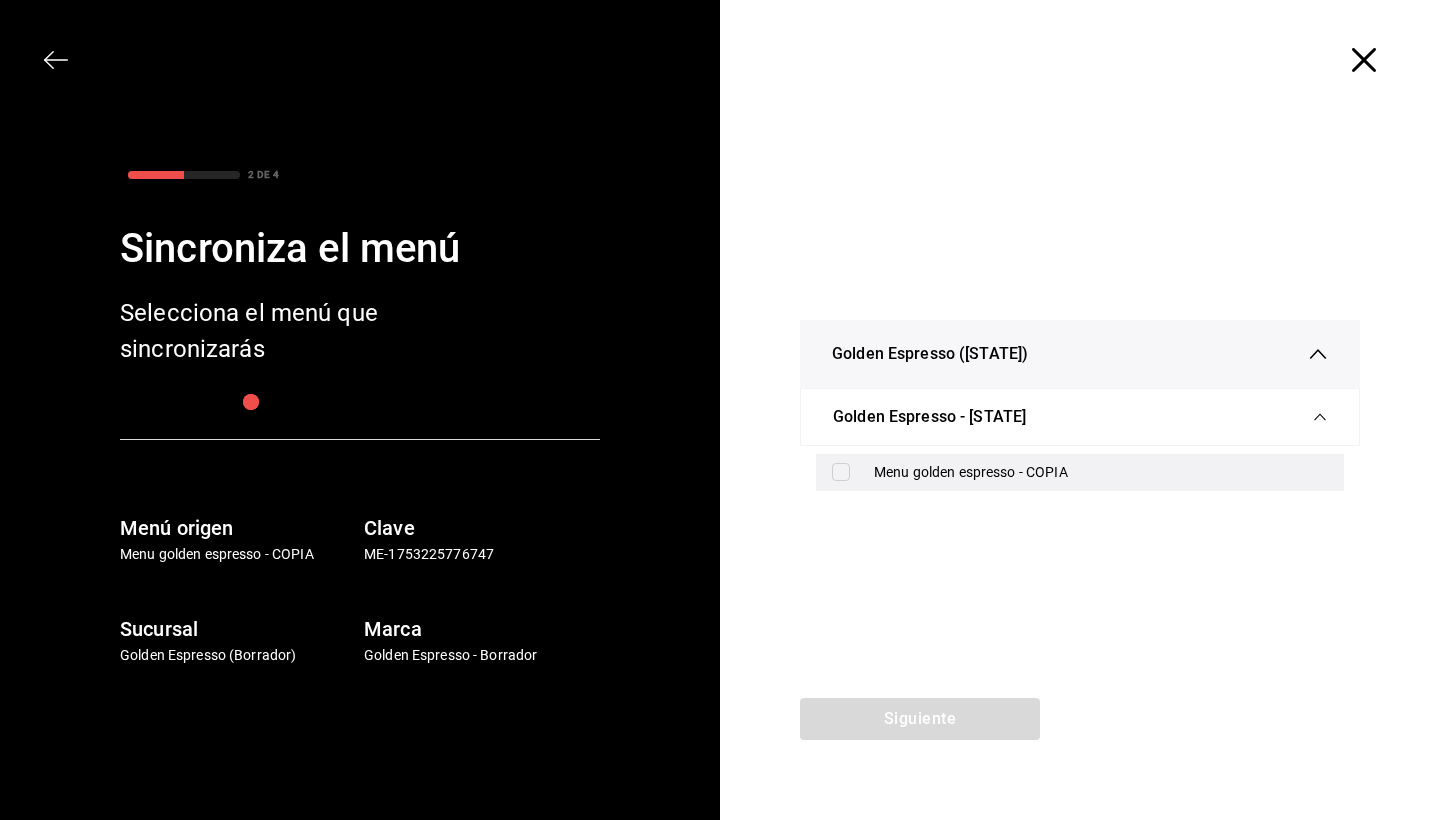 click at bounding box center (841, 472) 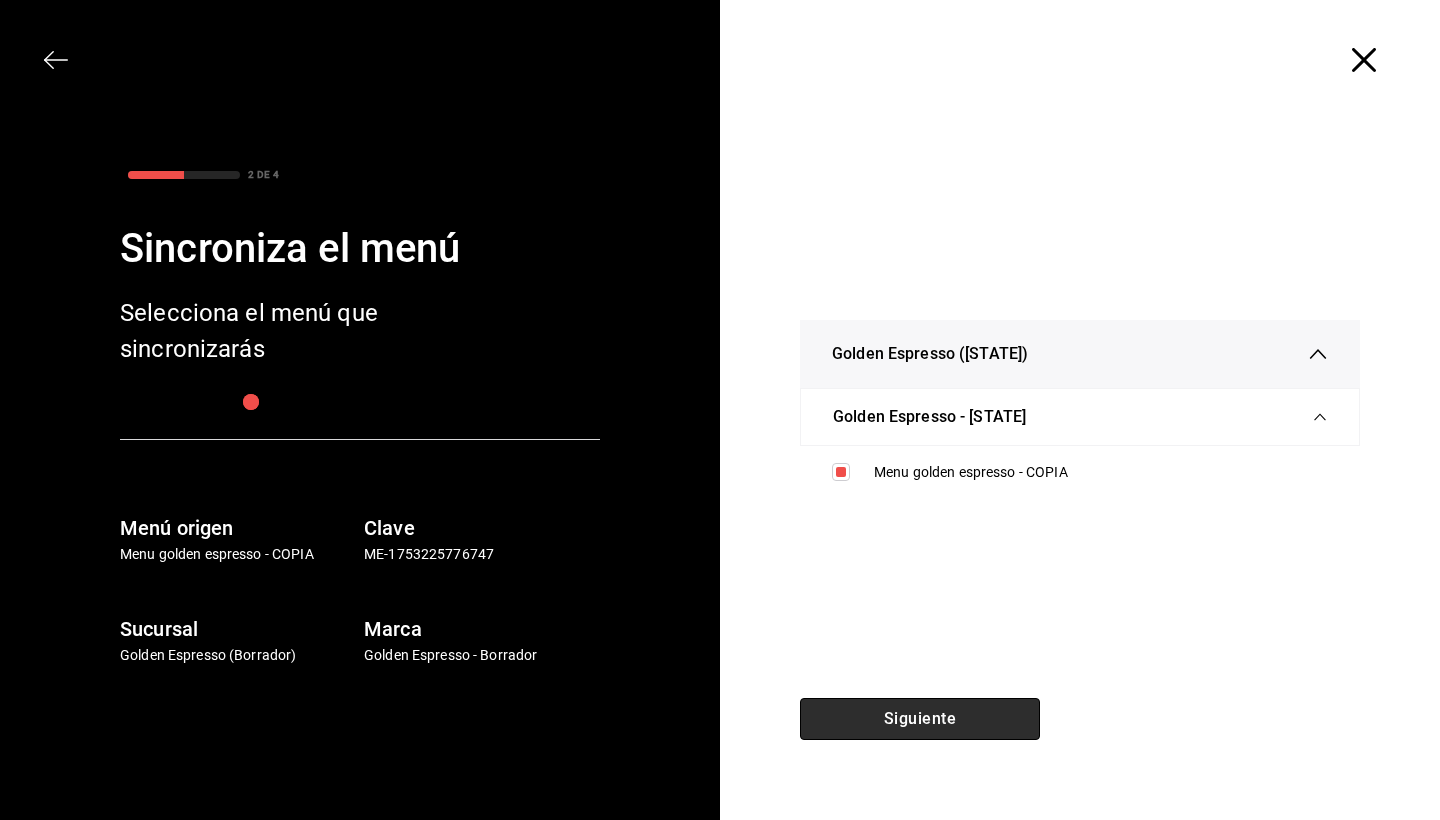 click on "Siguiente" at bounding box center [920, 719] 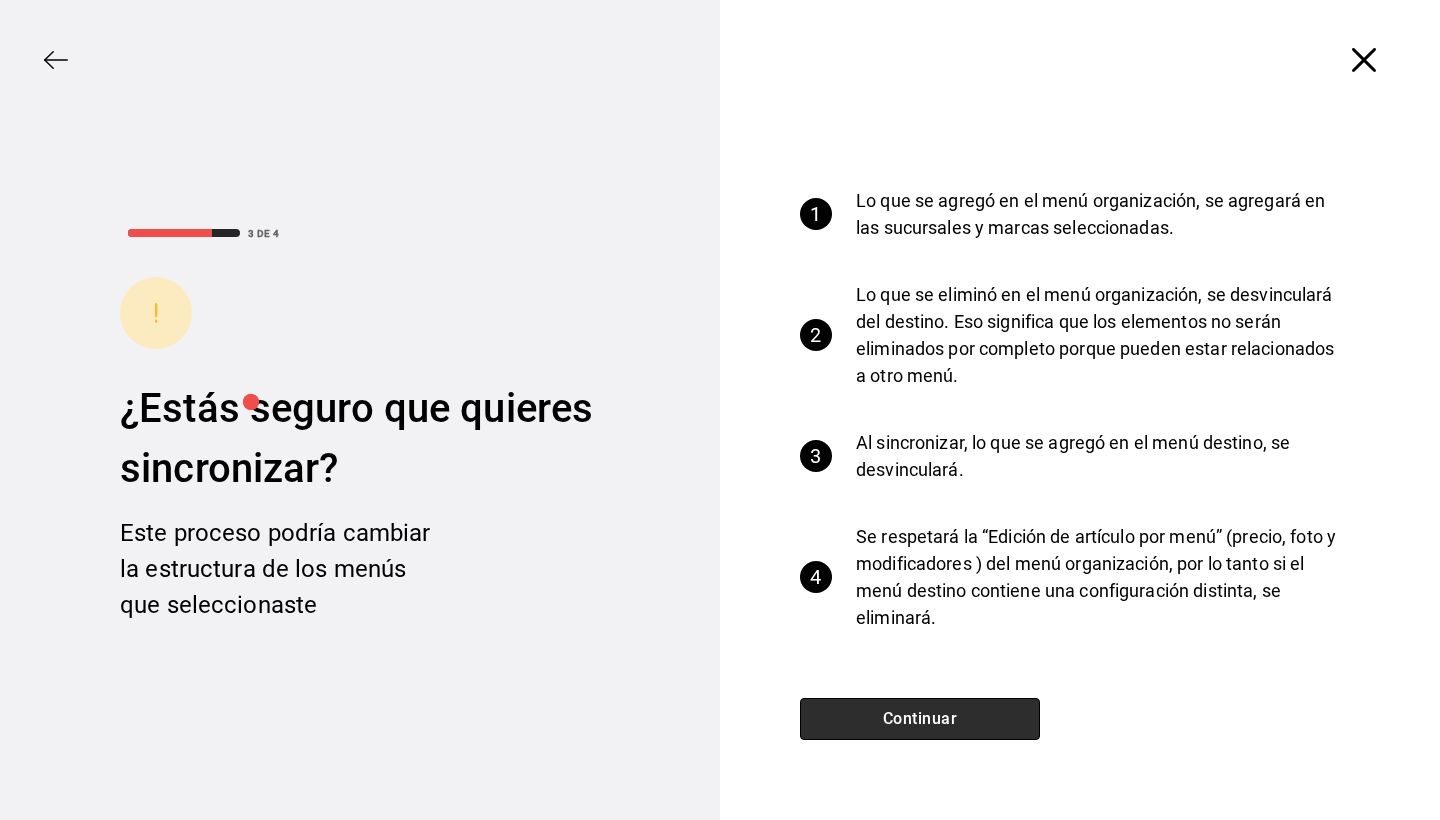 click on "Continuar" at bounding box center [920, 719] 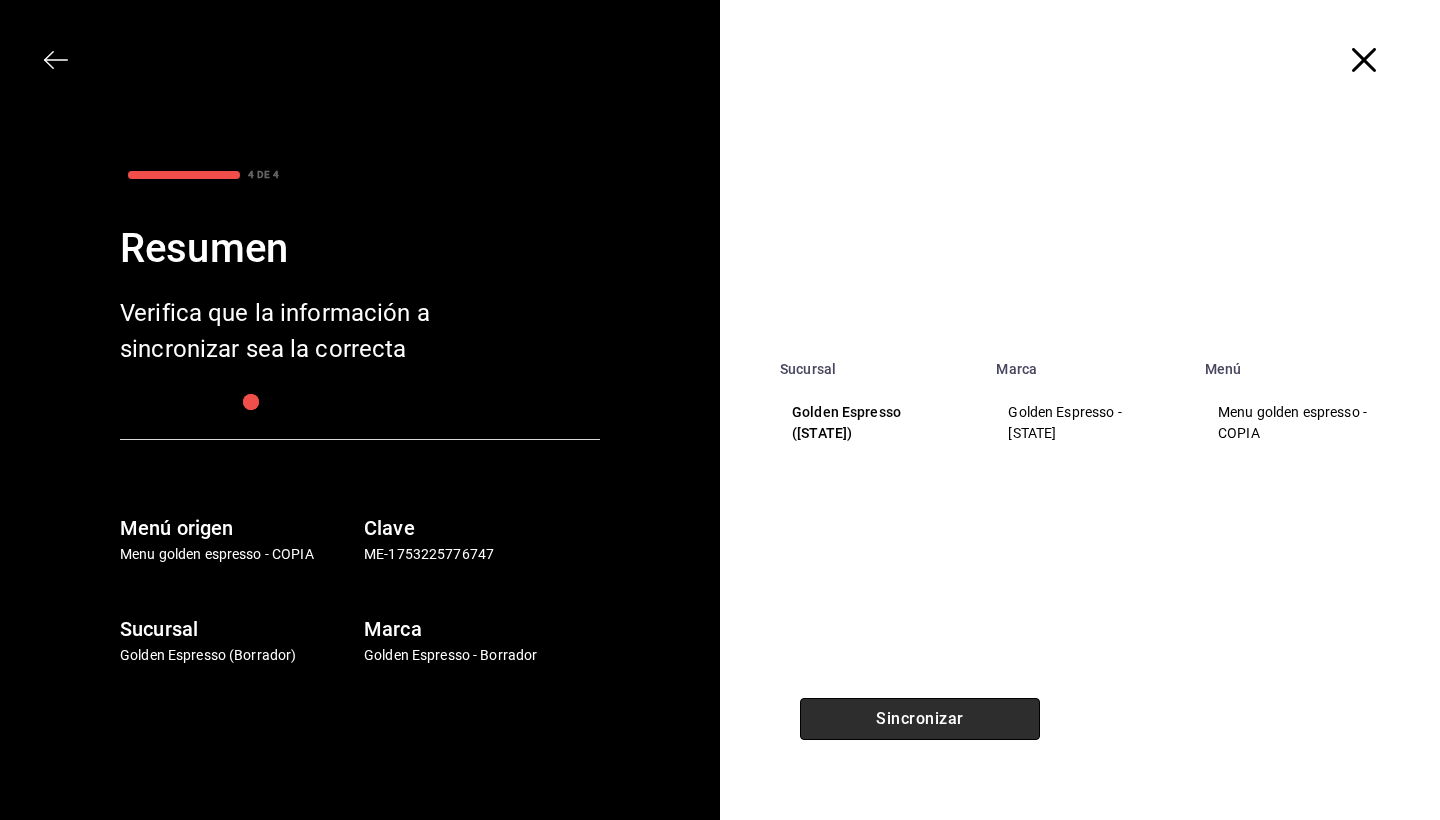 click on "Sincronizar" at bounding box center [920, 719] 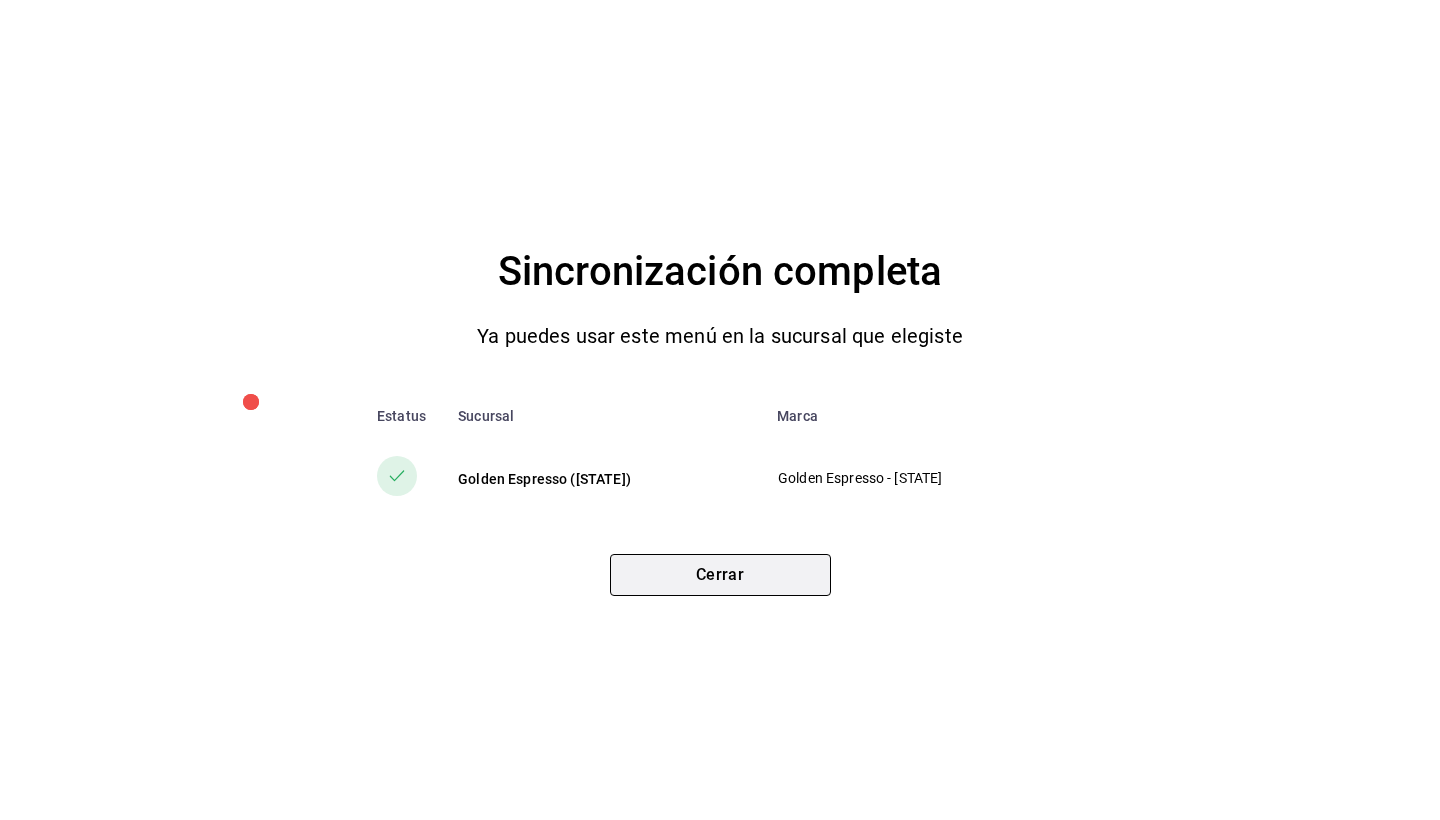 click on "Cerrar" at bounding box center [720, 575] 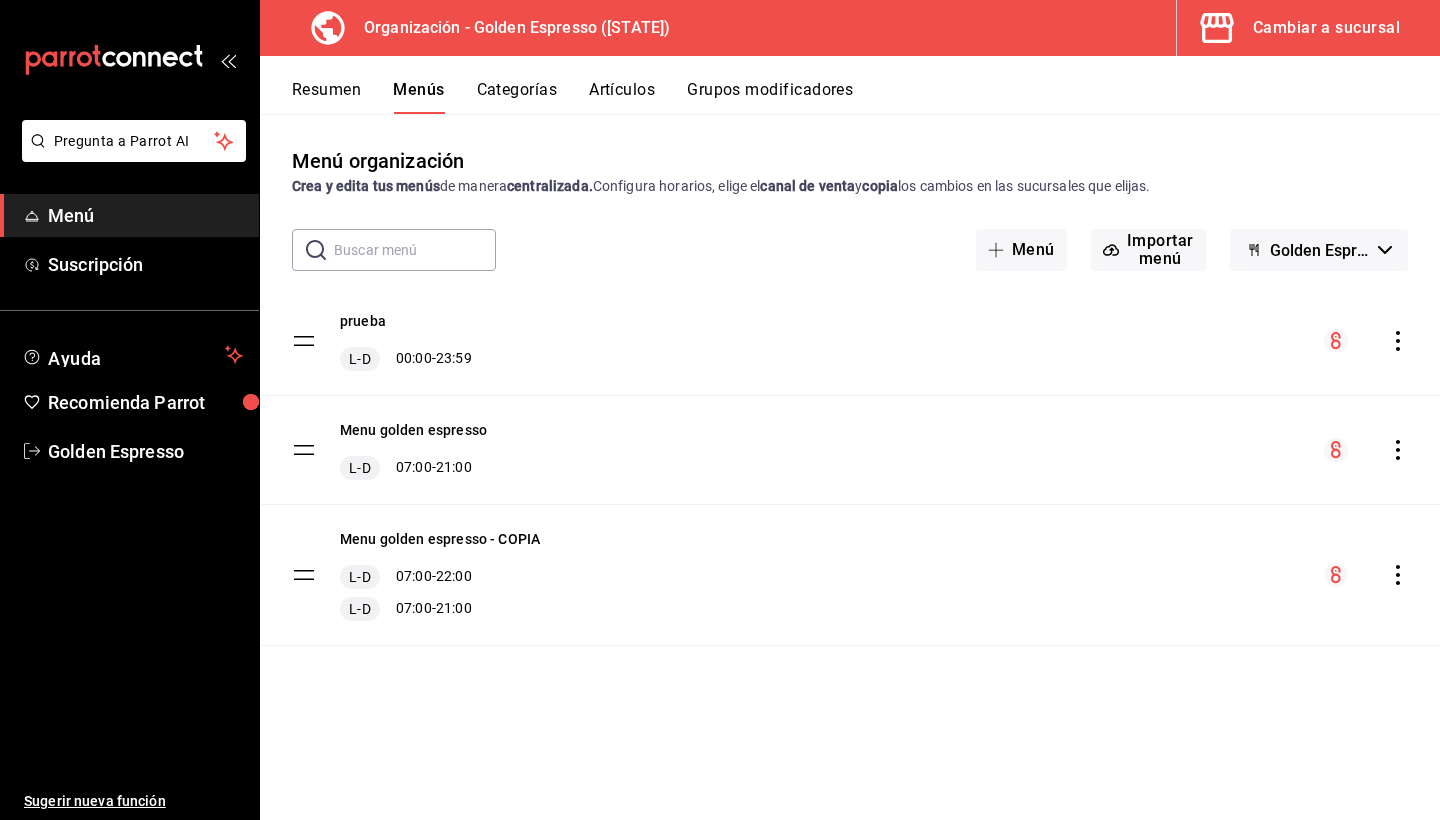 click 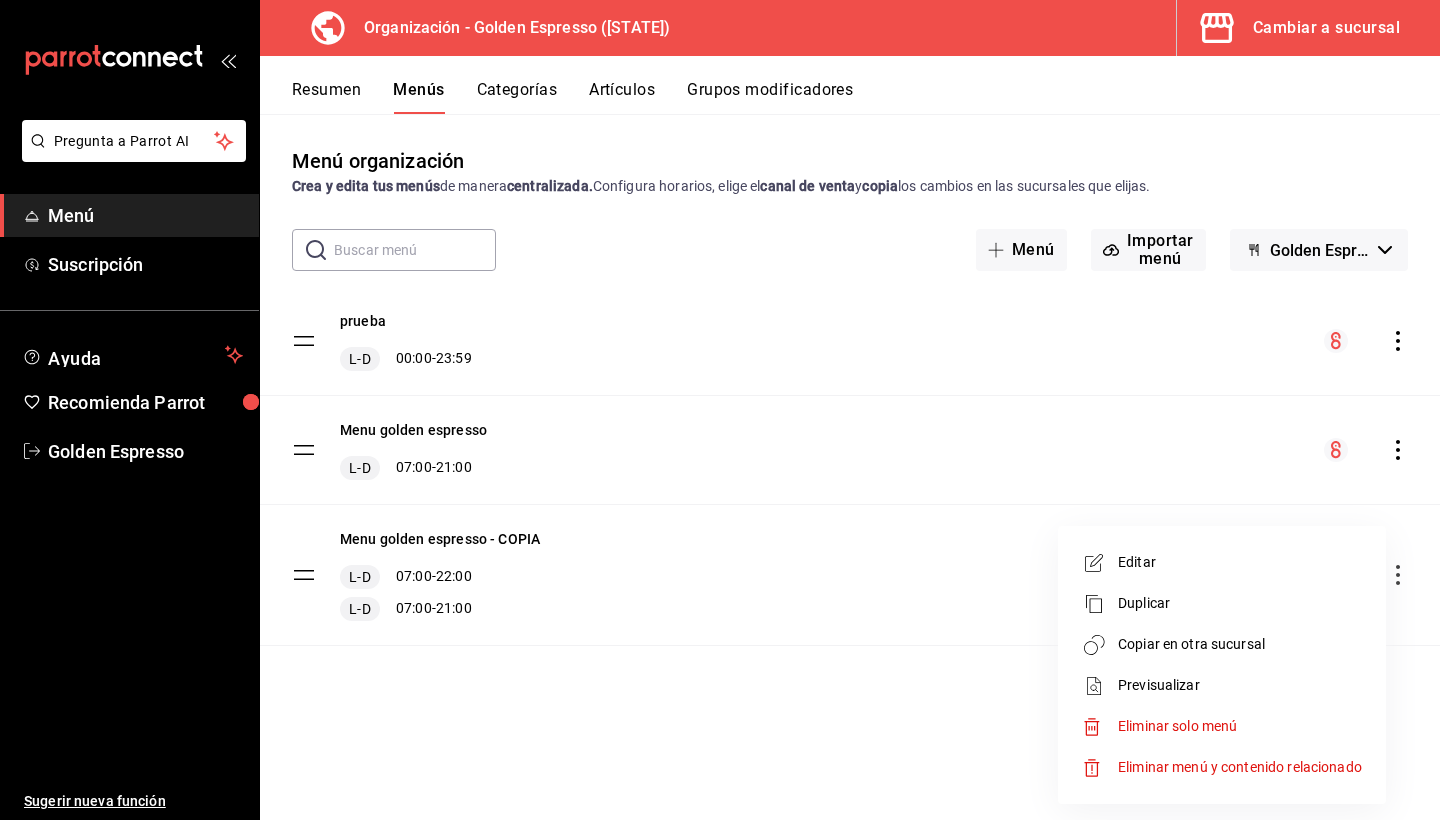 click on "Editar" at bounding box center (1240, 562) 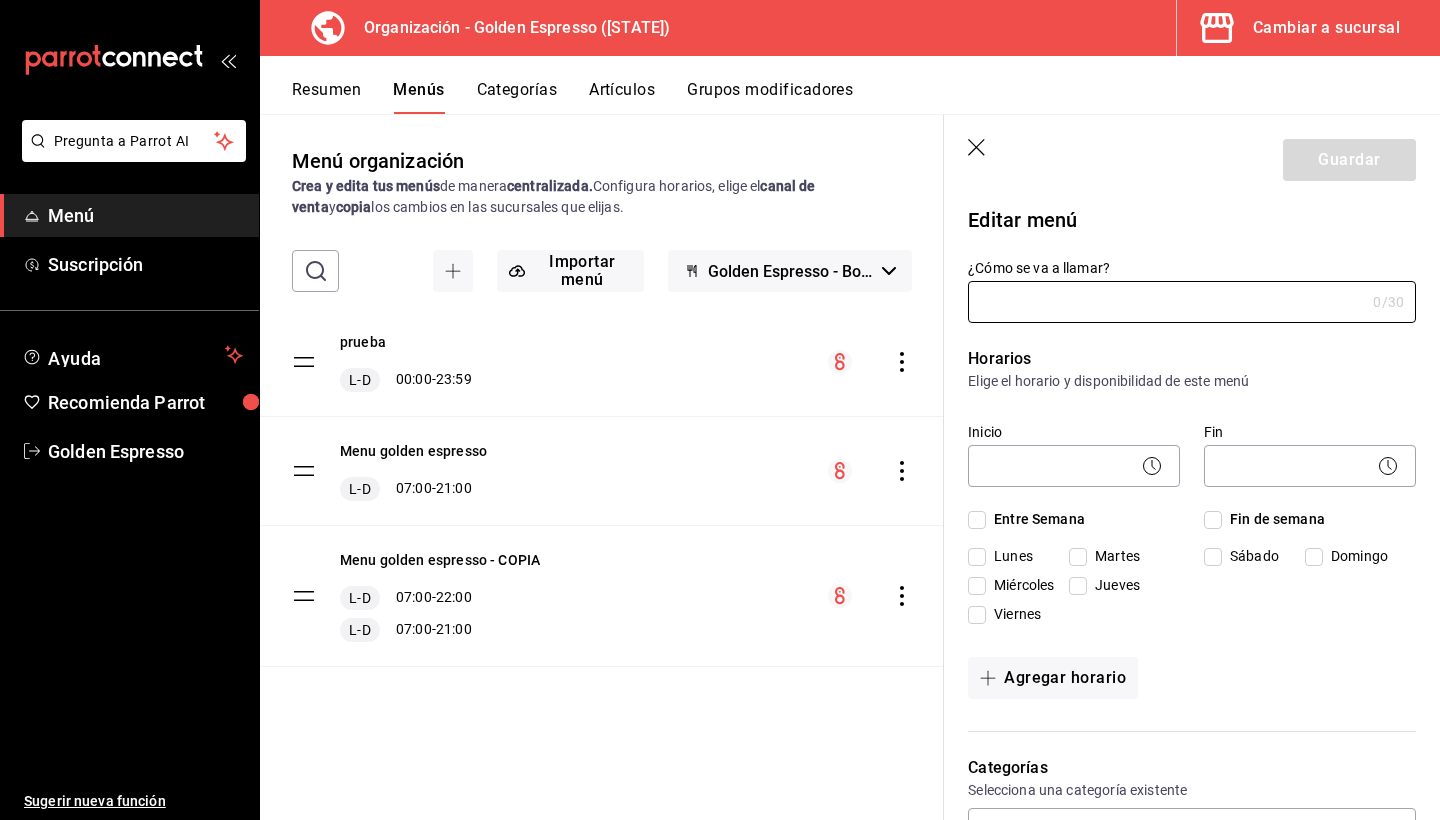 type on "Menu golden espresso - COPIA" 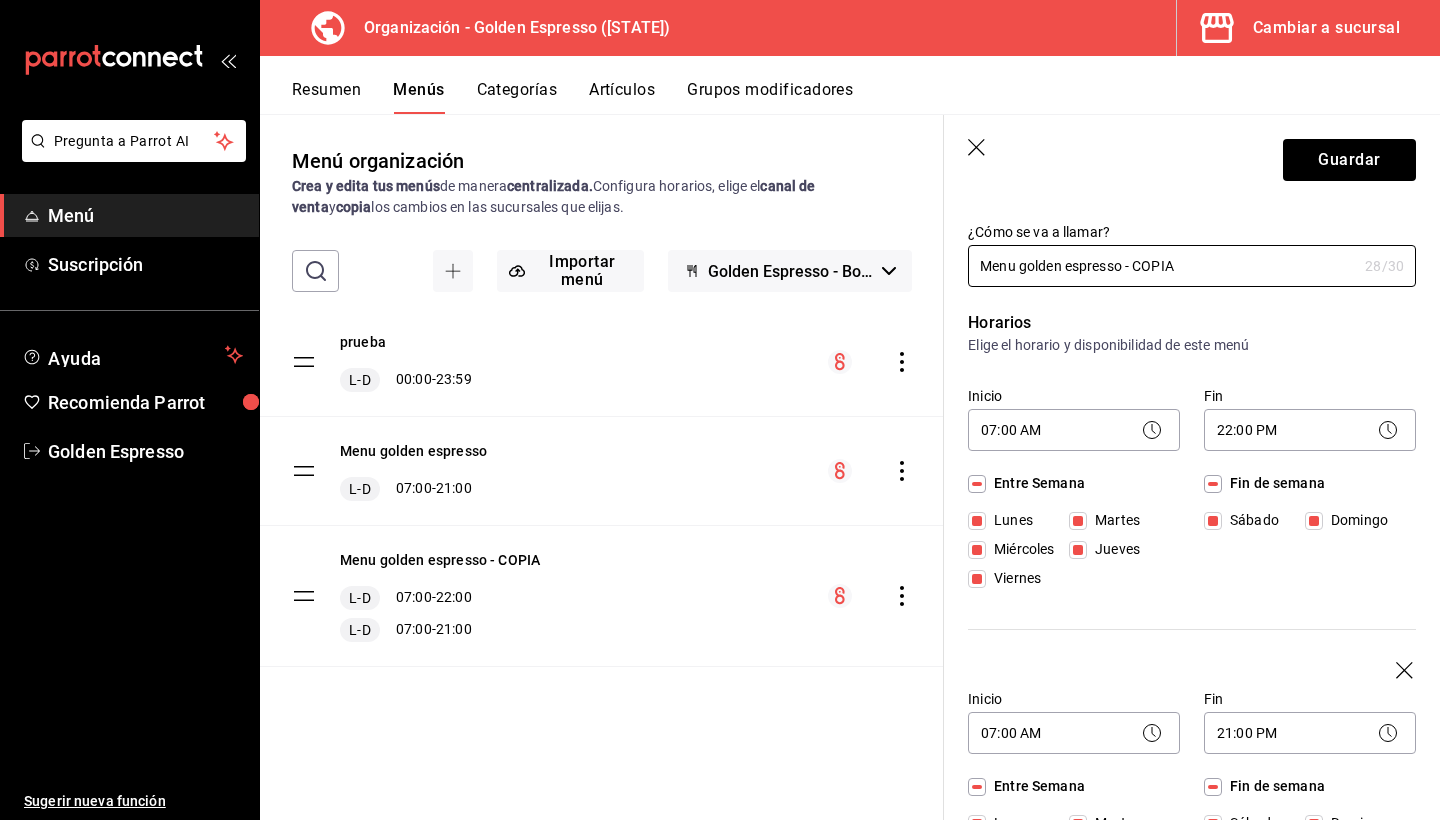 scroll, scrollTop: 41, scrollLeft: 0, axis: vertical 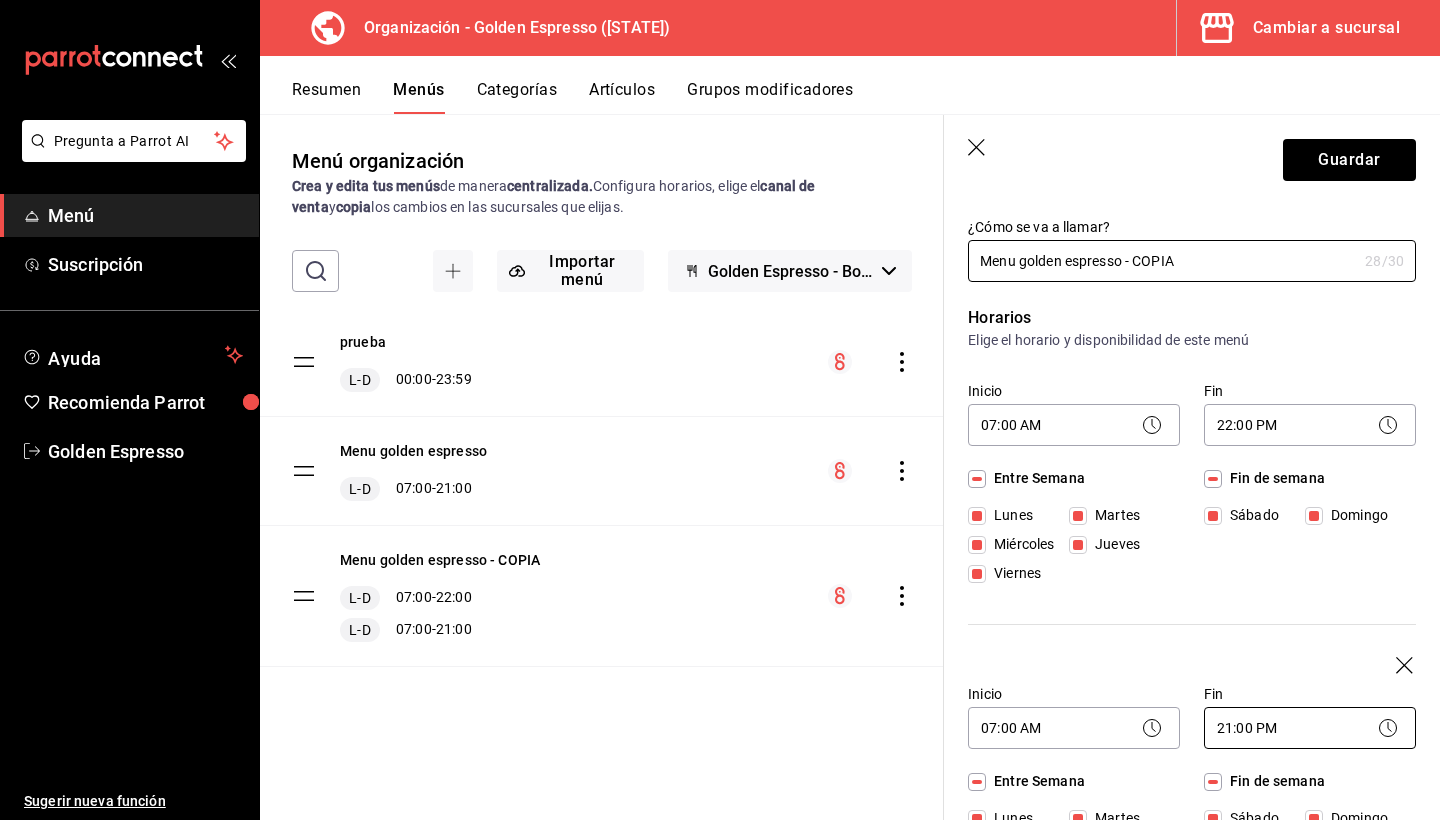 click on "Pregunta a Parrot AI Menú   Suscripción   Ayuda Recomienda Parrot   Golden Espresso   Sugerir nueva función   Organización - Golden Espresso ([STATE]) Cambiar a sucursal Resumen Menús Categorías Artículos Grupos modificadores Menú organización Crea y edita tus menús  de manera  centralizada.  Configura horarios, elige el  canal de venta  y  copia  los cambios en las sucursales que elijas. ​ ​ Importar menú Golden Espresso - Borrador prueba L-D 00:00  -  23:59 Menu golden espresso L-D 07:00  -  21:00 Menu golden espresso - COPIA L-D 07:00  -  22:00 L-D 07:00  -  21:00 Guardar Editar menú ¿Cómo se va a llamar? Menu golden espresso - COPIA 28 /30 ¿Cómo se va a llamar? Horarios Elige el horario y disponibilidad de este menú Inicio 07:00 AM 07:00 Fin 22:00 PM 22:00 Entre Semana Lunes Martes Miércoles Jueves Viernes Fin de semana Sábado Domingo Inicio 07:00 AM 07:00 Fin 21:00 PM 21:00 Entre Semana Lunes Martes Miércoles Jueves Viernes Fin de semana Sábado Domingo Agregar horario Si" at bounding box center (720, 410) 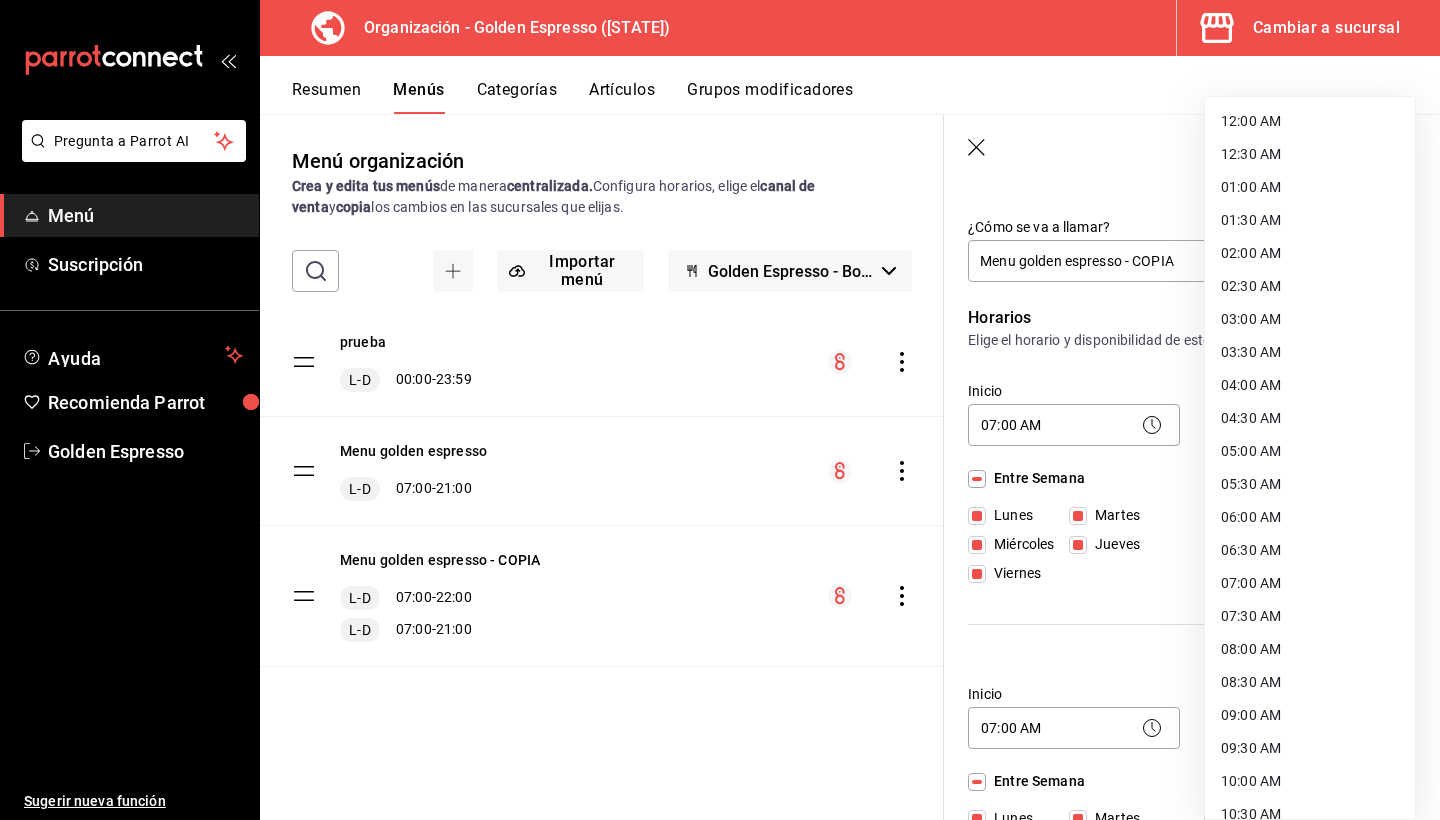 scroll, scrollTop: 911, scrollLeft: 0, axis: vertical 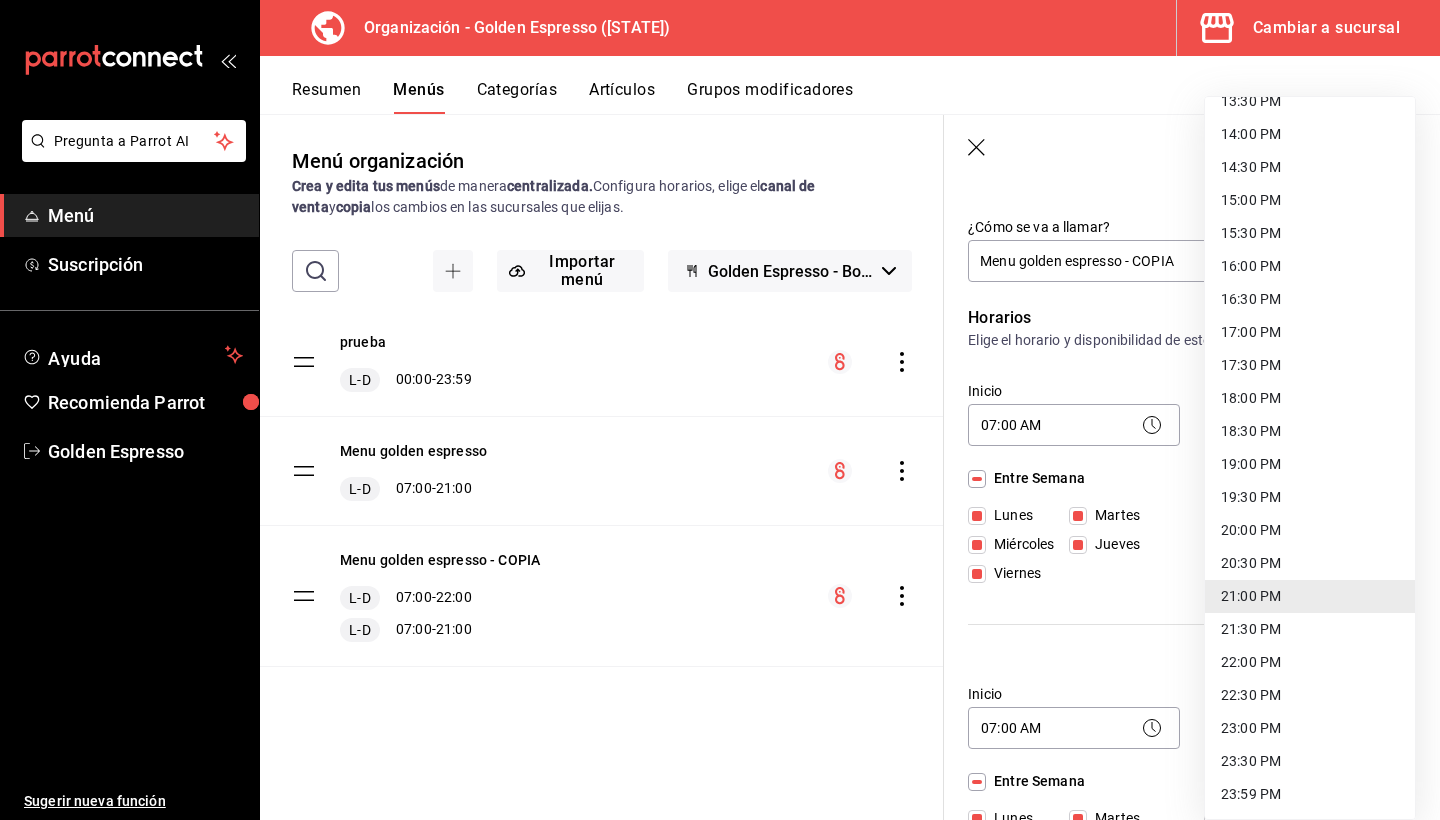 click on "22:00 PM" at bounding box center (1310, 662) 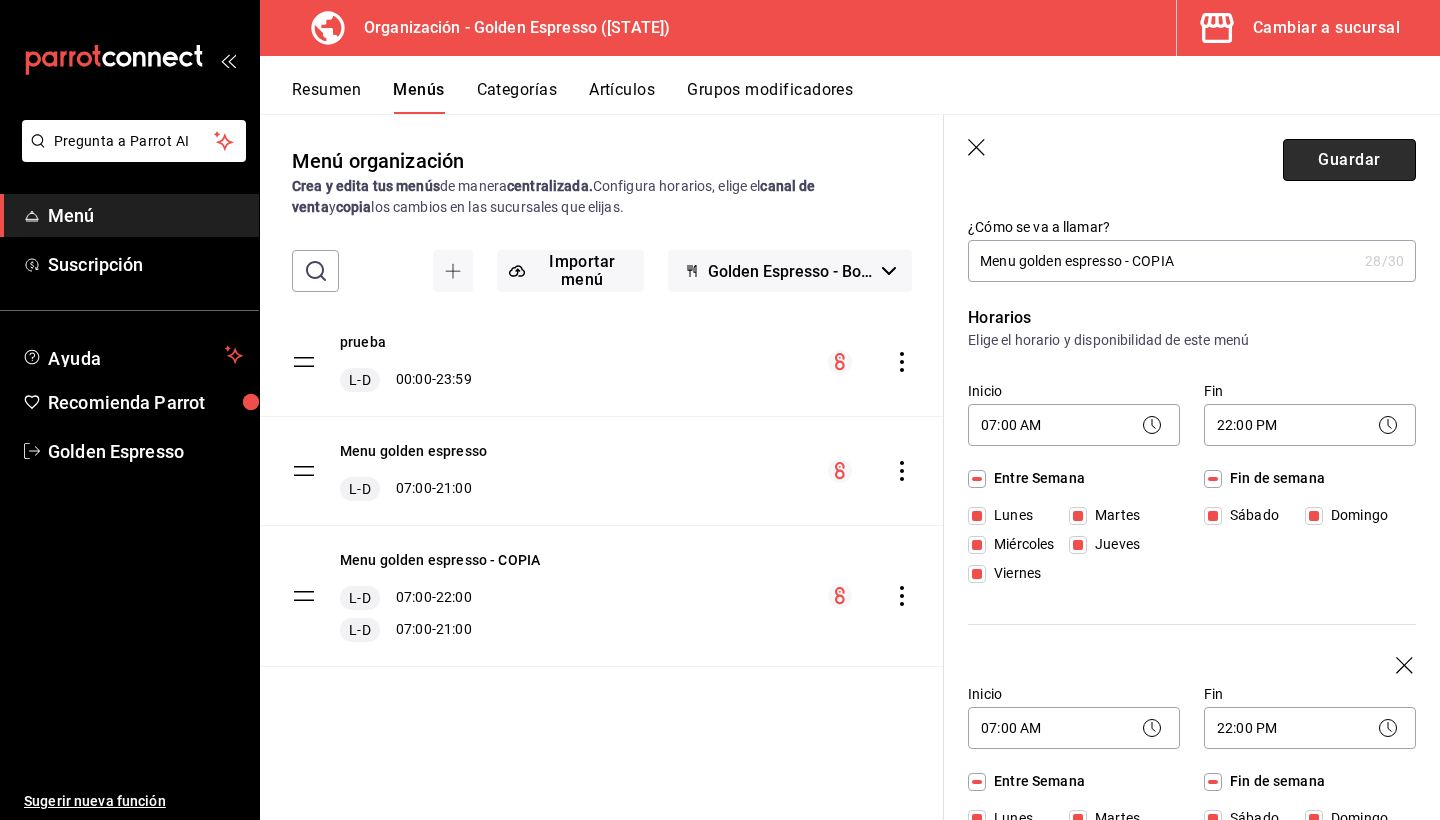 click on "Guardar" at bounding box center (1349, 160) 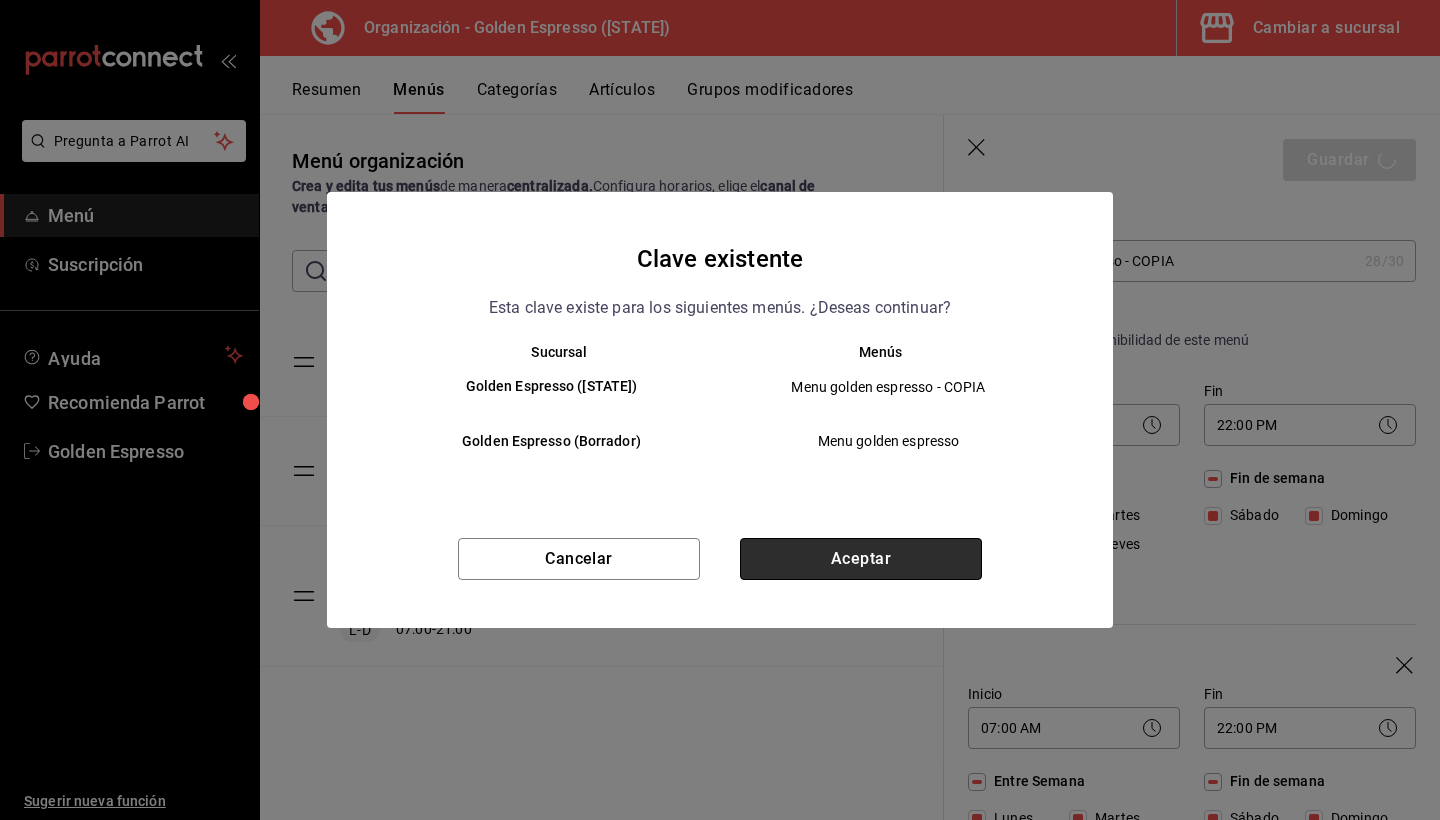 click on "Aceptar" at bounding box center [861, 559] 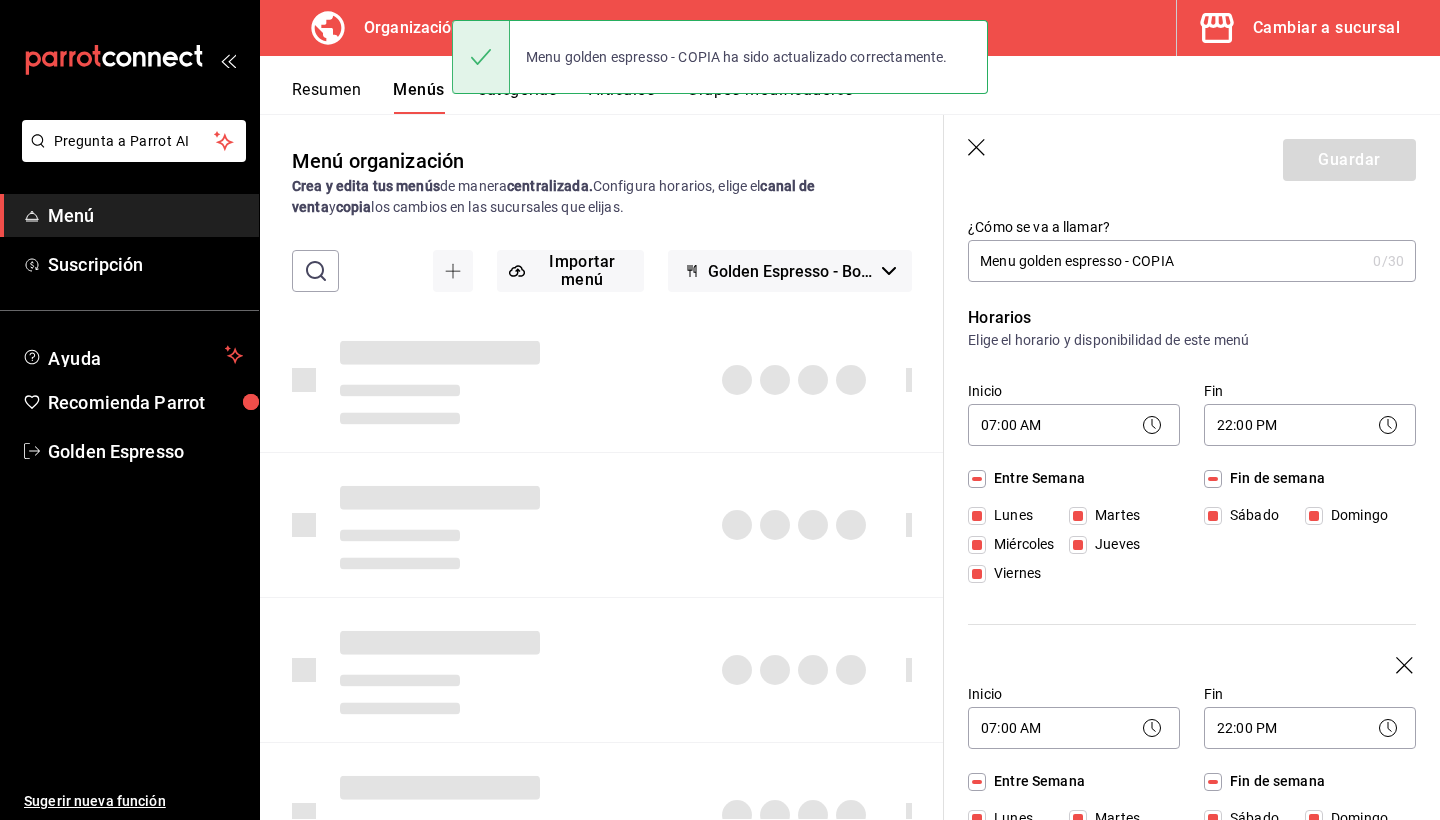 type 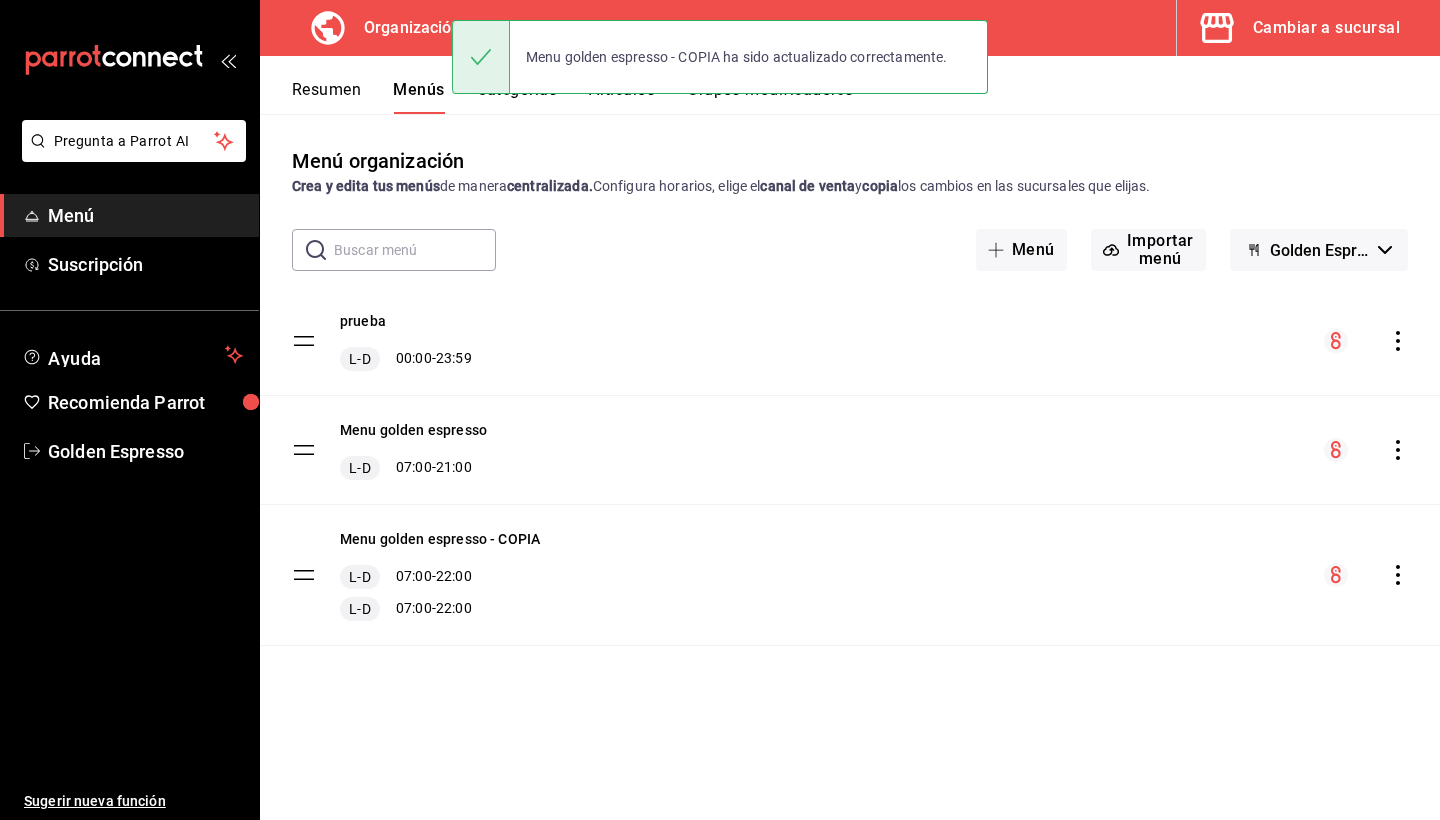 scroll, scrollTop: 0, scrollLeft: 0, axis: both 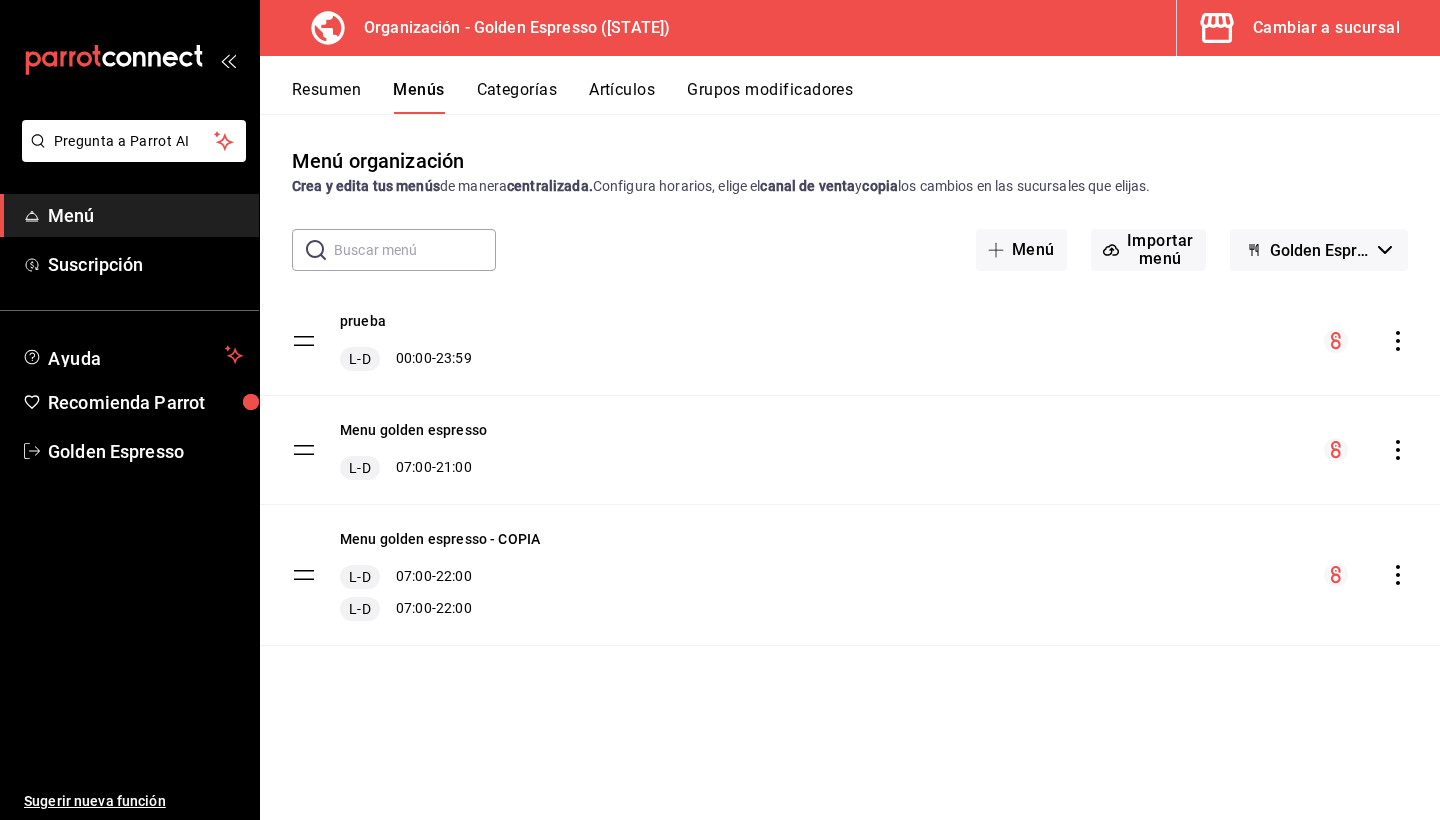 click 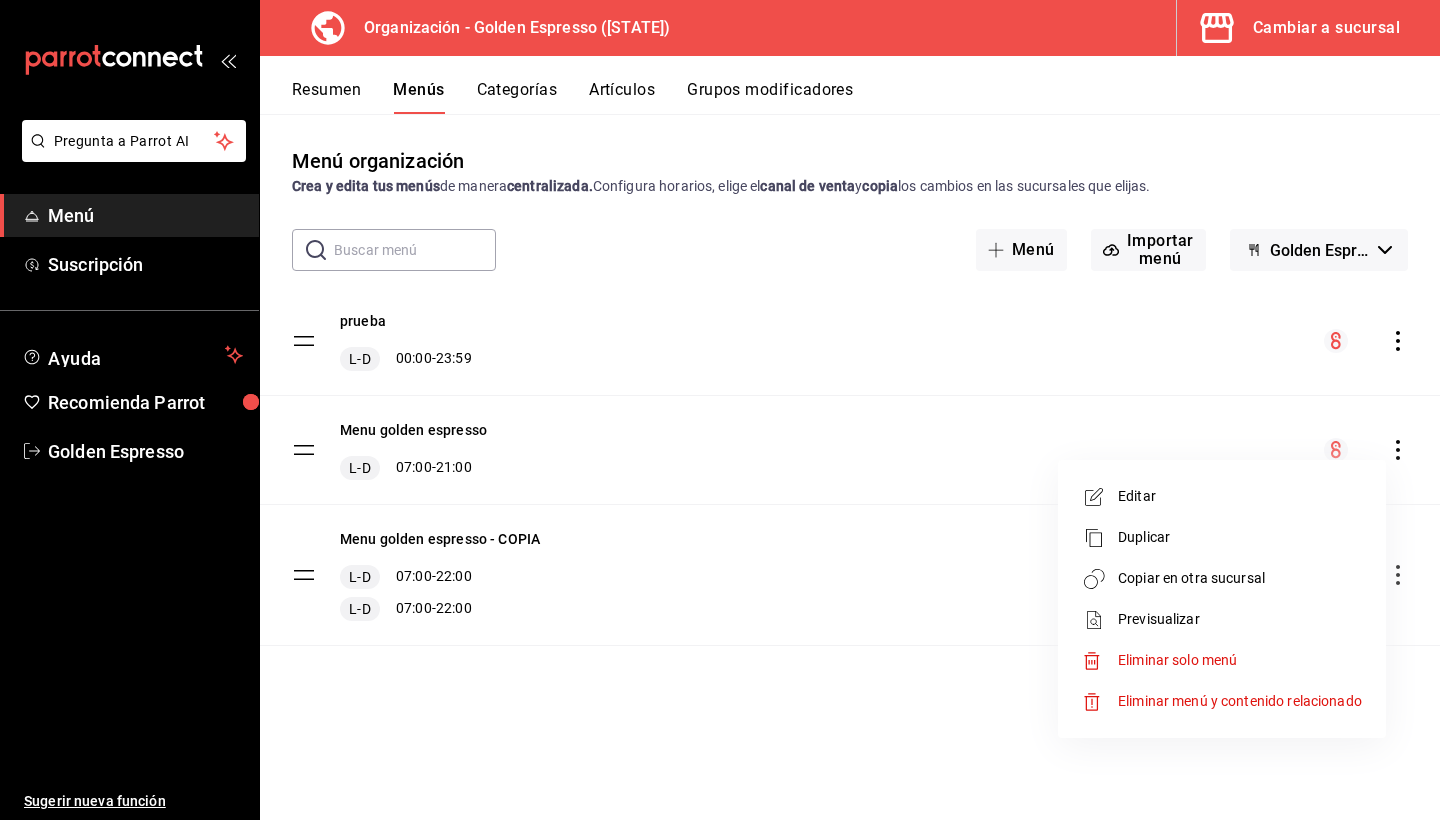click on "Editar" at bounding box center [1222, 496] 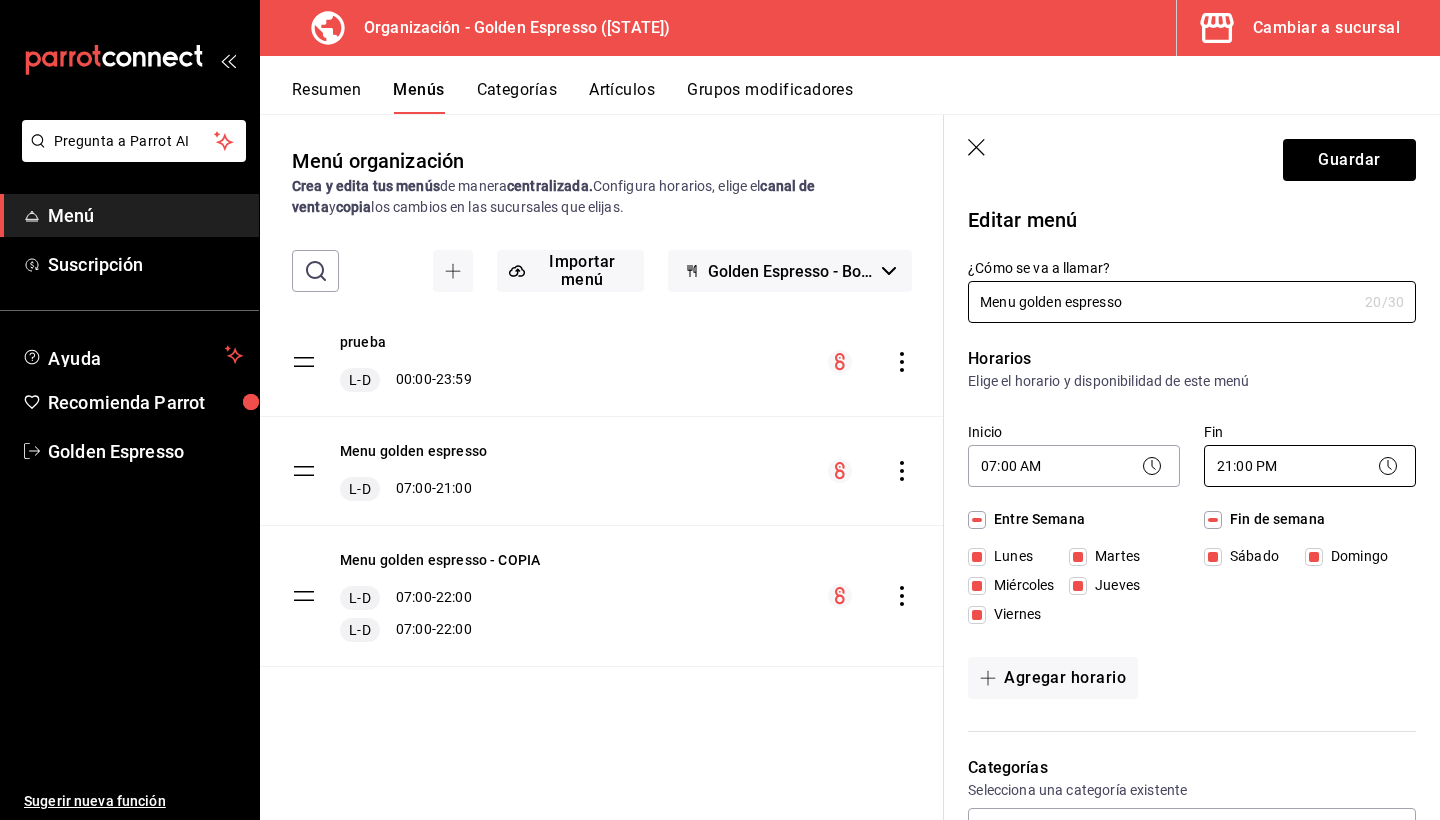 click on "Pregunta a Parrot AI Menú   Suscripción   Ayuda Recomienda Parrot   Golden Espresso   Sugerir nueva función   Organización - Golden Espresso ([STATE]) Cambiar a sucursal Resumen Menús Categorías Artículos Grupos modificadores Menú organización Crea y edita tus menús  de manera  centralizada.  Configura horarios, elige el  canal de venta  y  copia  los cambios en las sucursales que elijas. ​ ​ Importar menú Golden Espresso - Borrador prueba L-D 00:00  -  23:59 Menu golden espresso L-D 07:00  -  21:00 Menu golden espresso - COPIA L-D 07:00  -  22:00 L-D 07:00  -  22:00 Guardar Editar menú ¿Cómo se va a llamar? Menu golden espresso 20 /30 ¿Cómo se va a llamar? Horarios Elige el horario y disponibilidad de este menú Inicio 07:00 AM 07:00 Fin 21:00 PM 21:00 Entre Semana Lunes Martes Miércoles Jueves Viernes Fin de semana Sábado Domingo Agregar horario Categorías Selecciona una categoría existente A base de espresso Bebidas frías café 16 oz Bebidas calientes sin café Frappe Rappi" at bounding box center (720, 410) 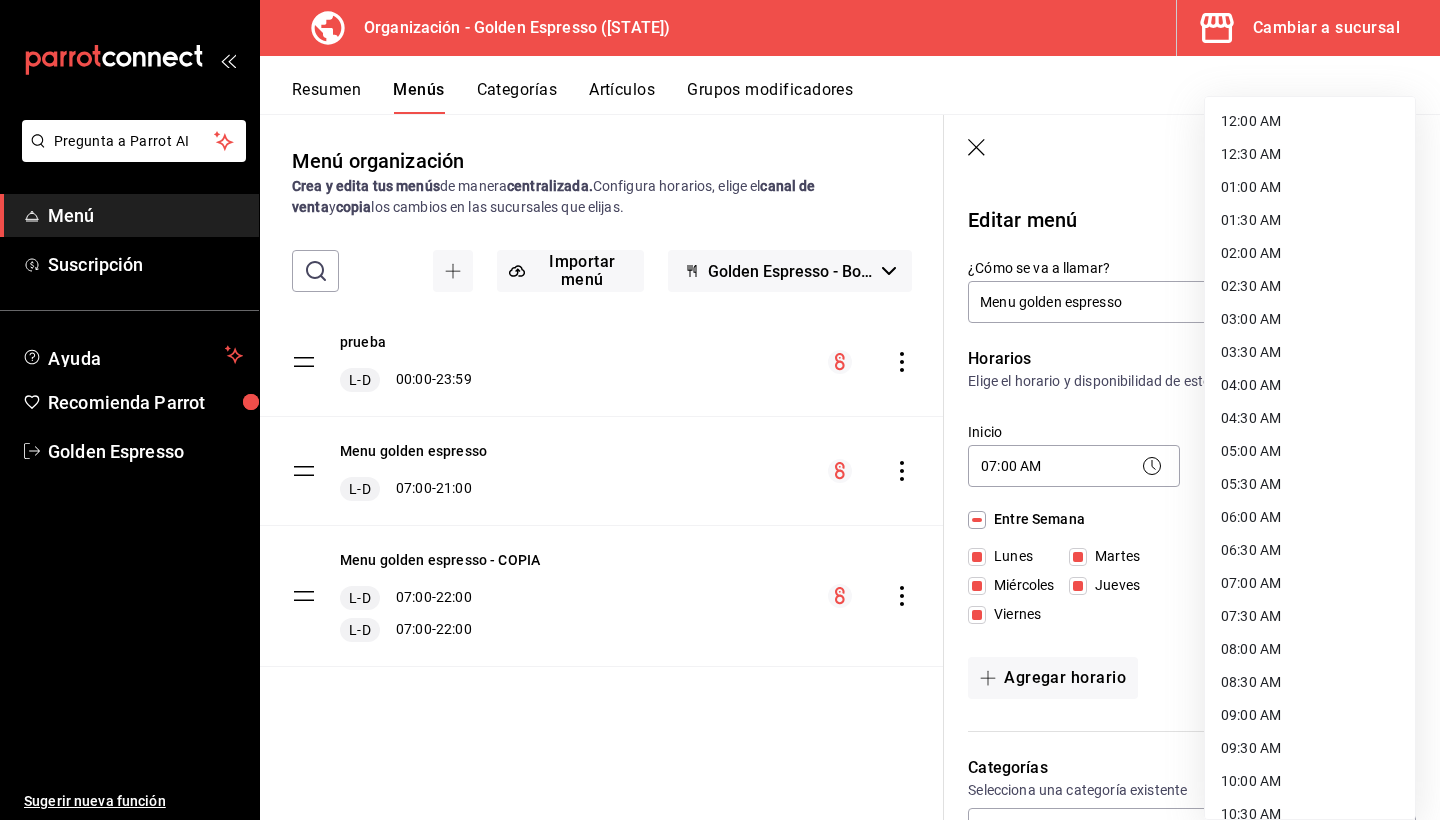 scroll, scrollTop: 911, scrollLeft: 0, axis: vertical 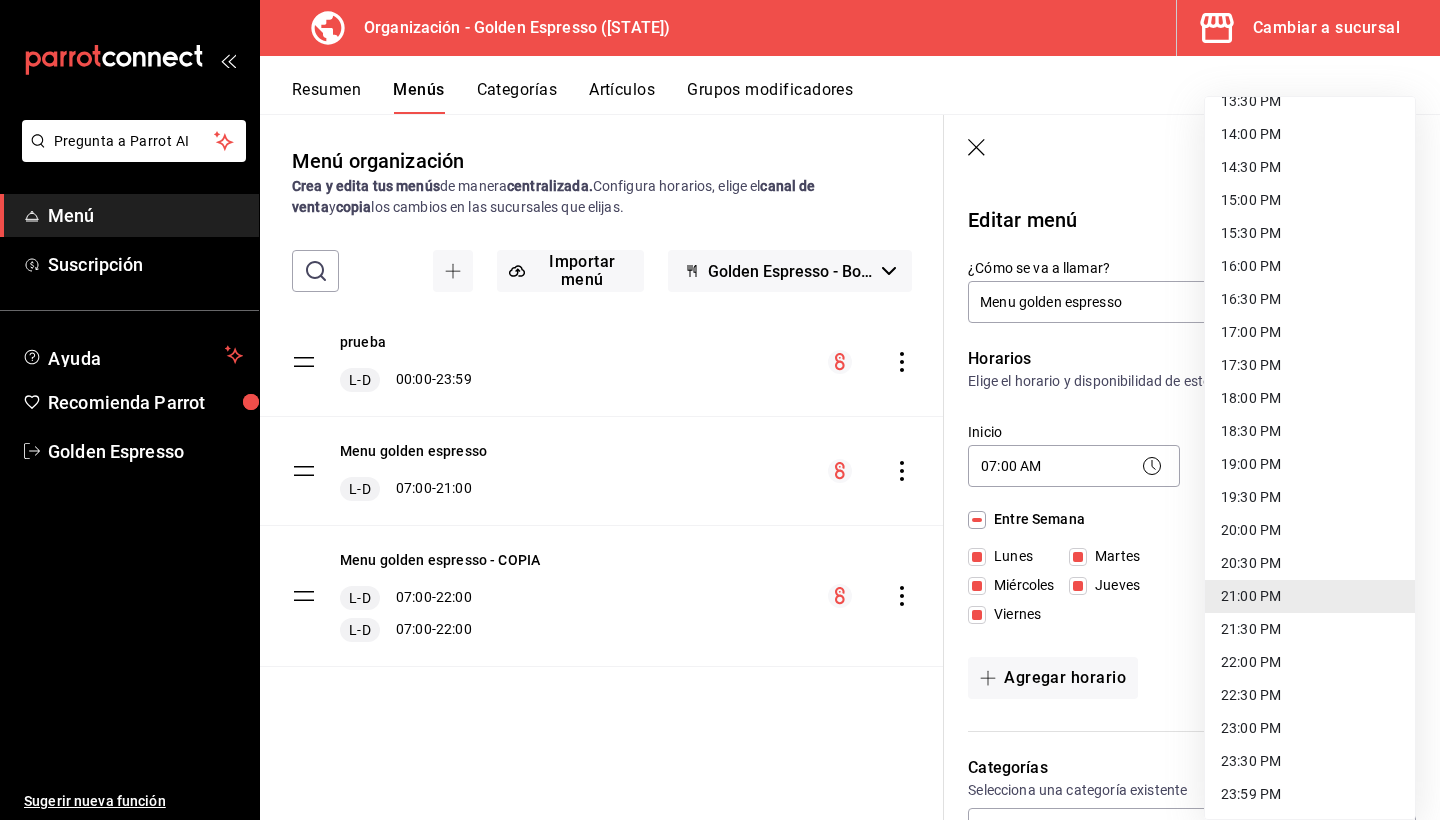 click on "22:00 PM" at bounding box center (1310, 662) 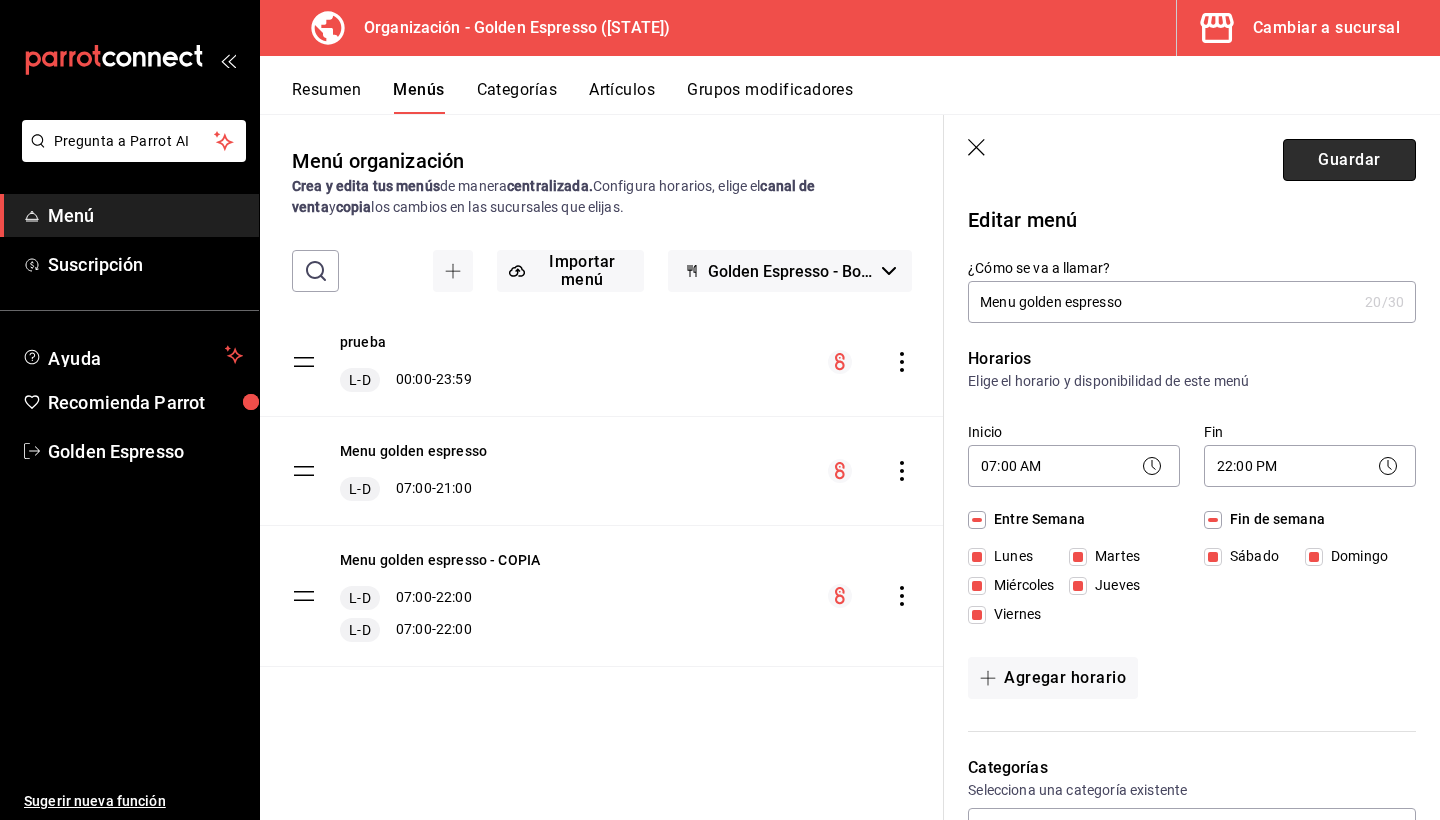 click on "Guardar" at bounding box center [1349, 160] 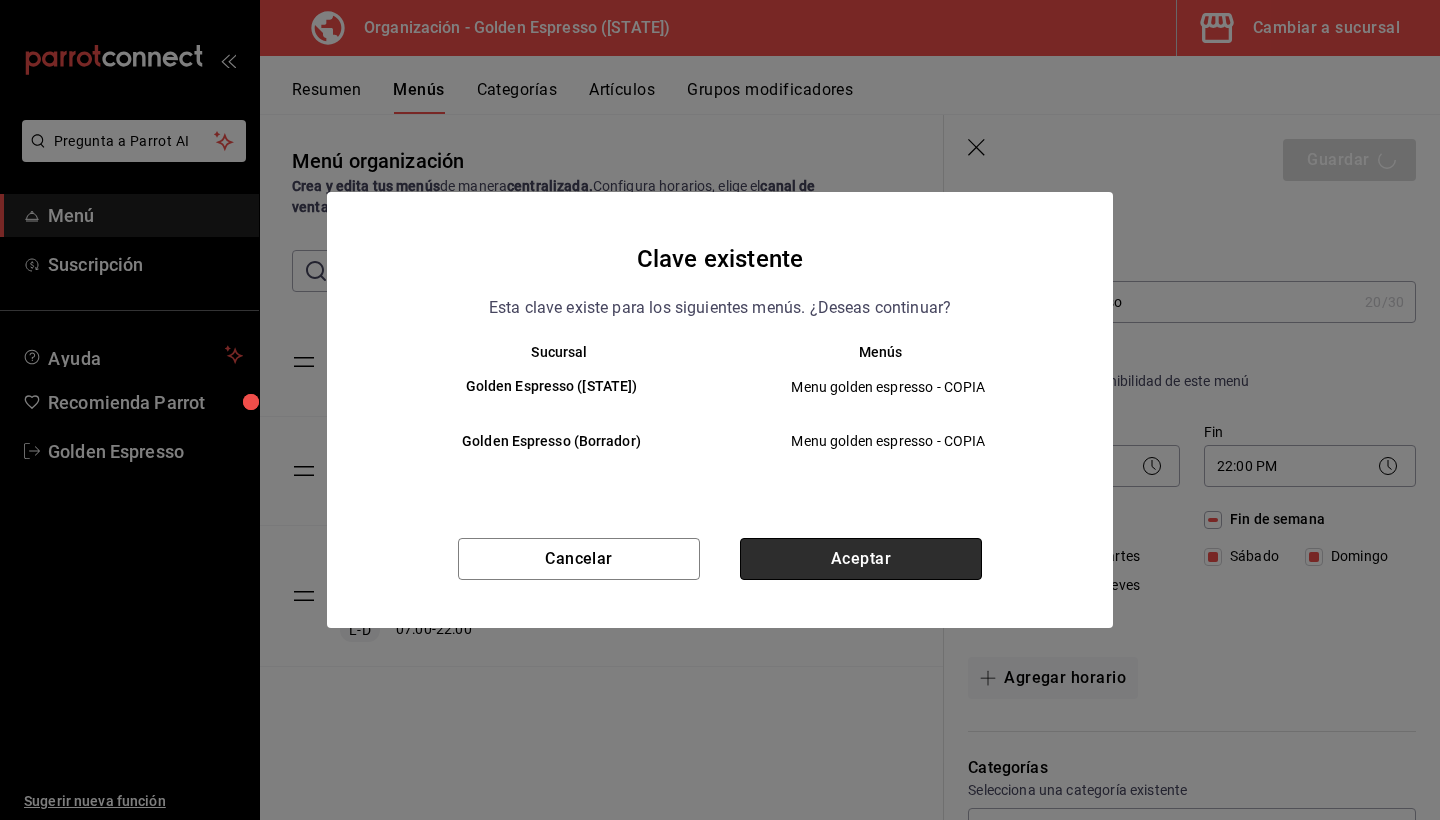 click on "Aceptar" at bounding box center [861, 559] 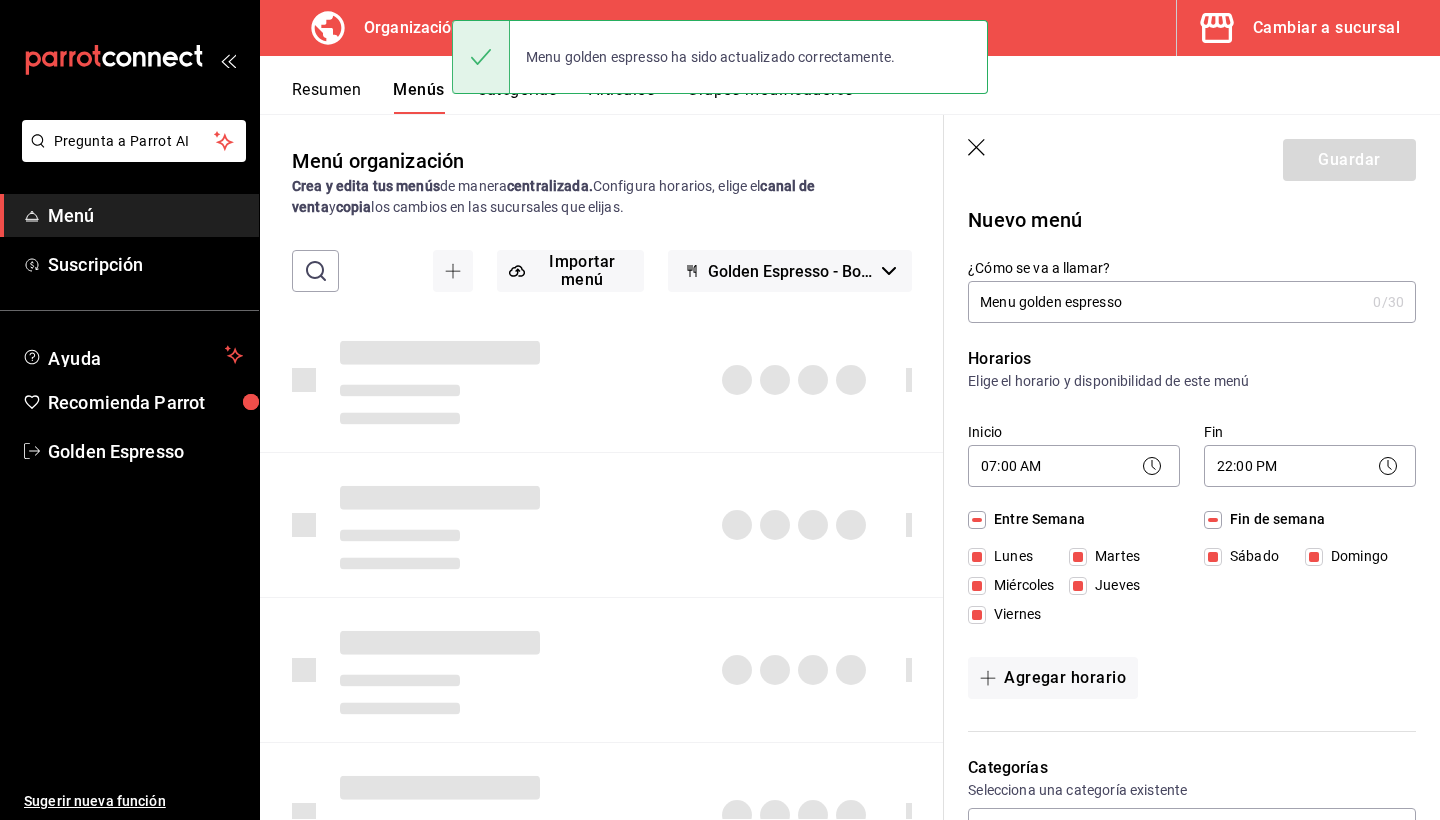 type 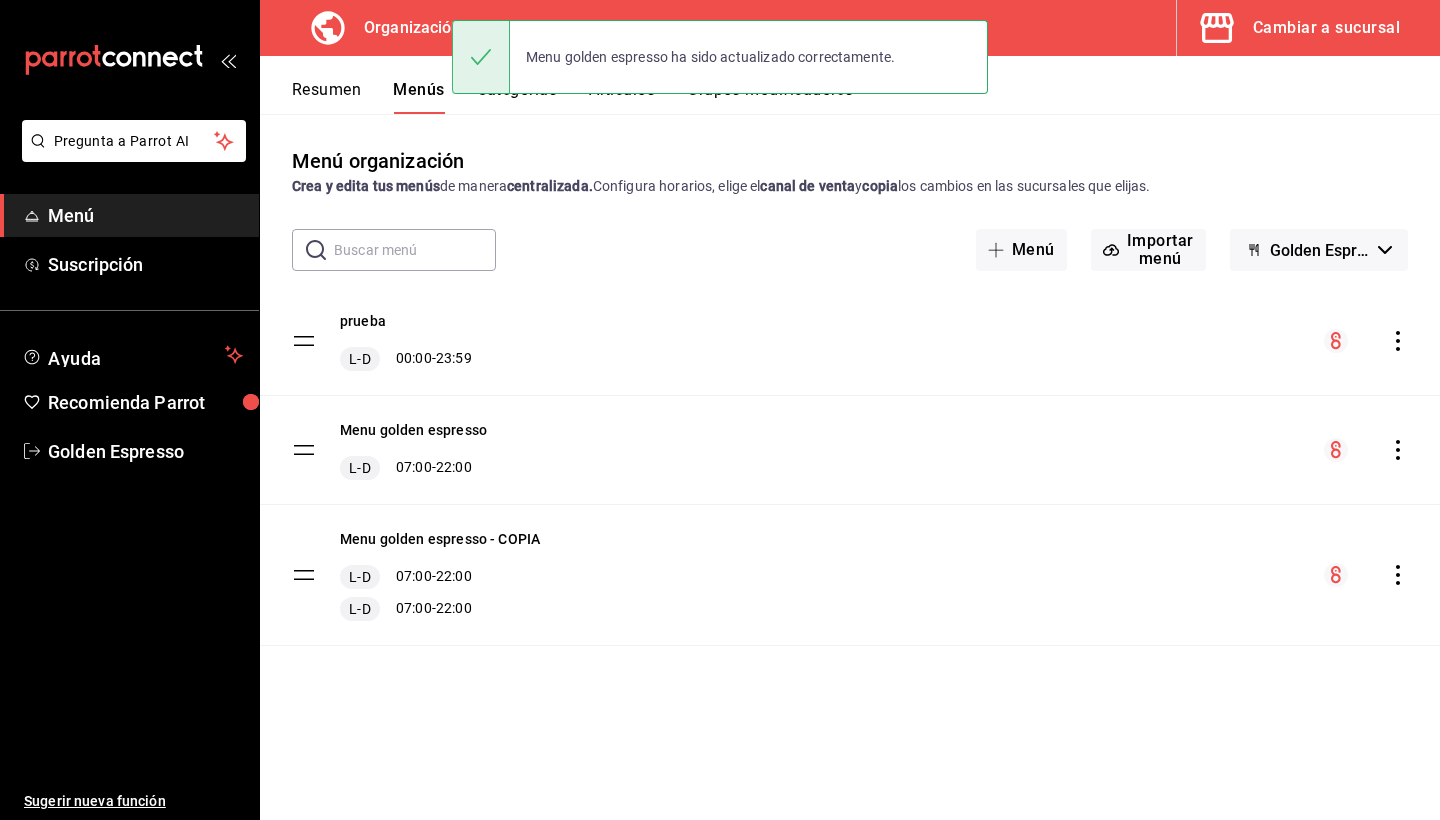 click 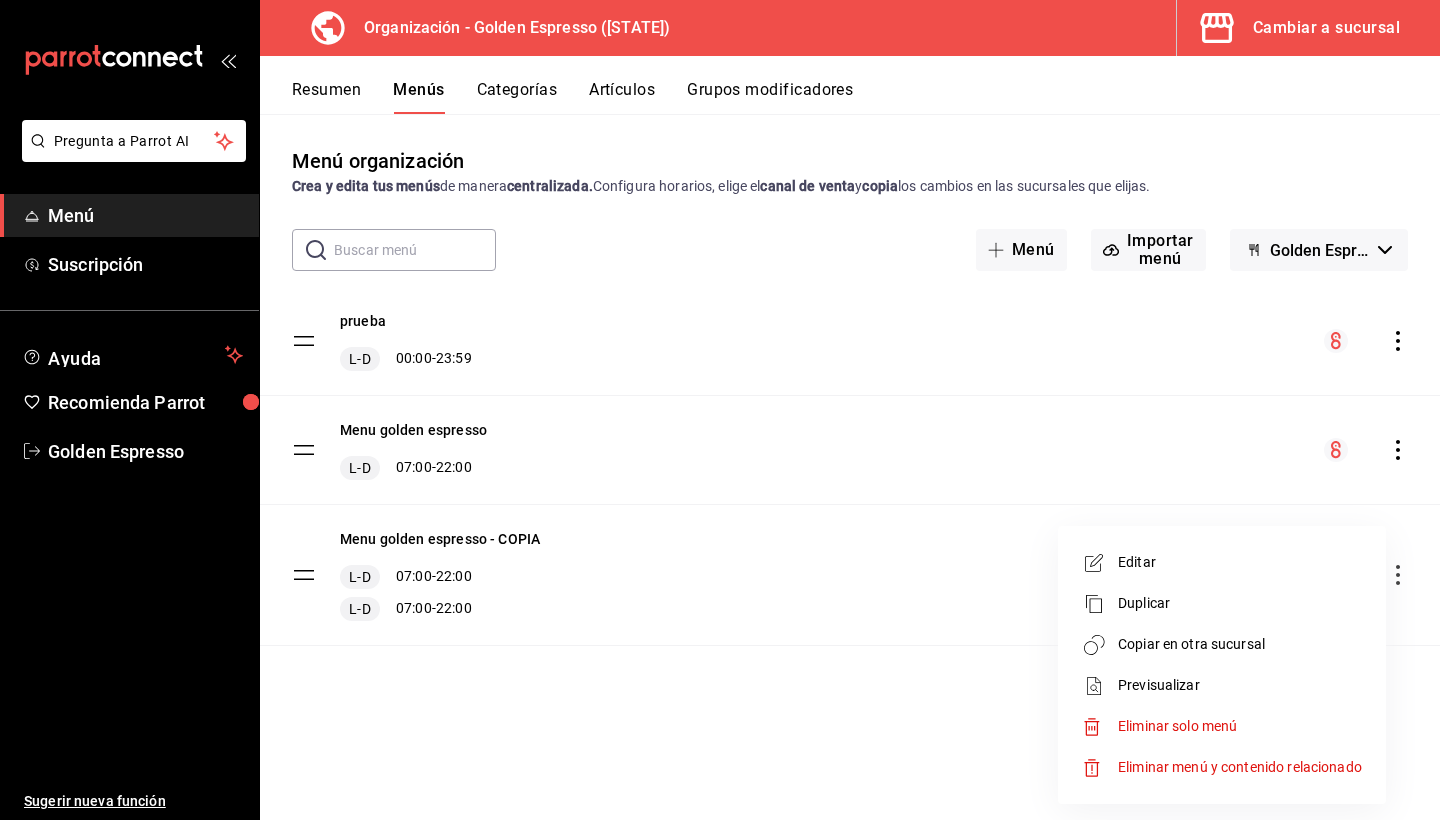 click on "Copiar en otra sucursal" at bounding box center [1240, 644] 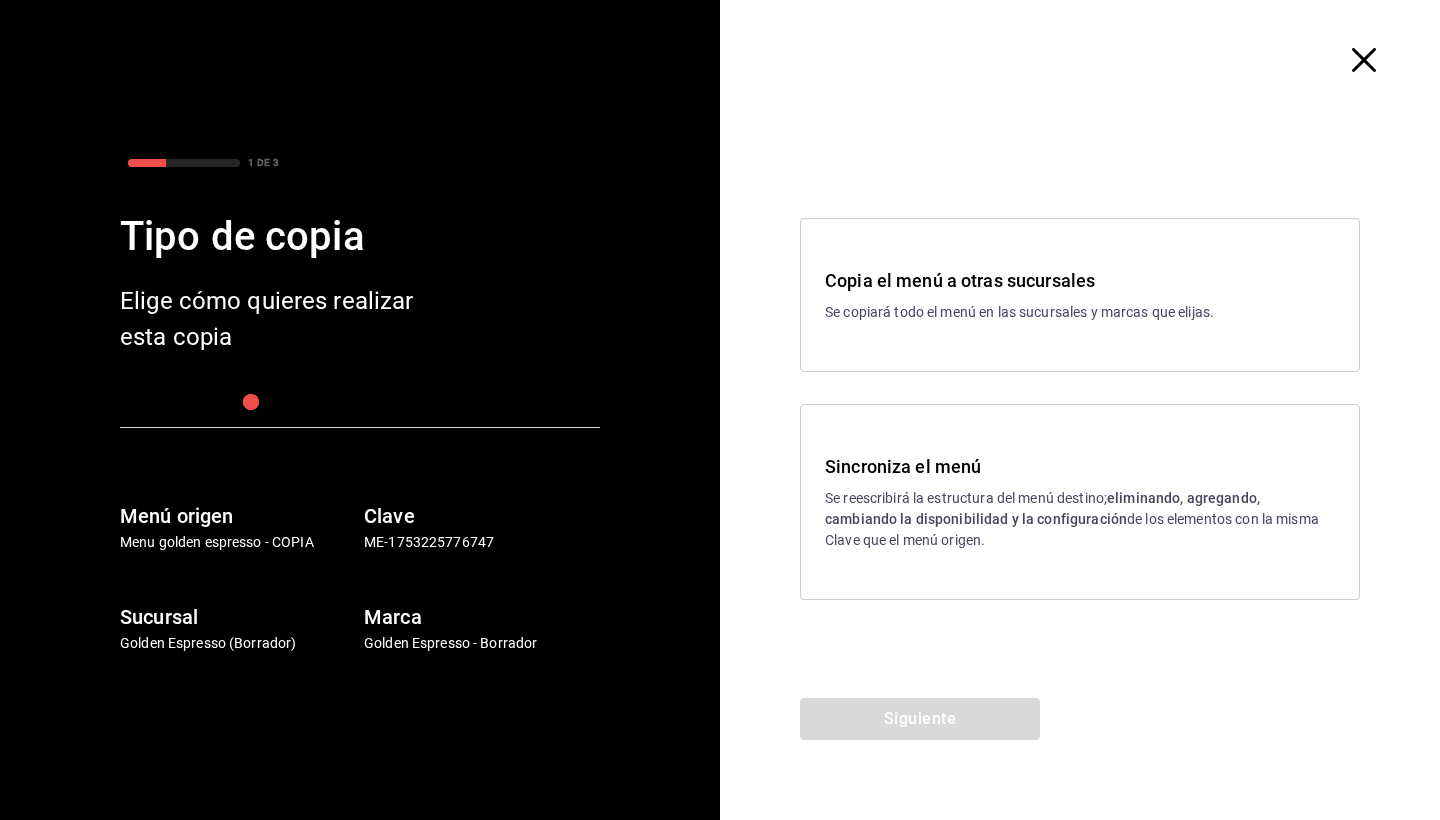 click on "eliminando, agregando, cambiando la disponibilidad y la configuración" at bounding box center [1042, 508] 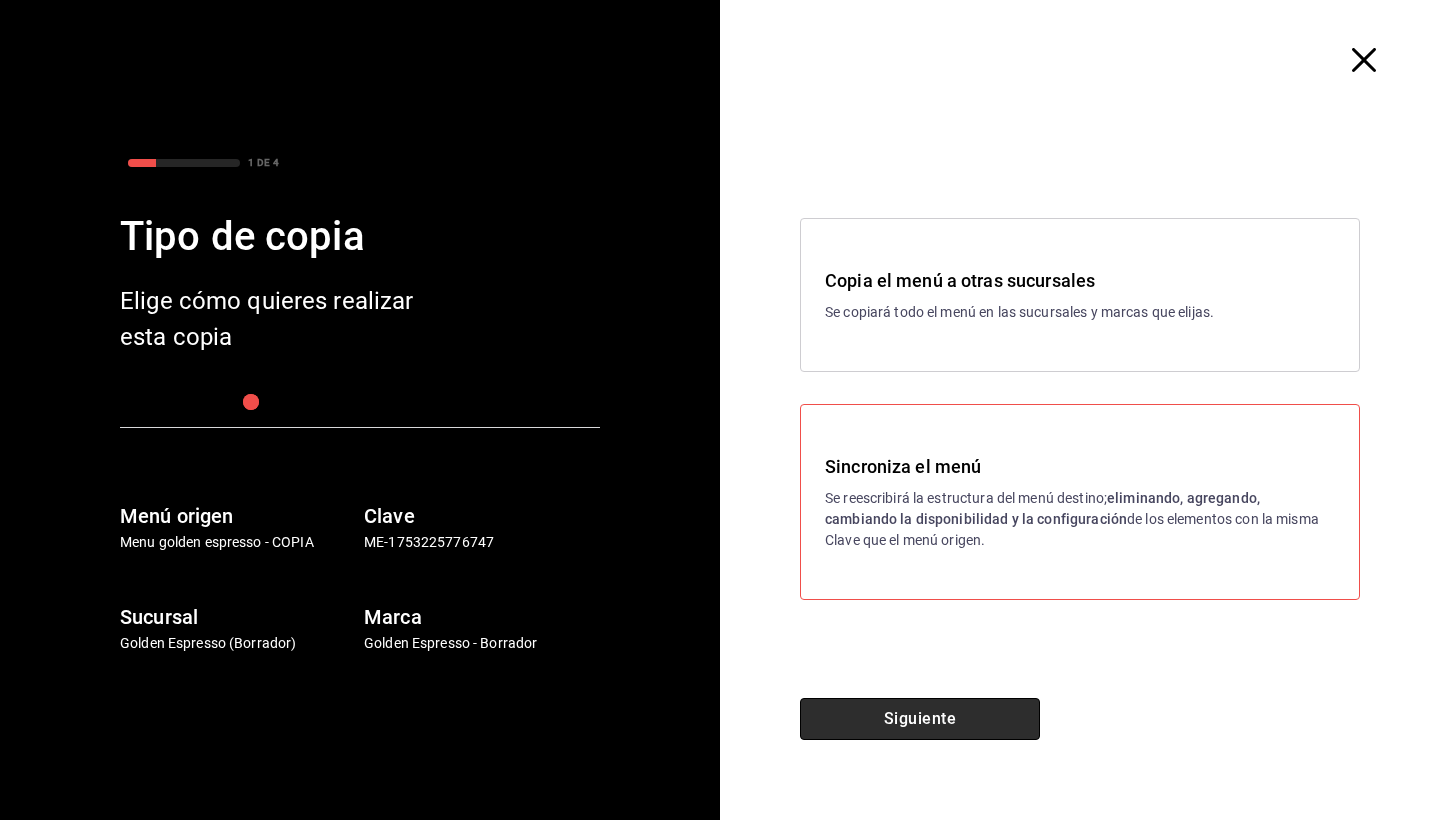 click on "Siguiente" at bounding box center [920, 719] 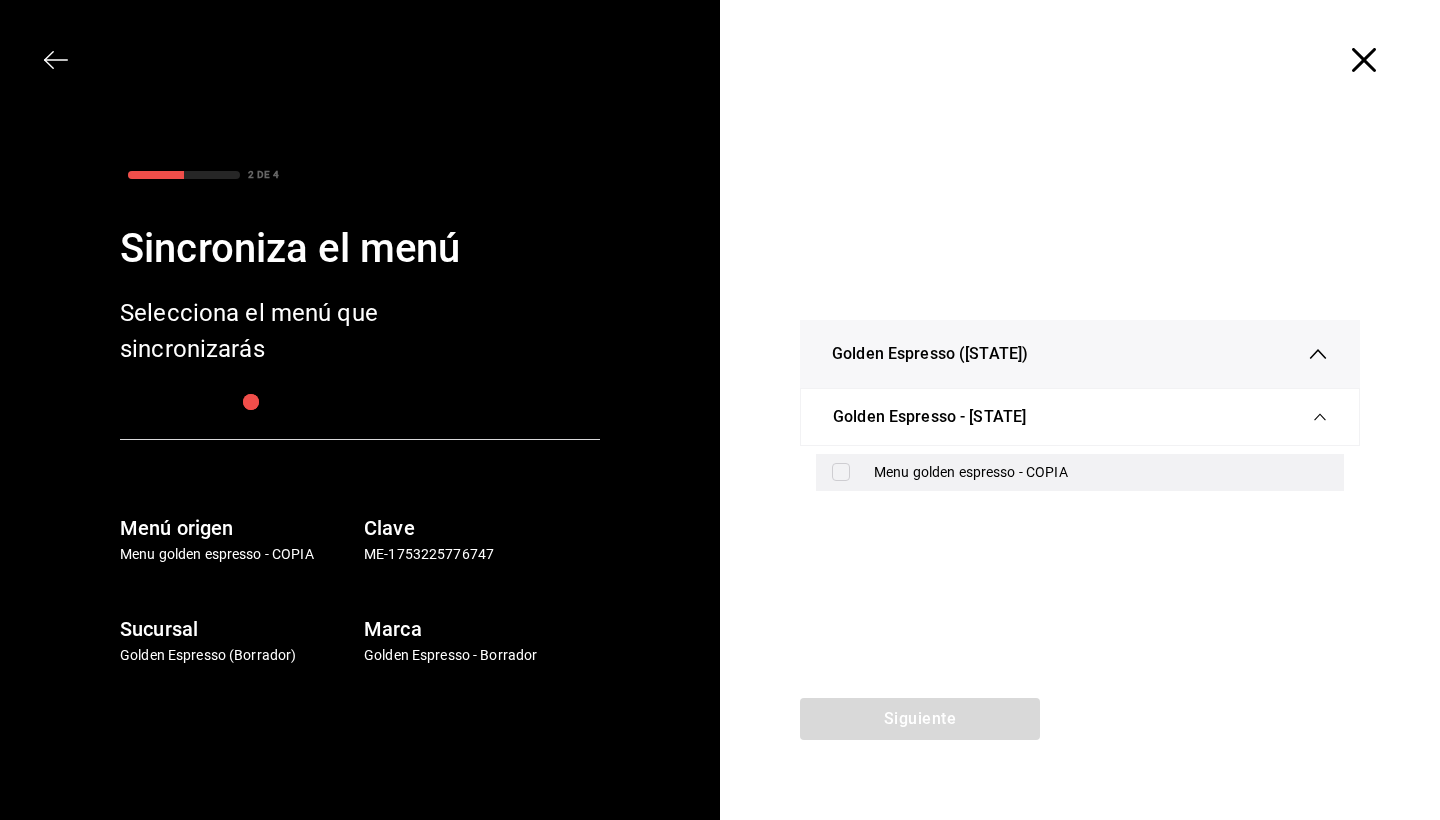 click on "Menu golden espresso - COPIA" at bounding box center [1080, 472] 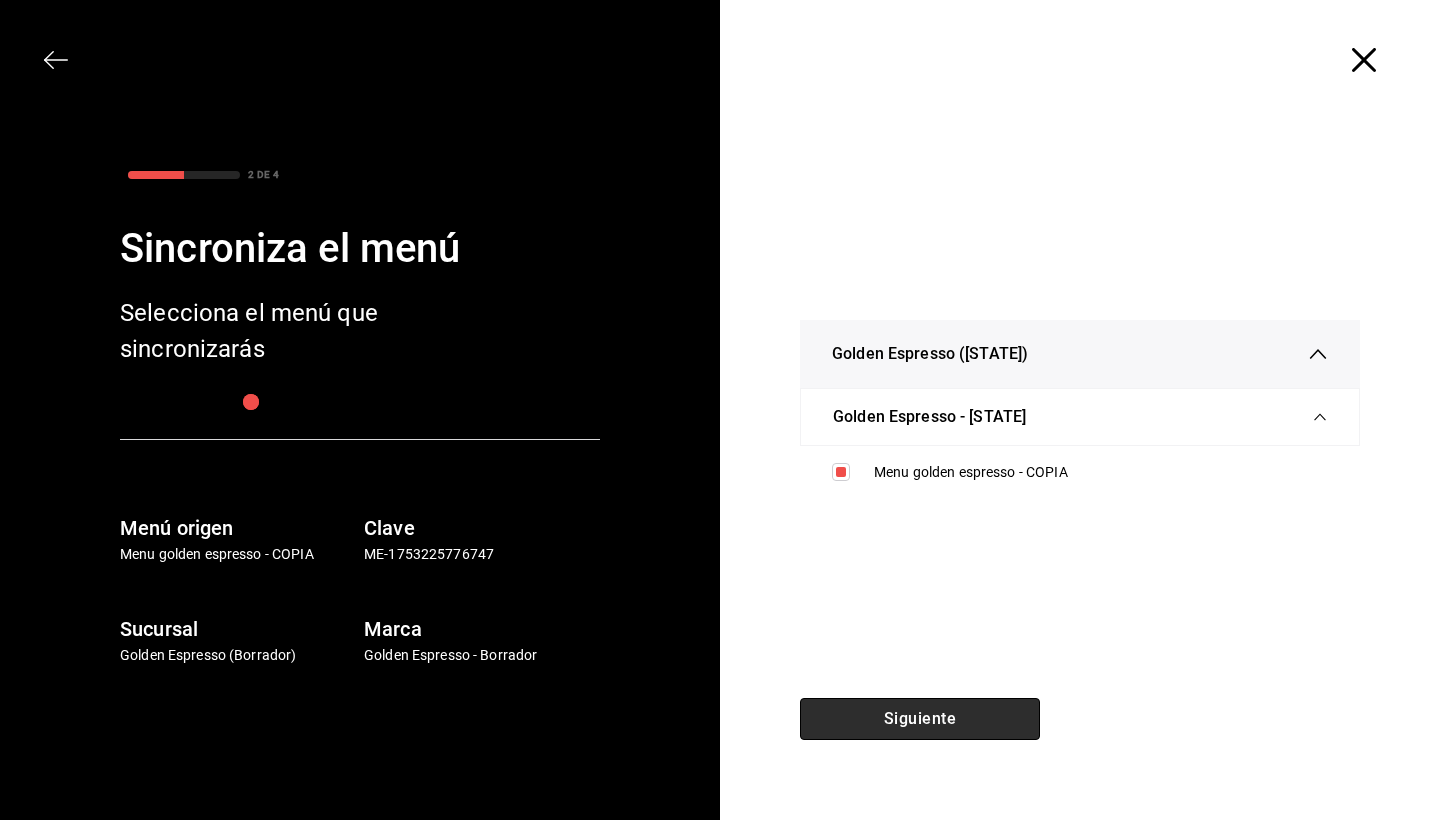 click on "Siguiente" at bounding box center (920, 719) 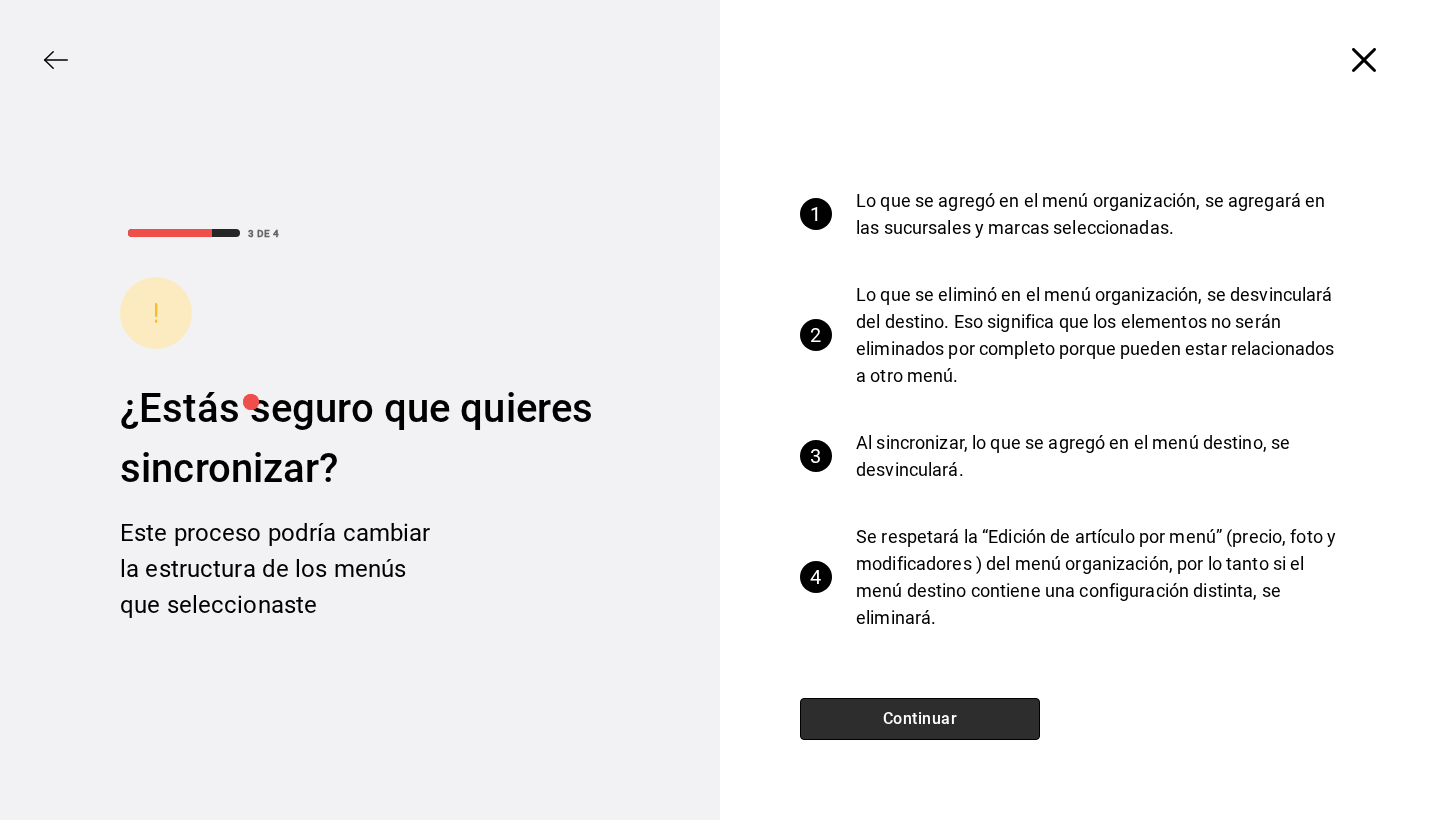 click on "Continuar" at bounding box center (920, 719) 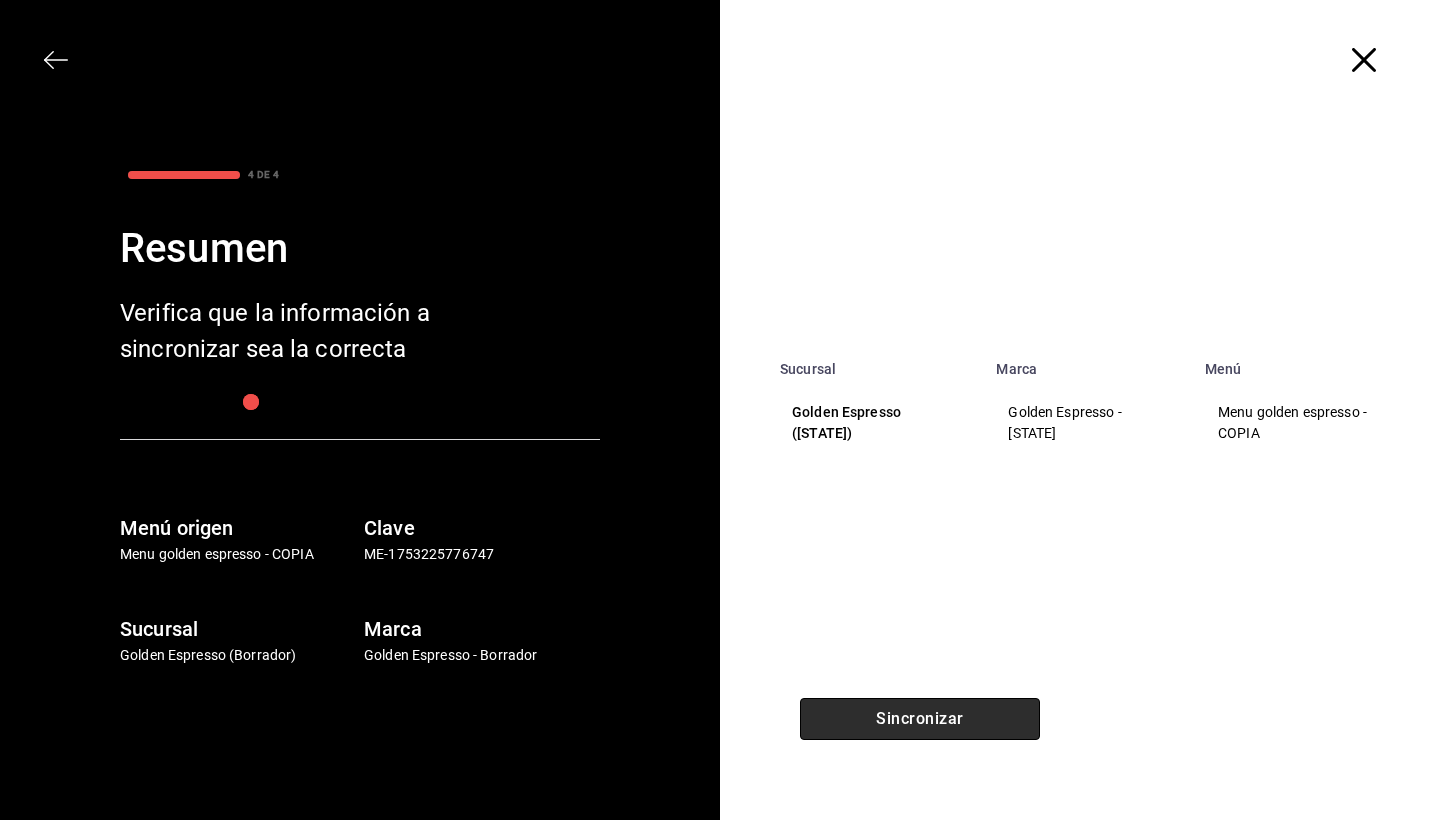 click on "Sincronizar" at bounding box center [920, 719] 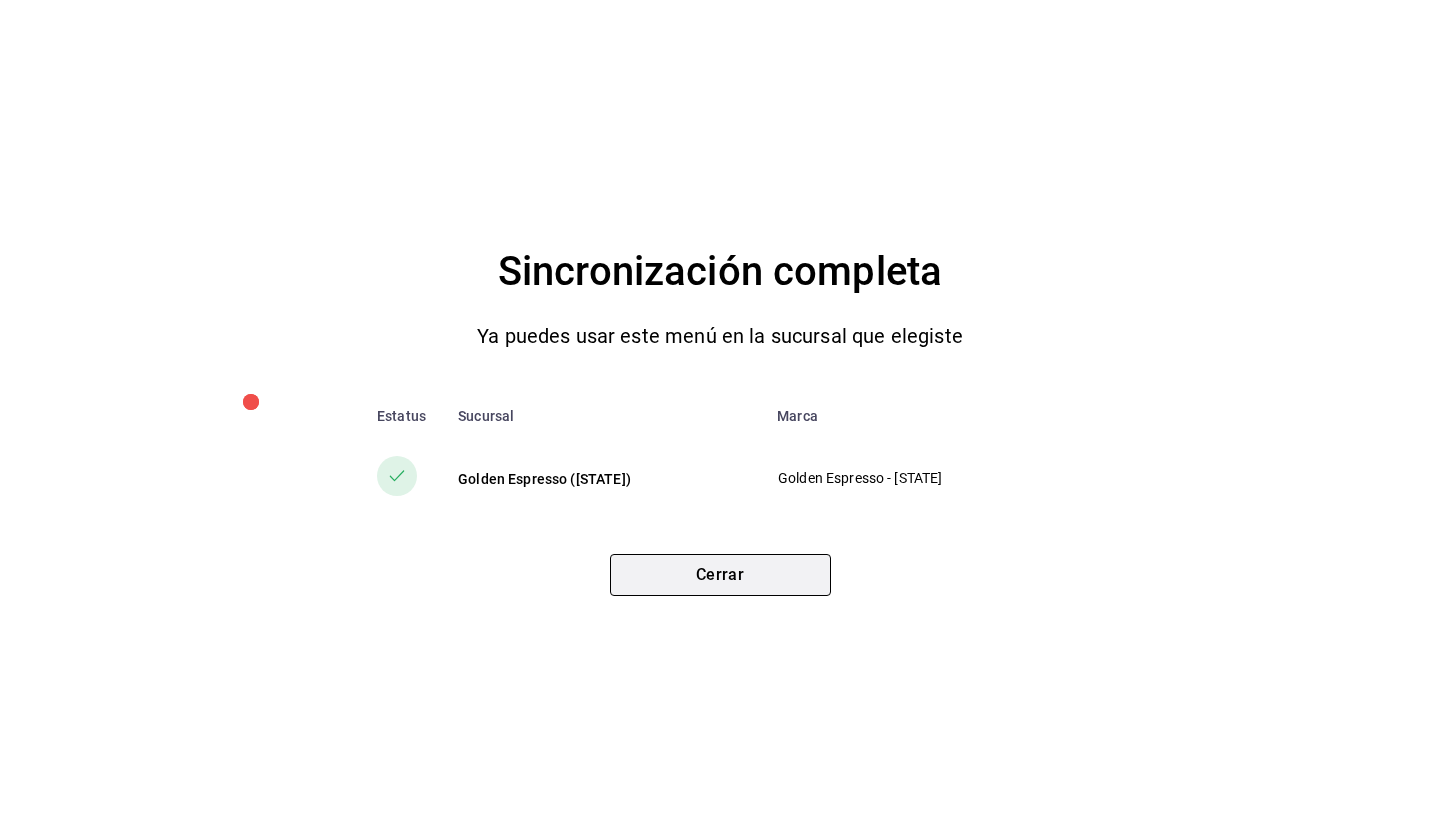 click on "Cerrar" at bounding box center [720, 575] 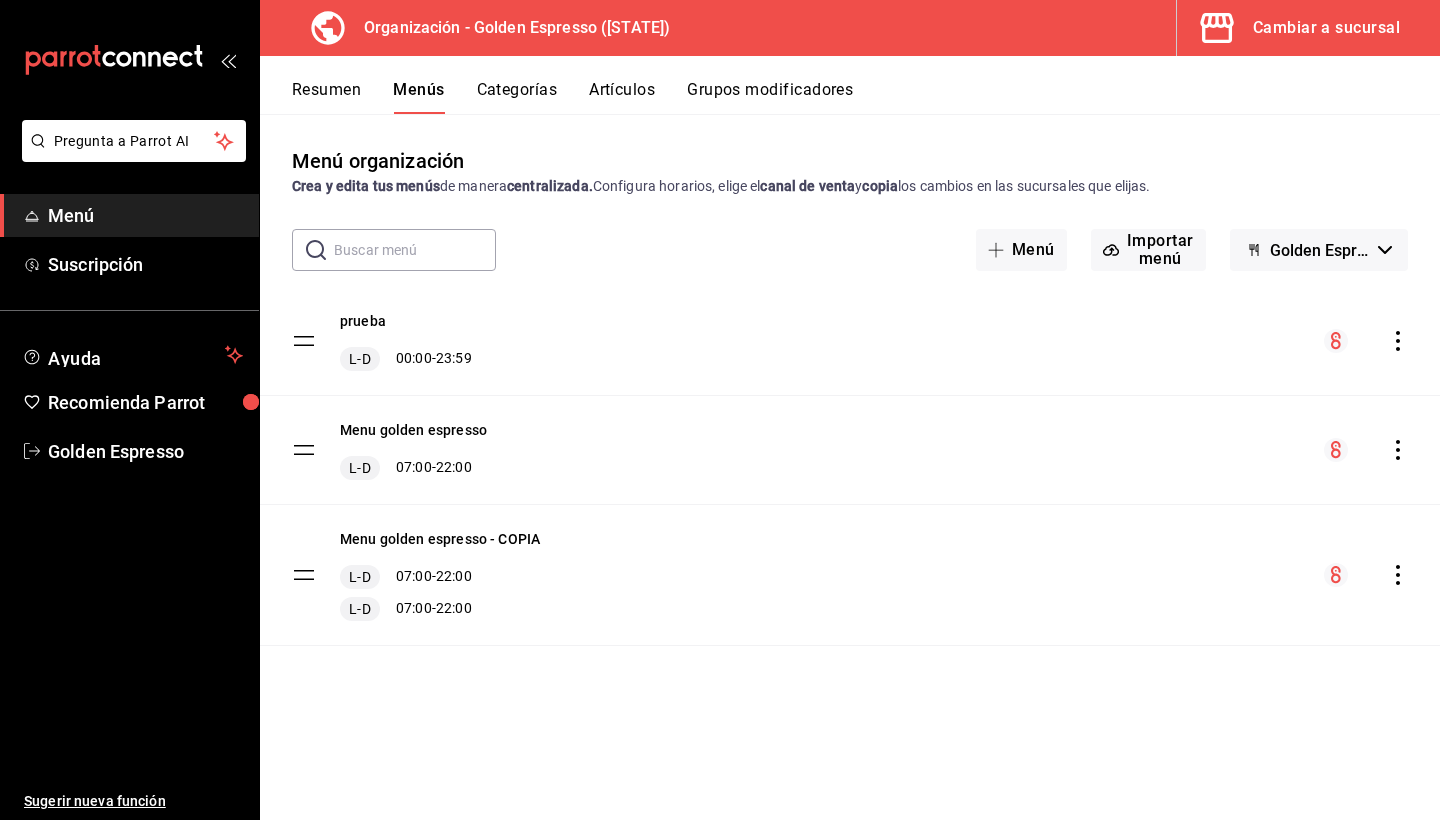 click on "Resumen" at bounding box center [326, 97] 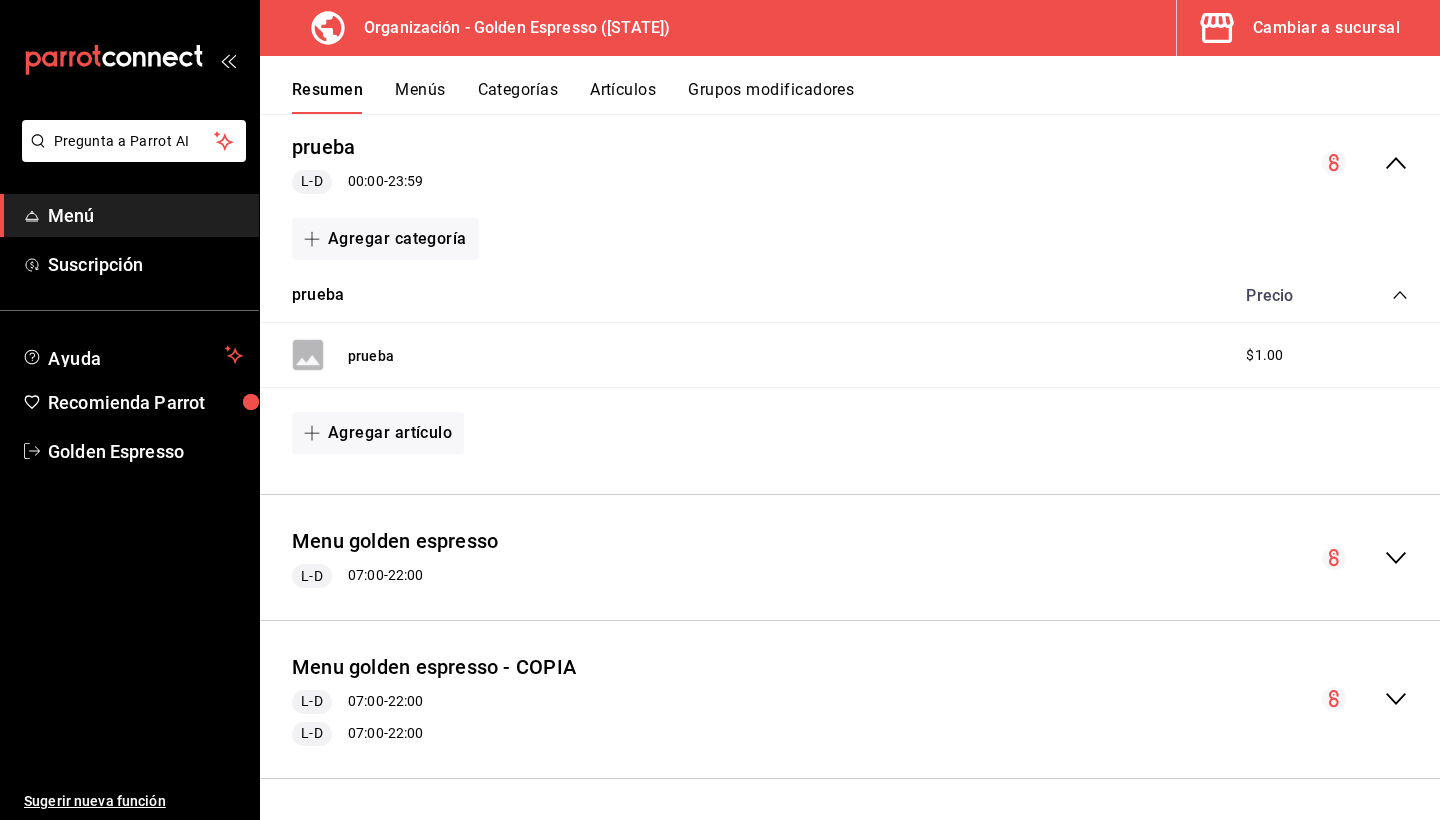 scroll, scrollTop: 183, scrollLeft: 0, axis: vertical 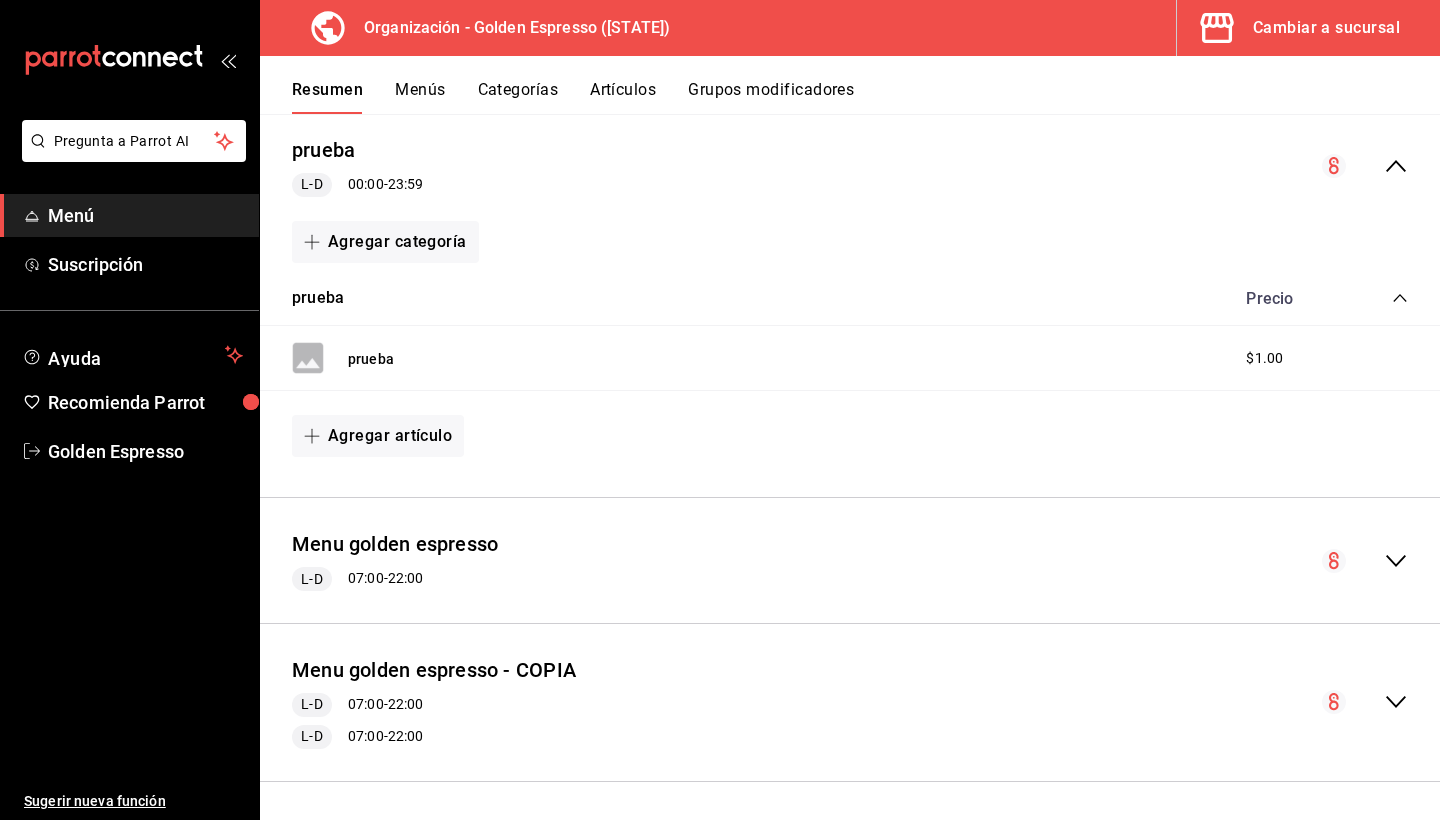 click on "Cambiar a sucursal" at bounding box center (1326, 28) 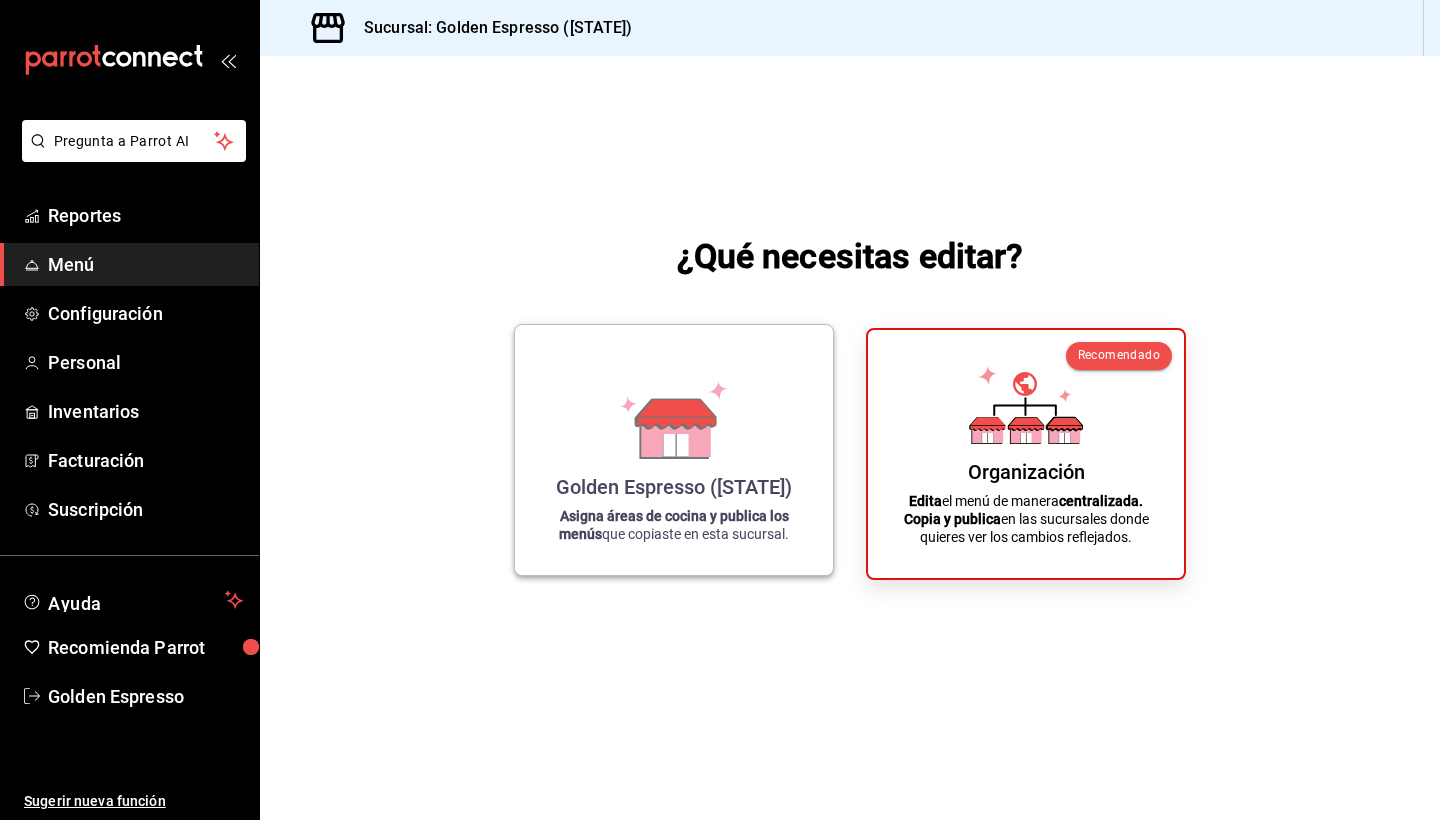 click 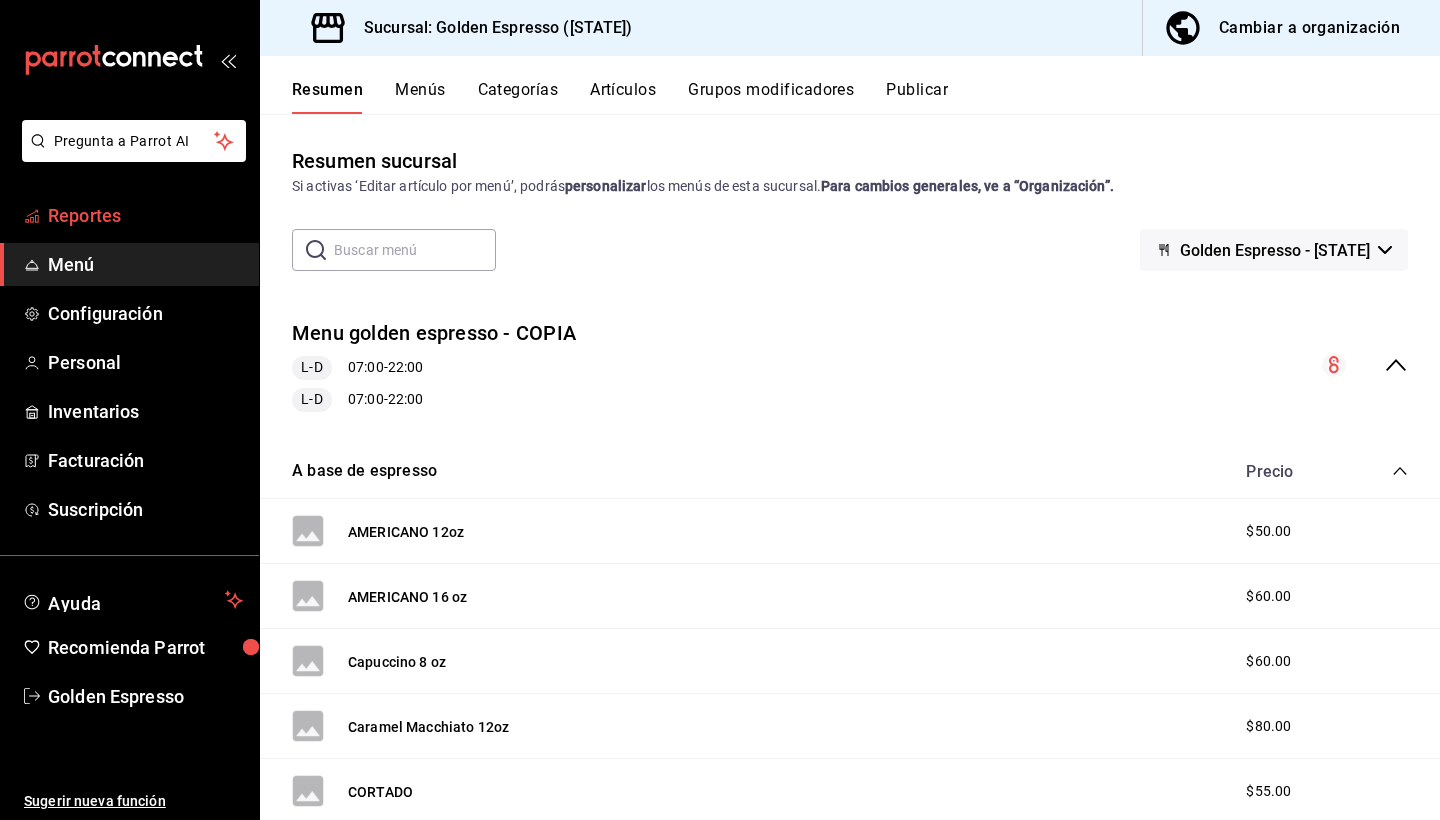 click on "Reportes" at bounding box center (145, 215) 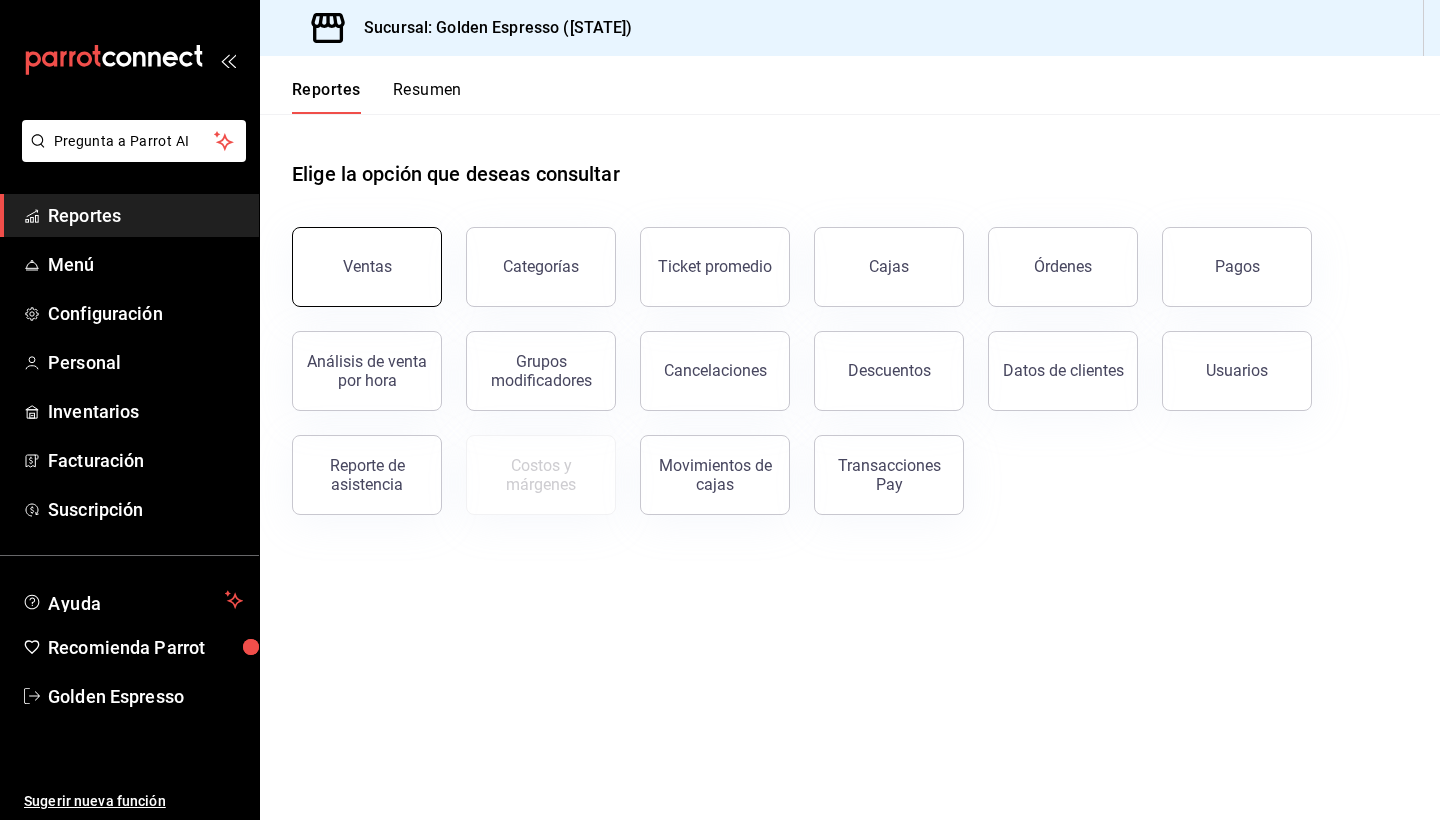 click on "Ventas" at bounding box center (367, 266) 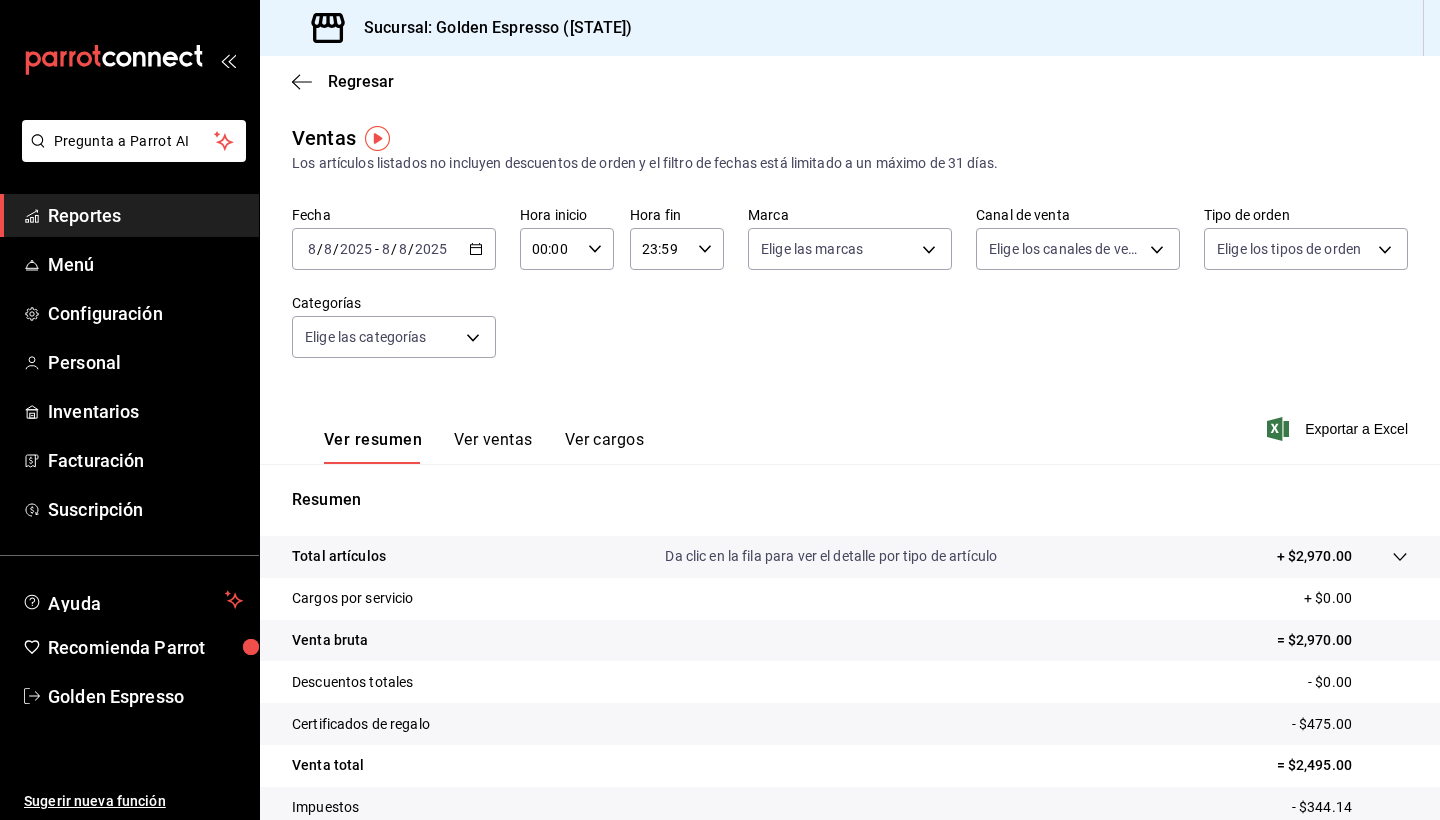 scroll, scrollTop: 0, scrollLeft: 0, axis: both 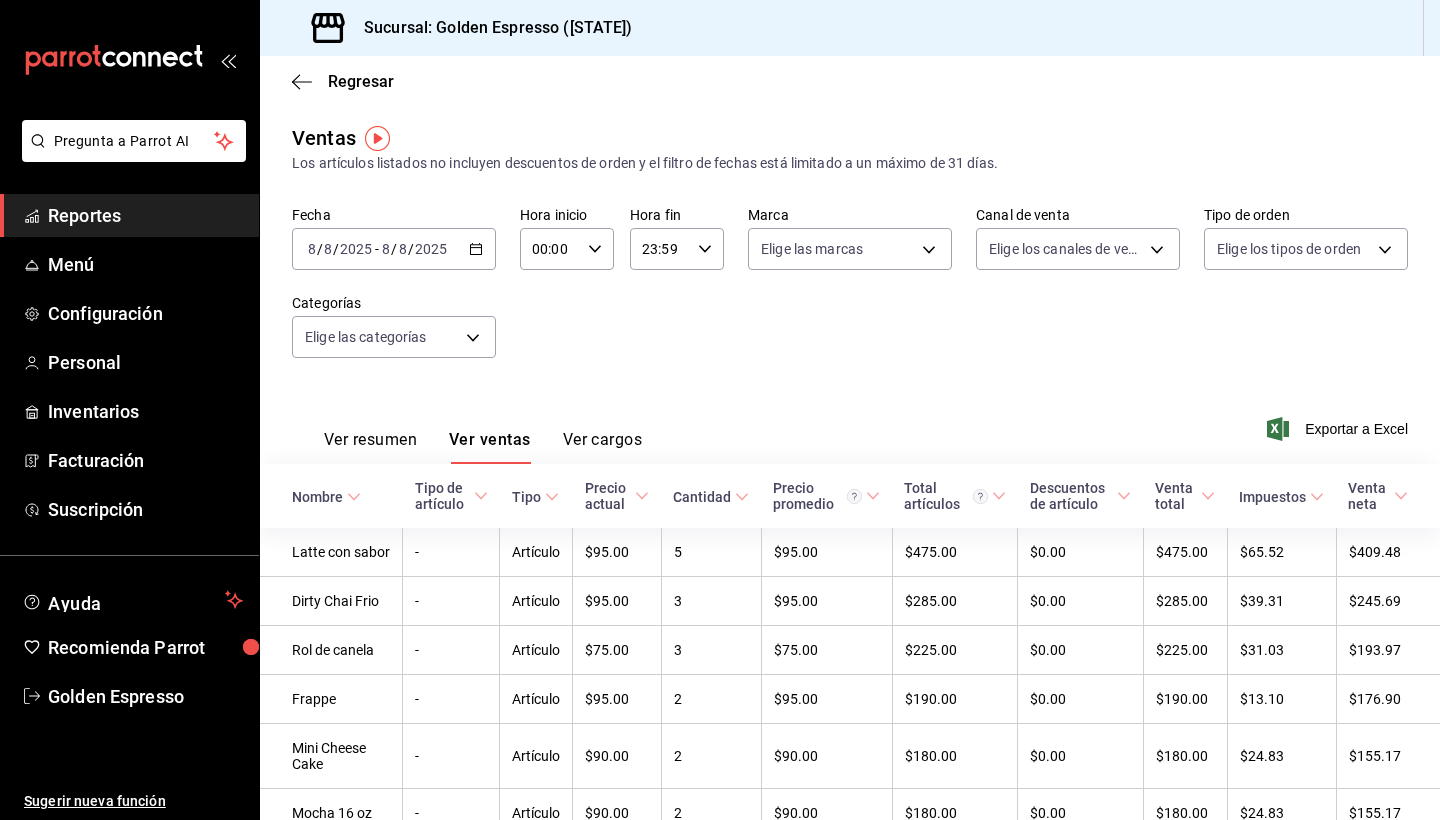click on "Ver cargos" at bounding box center (603, 447) 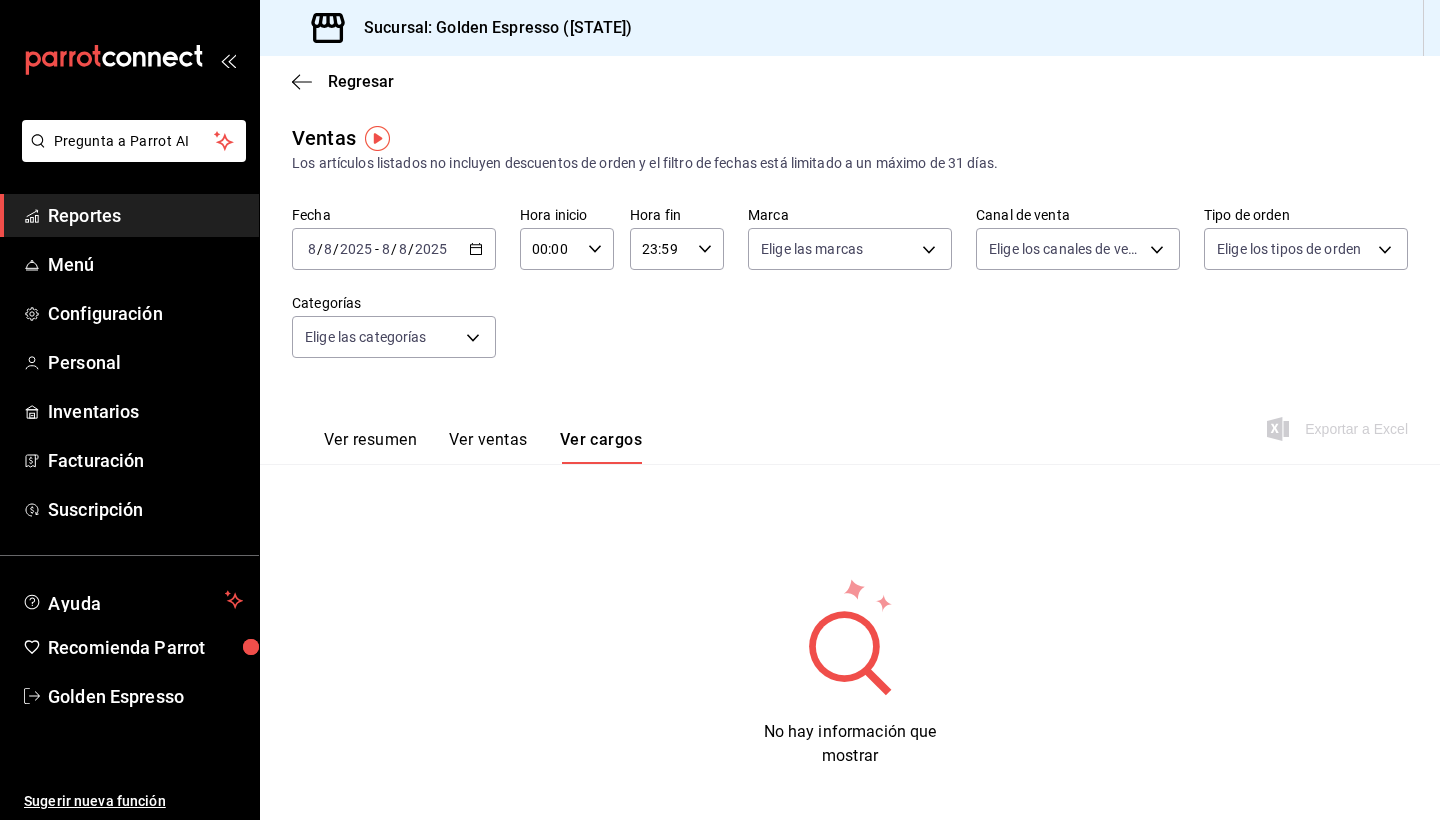 click on "Ver ventas" at bounding box center (488, 447) 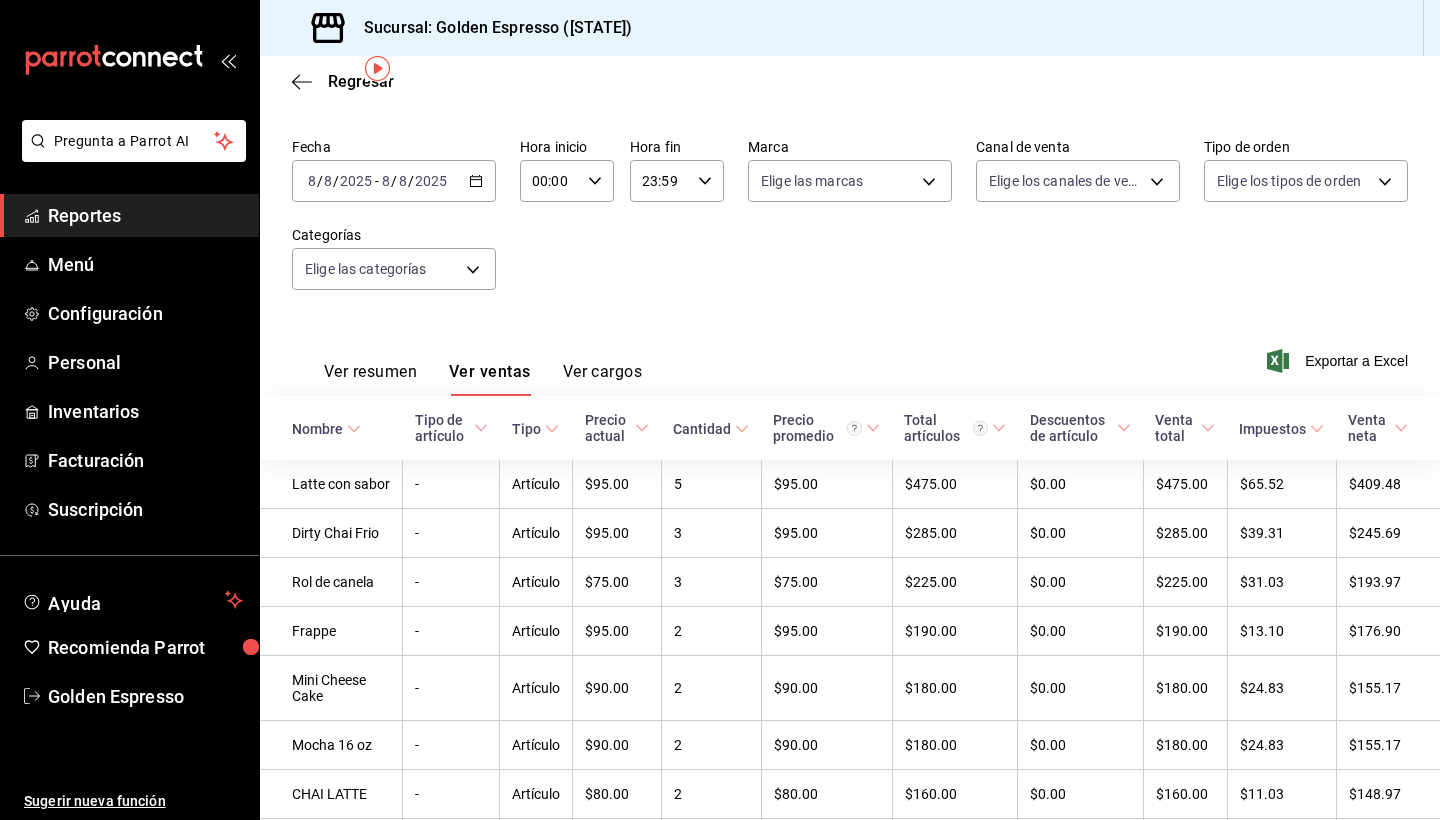 scroll, scrollTop: 73, scrollLeft: 0, axis: vertical 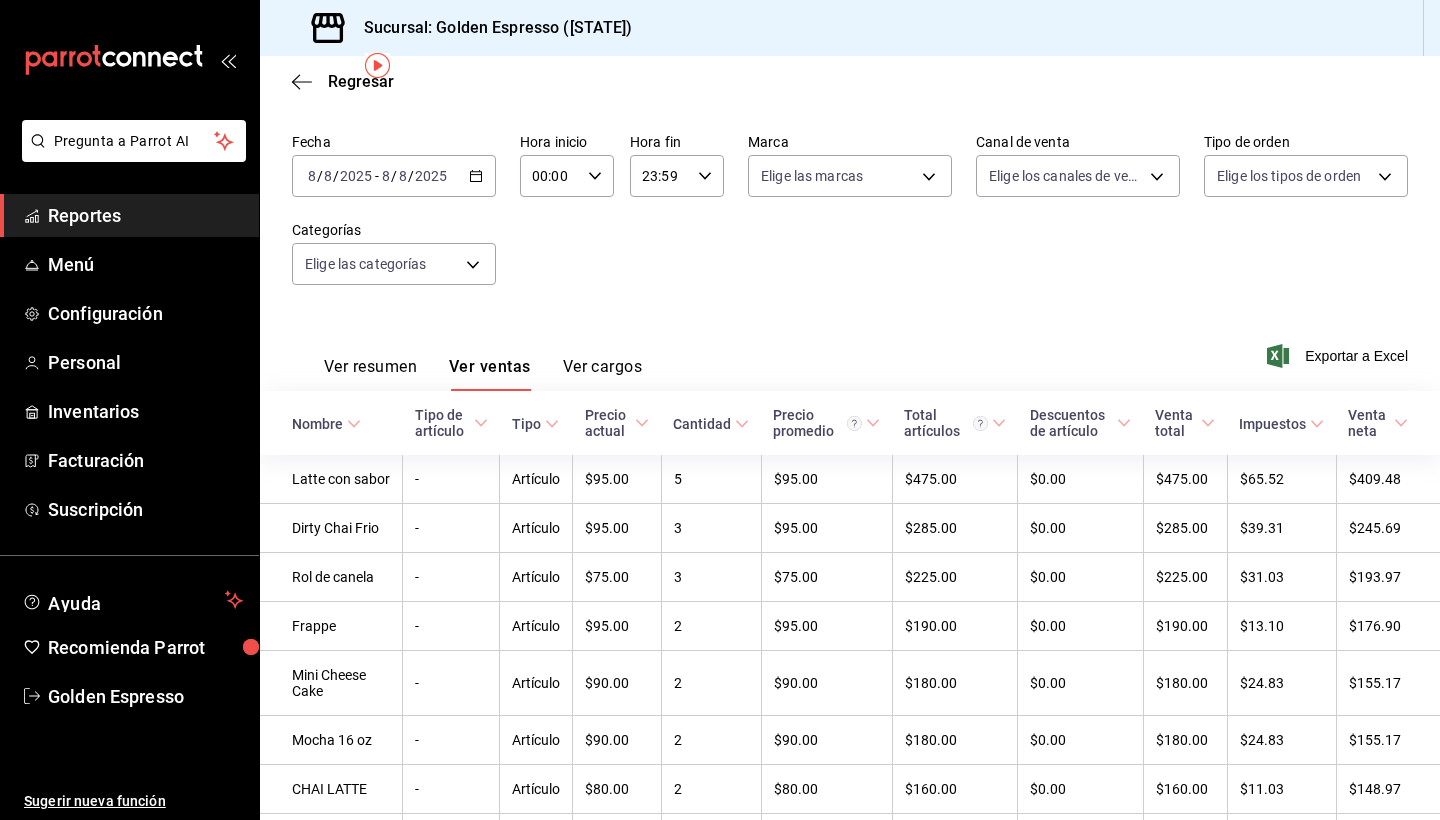 click on "Ver resumen" at bounding box center [370, 374] 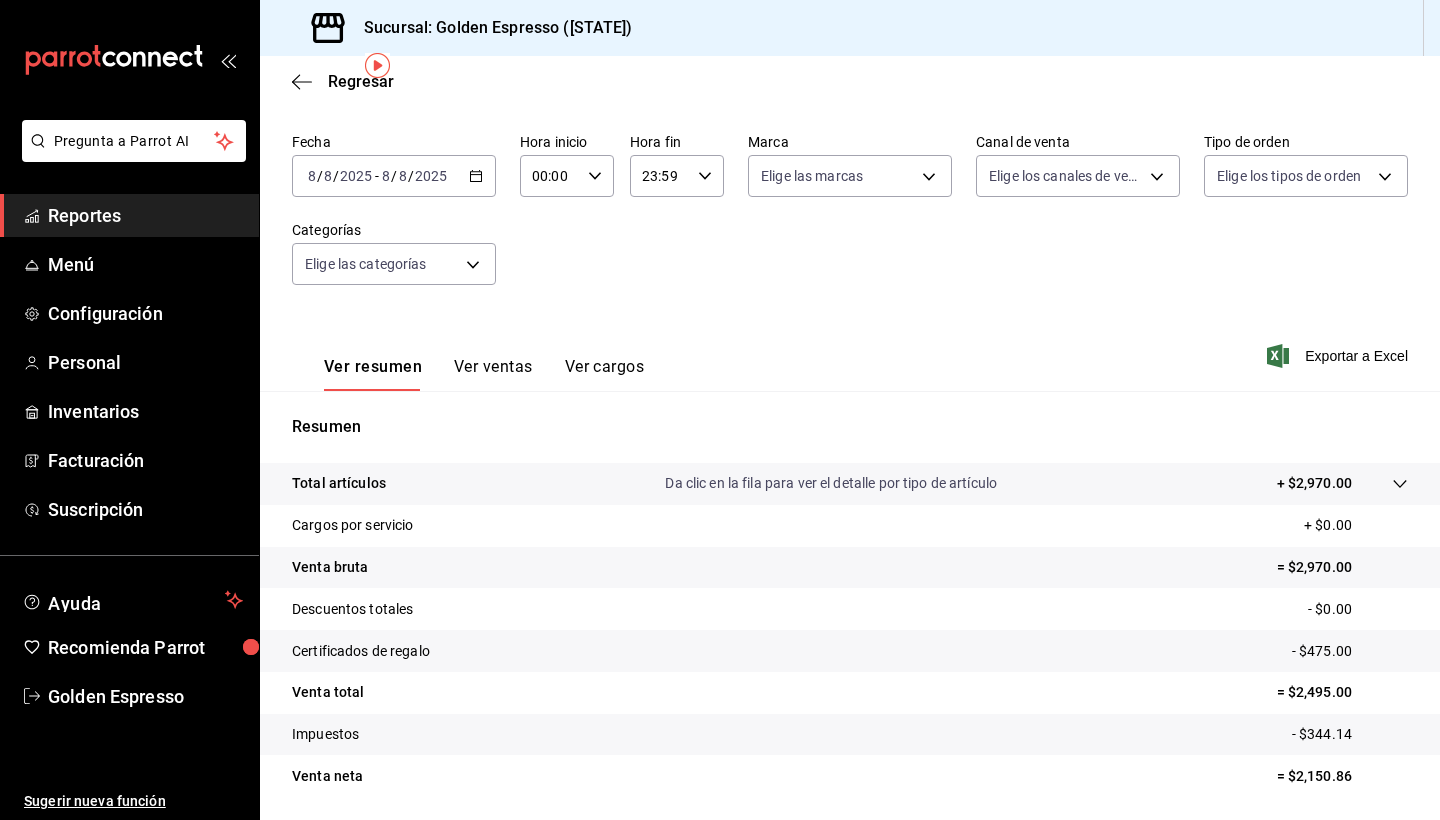 click 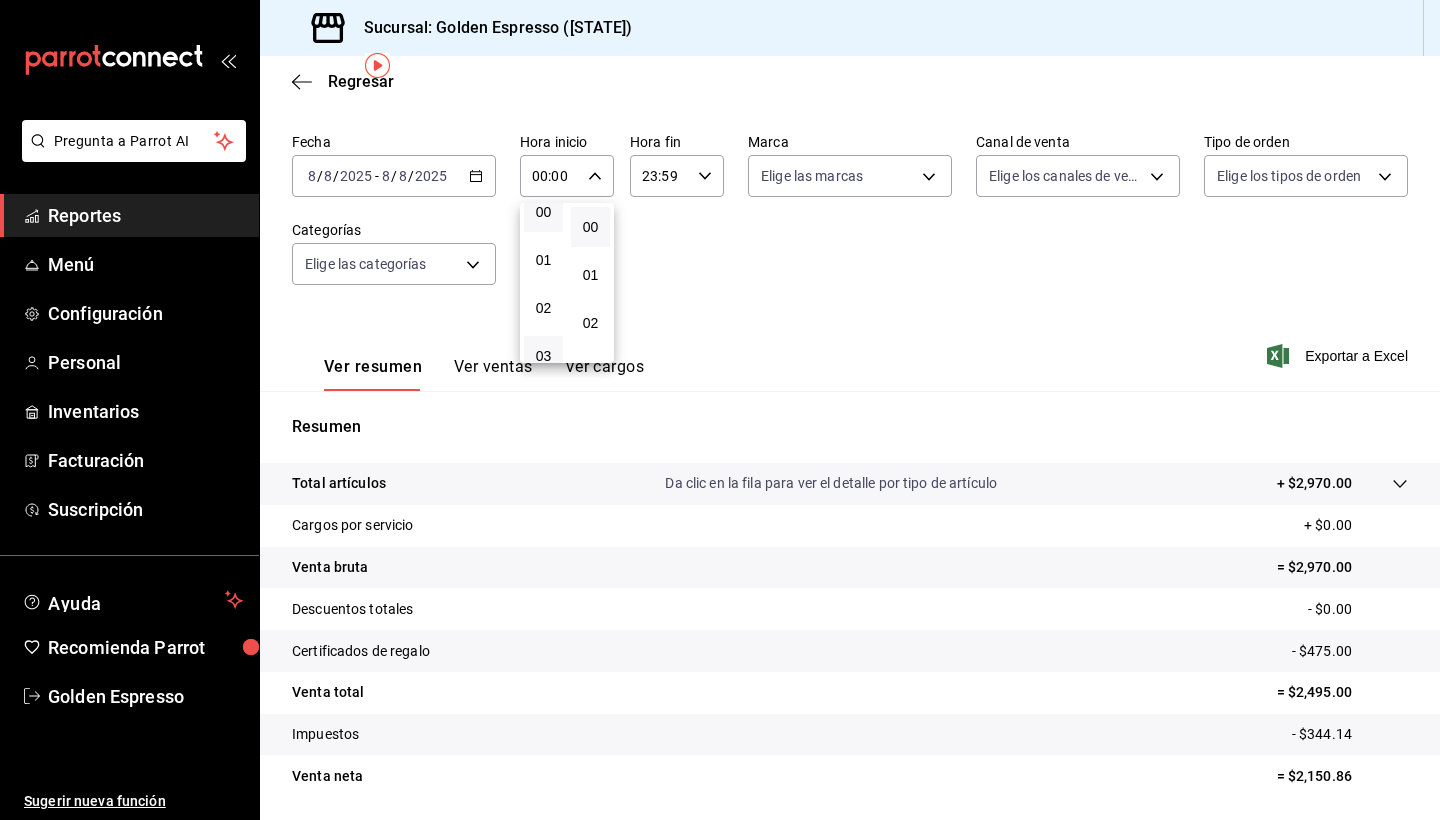 scroll, scrollTop: 18, scrollLeft: 0, axis: vertical 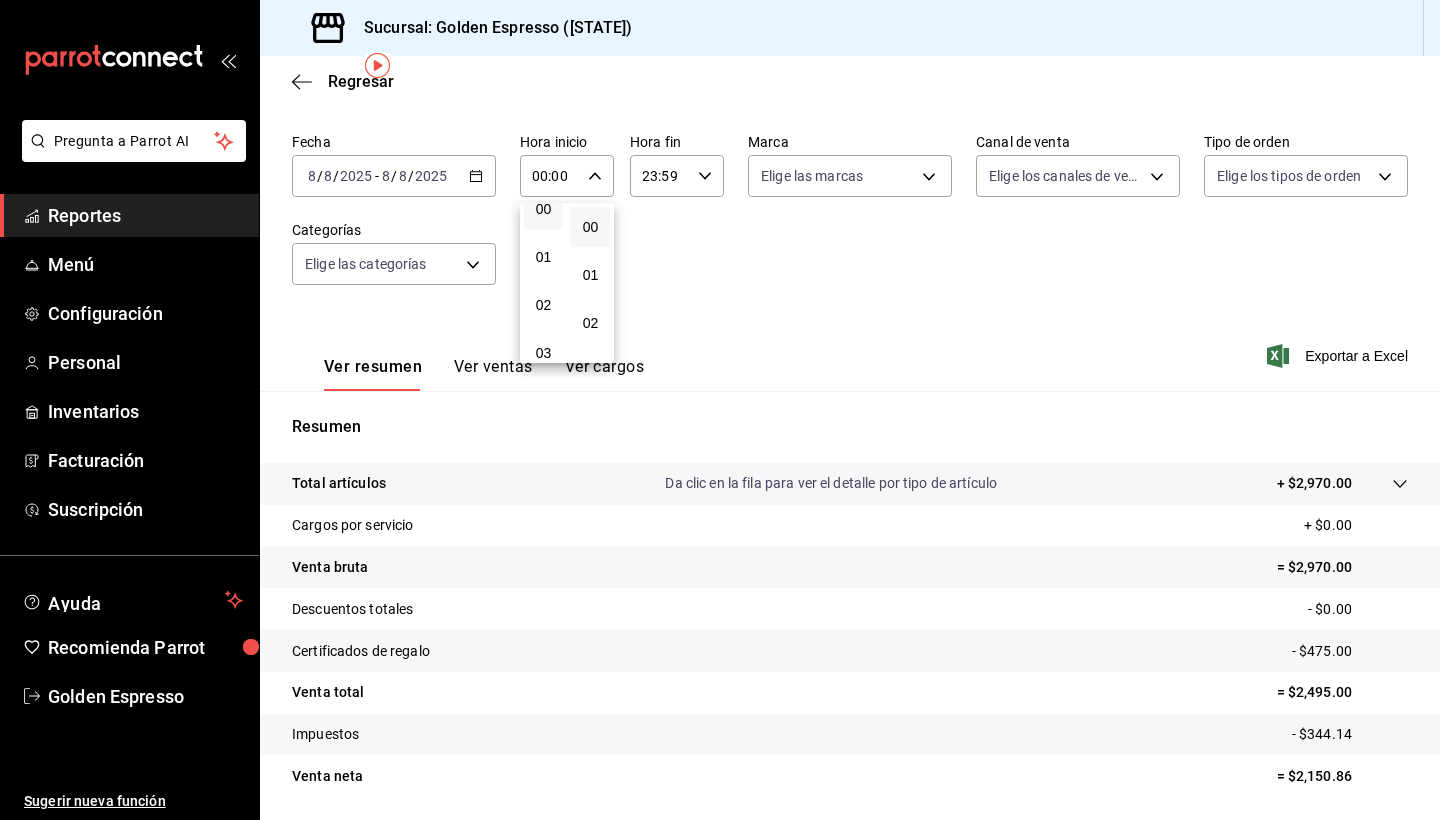 click at bounding box center (720, 410) 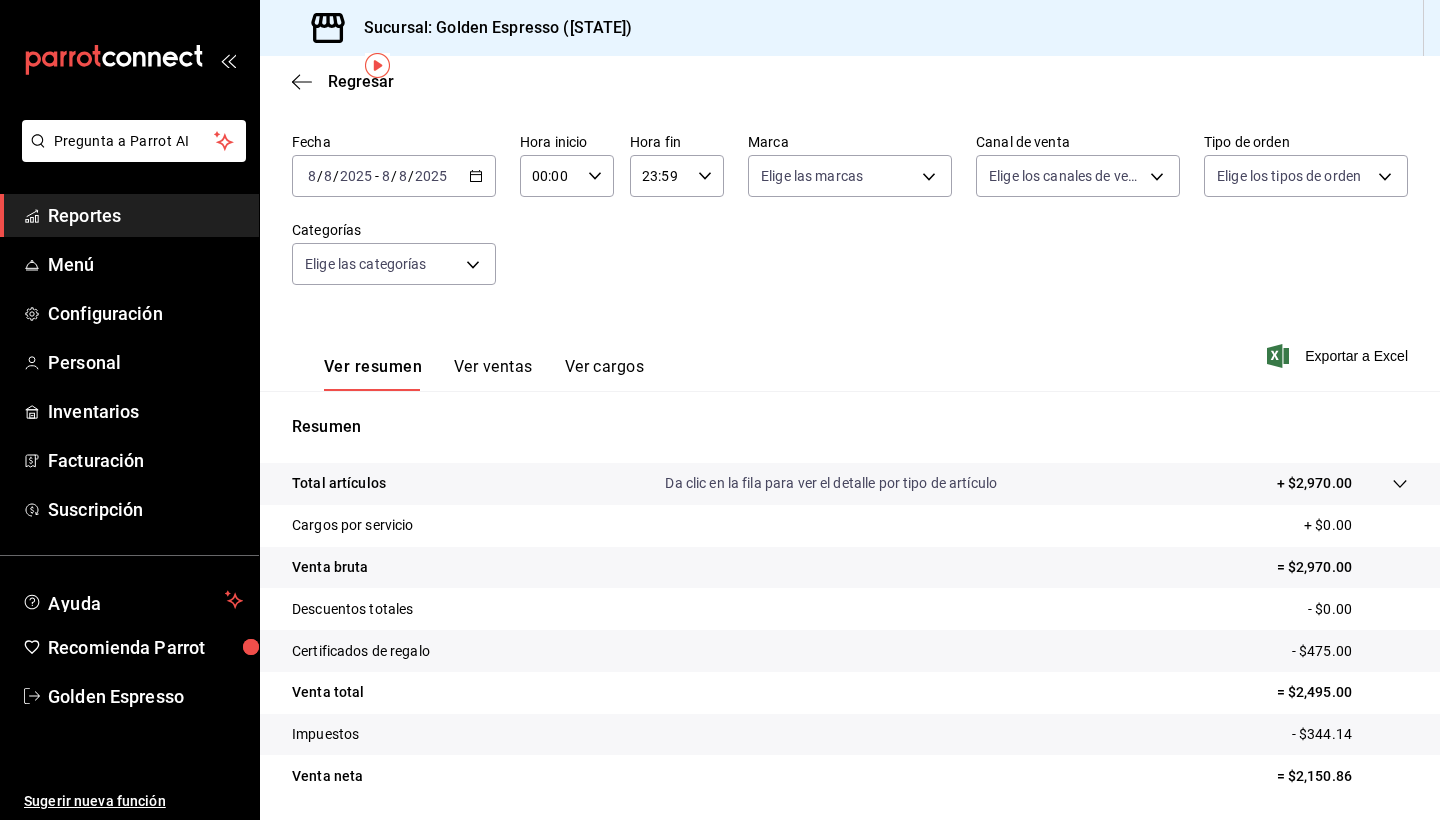 click on "00:00 Hora inicio" at bounding box center [567, 176] 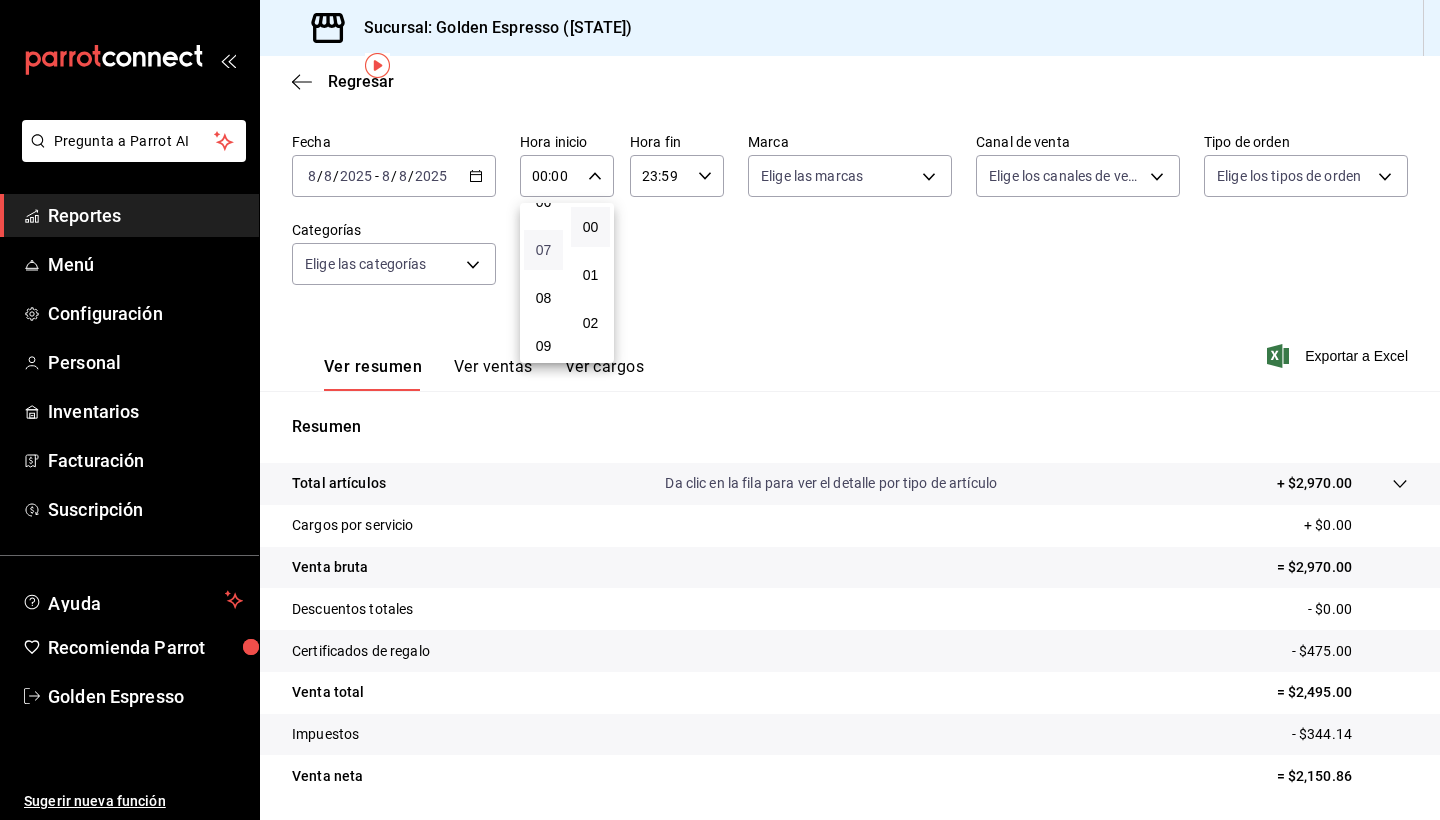 scroll, scrollTop: 320, scrollLeft: 0, axis: vertical 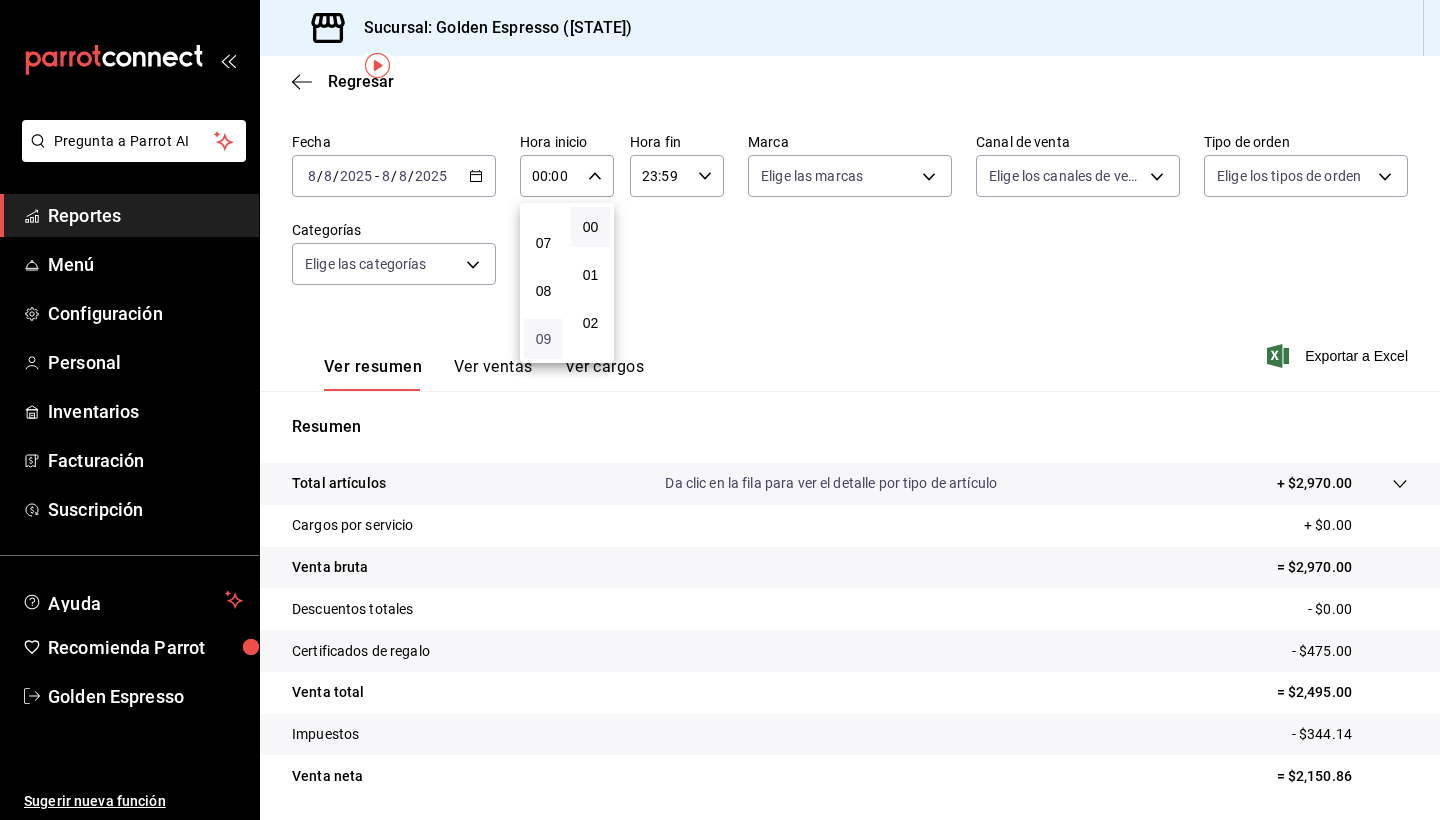 click on "09" at bounding box center (543, 339) 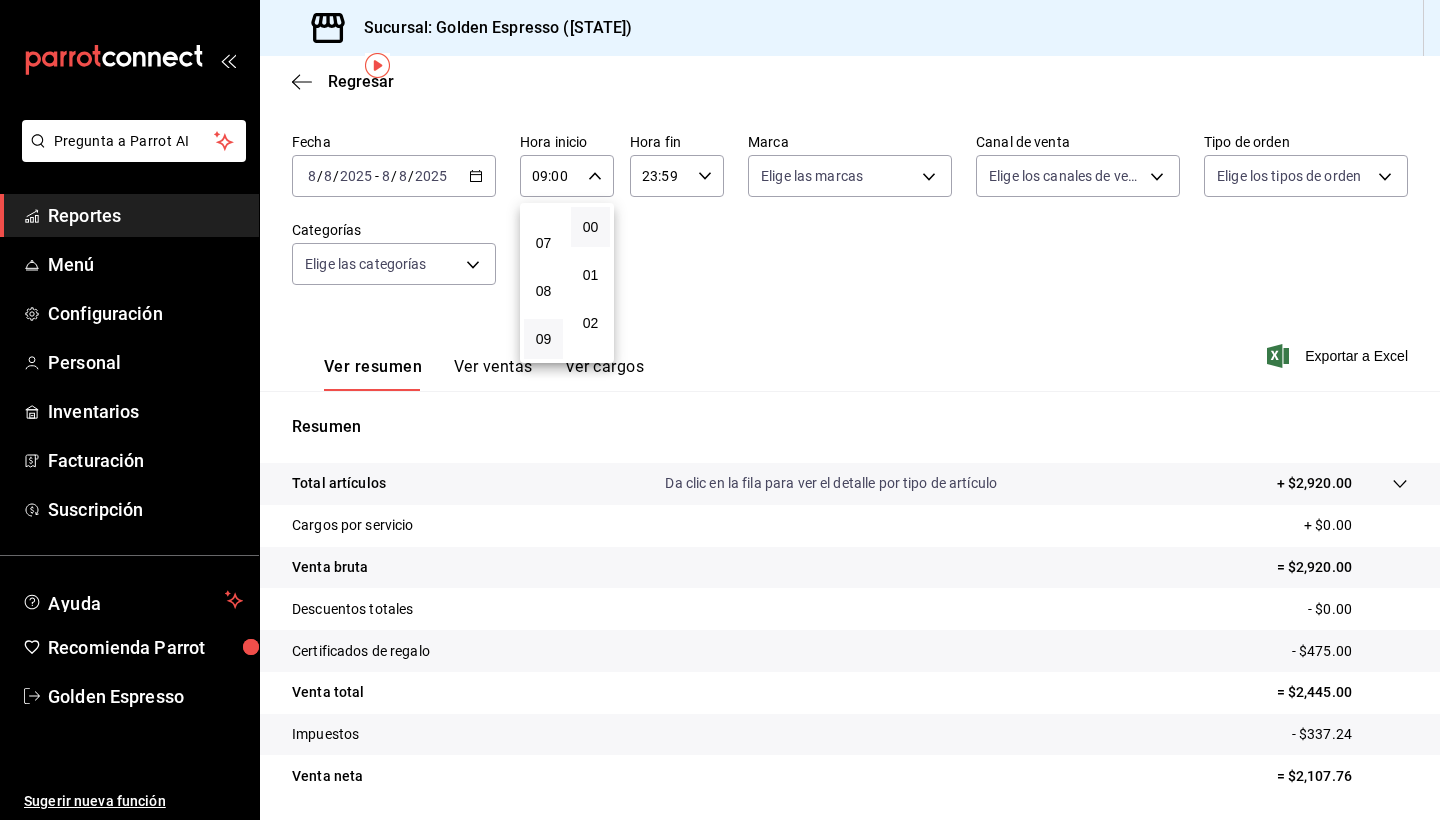 click at bounding box center [720, 410] 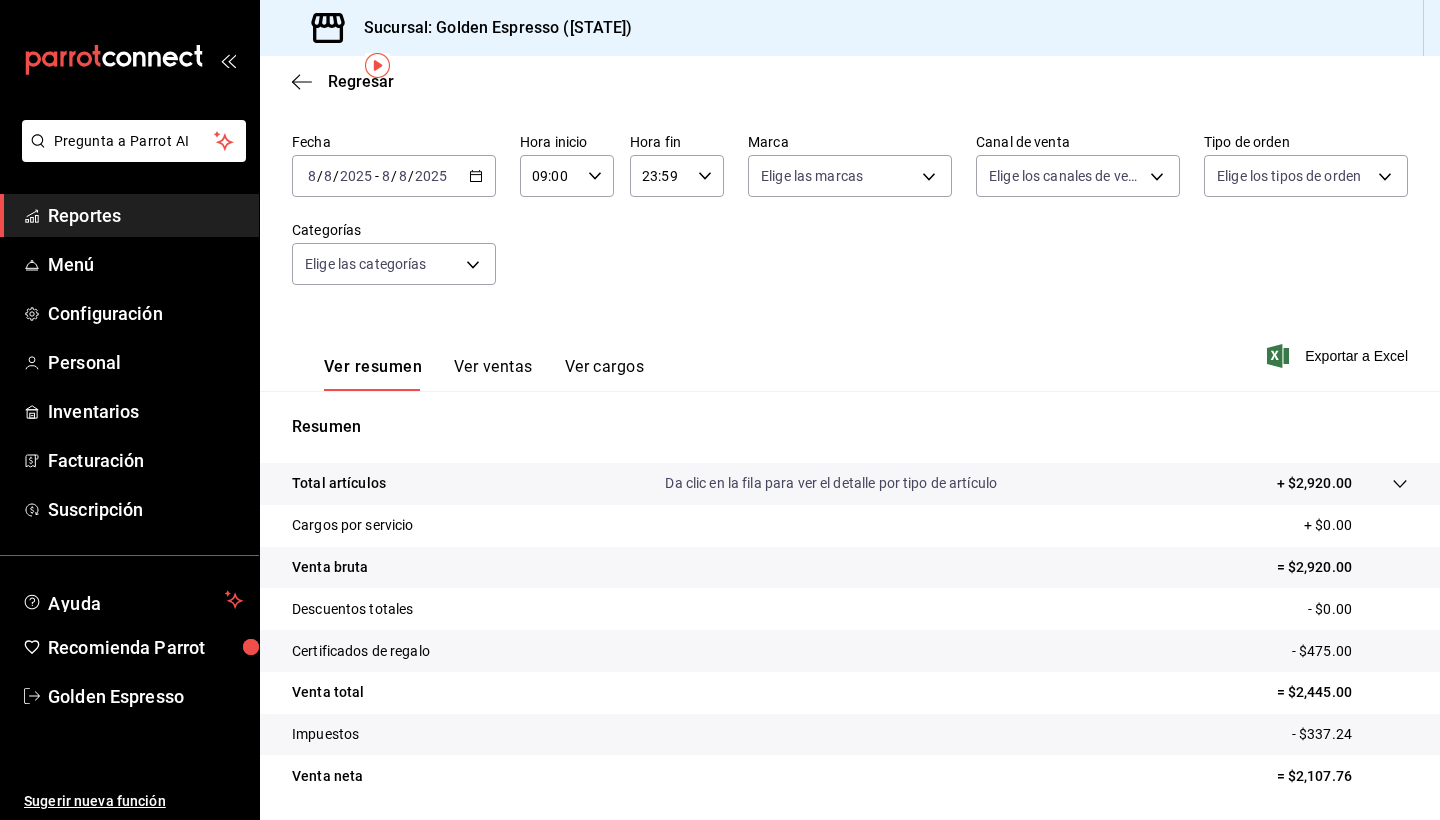 click 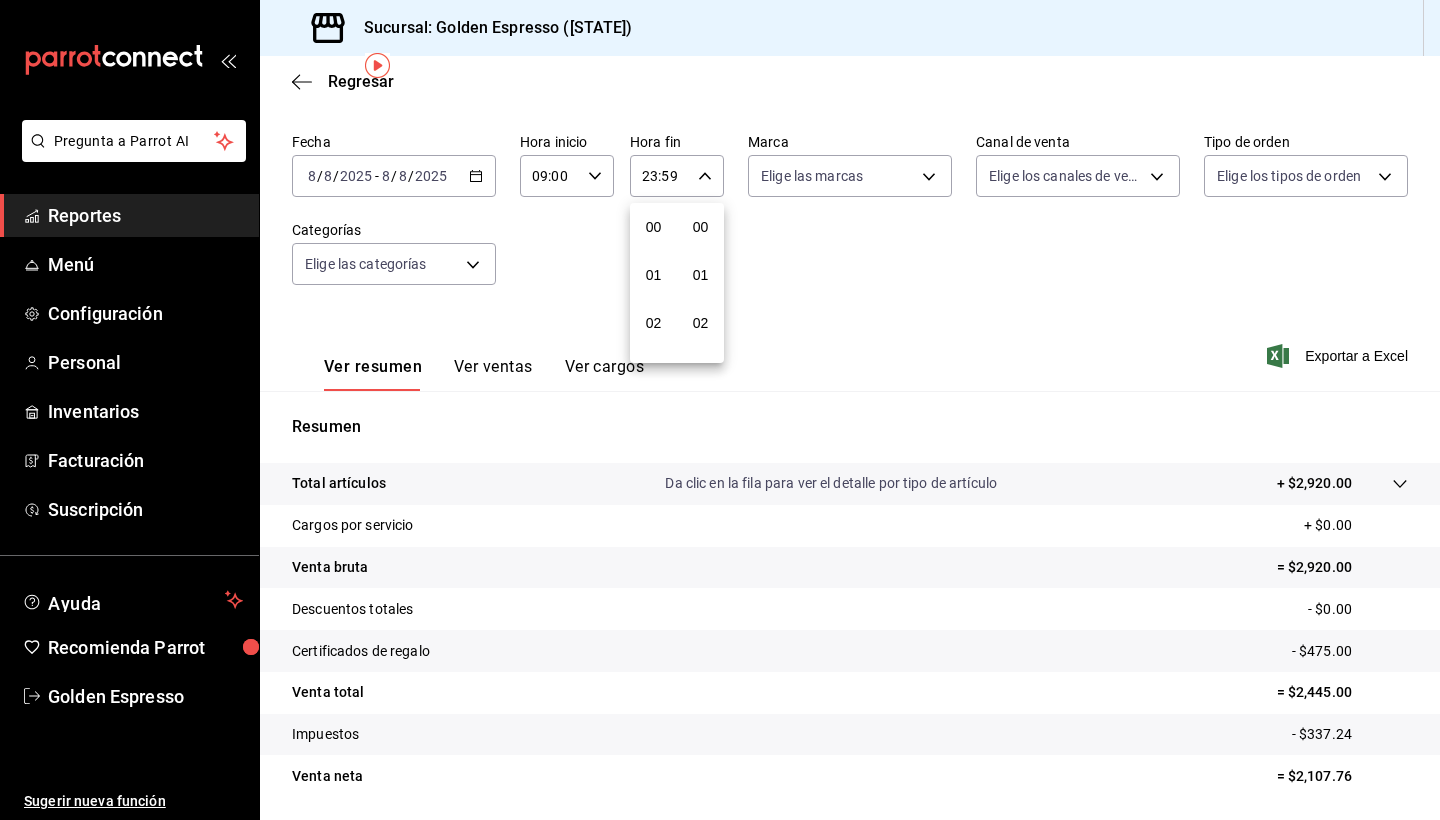 scroll, scrollTop: 1016, scrollLeft: 0, axis: vertical 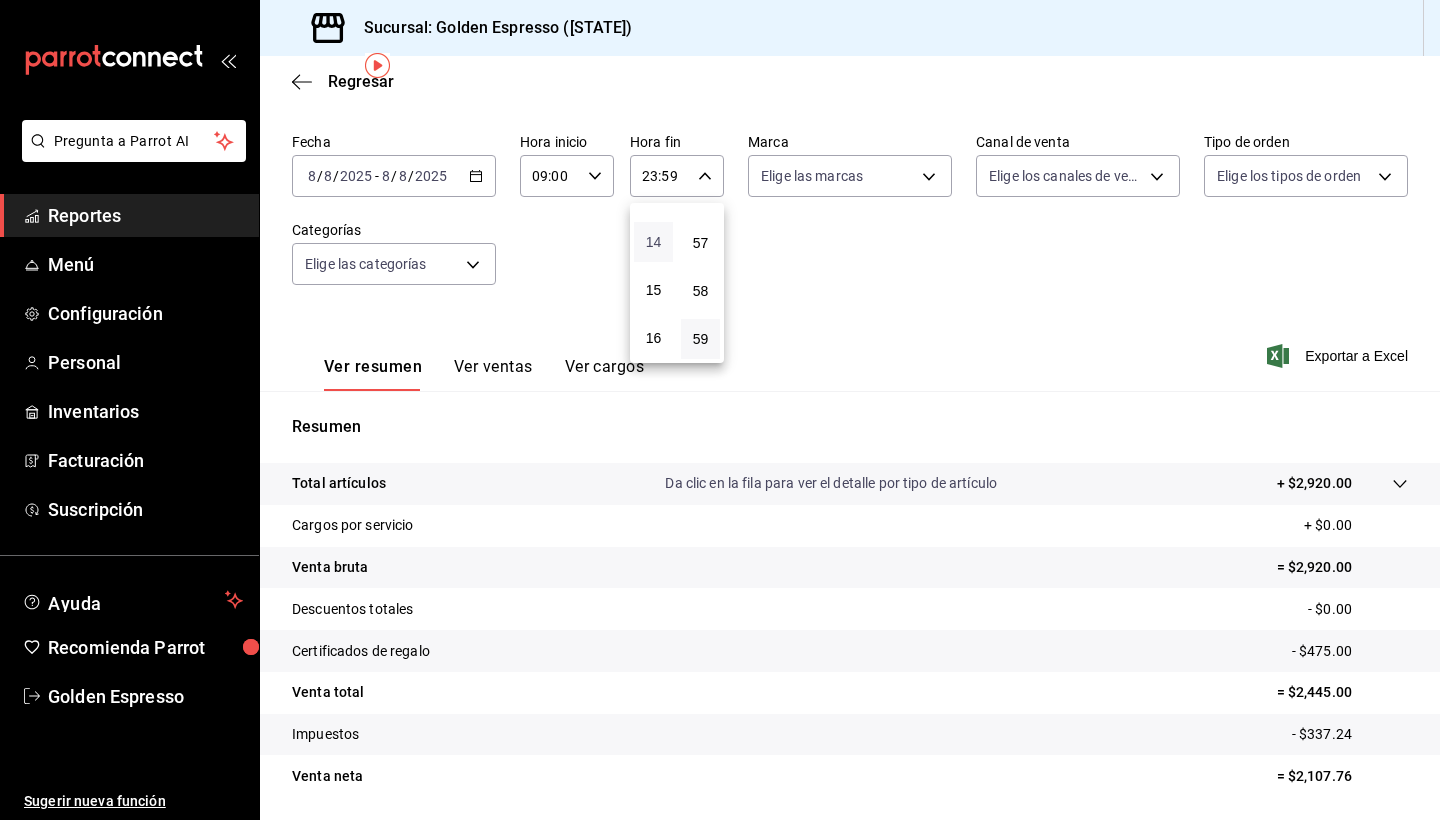 click on "14" at bounding box center (653, 242) 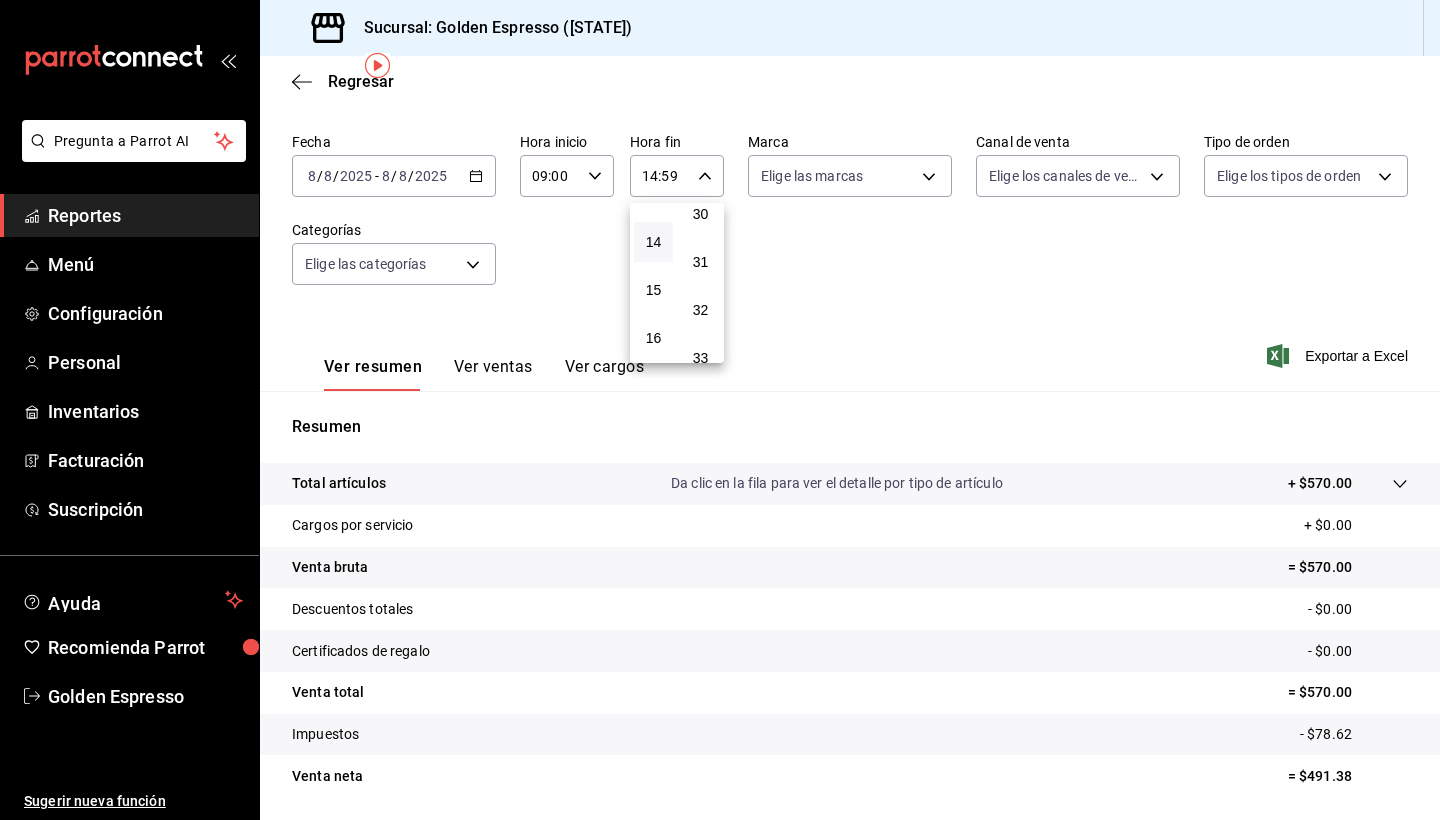 scroll, scrollTop: 1453, scrollLeft: 0, axis: vertical 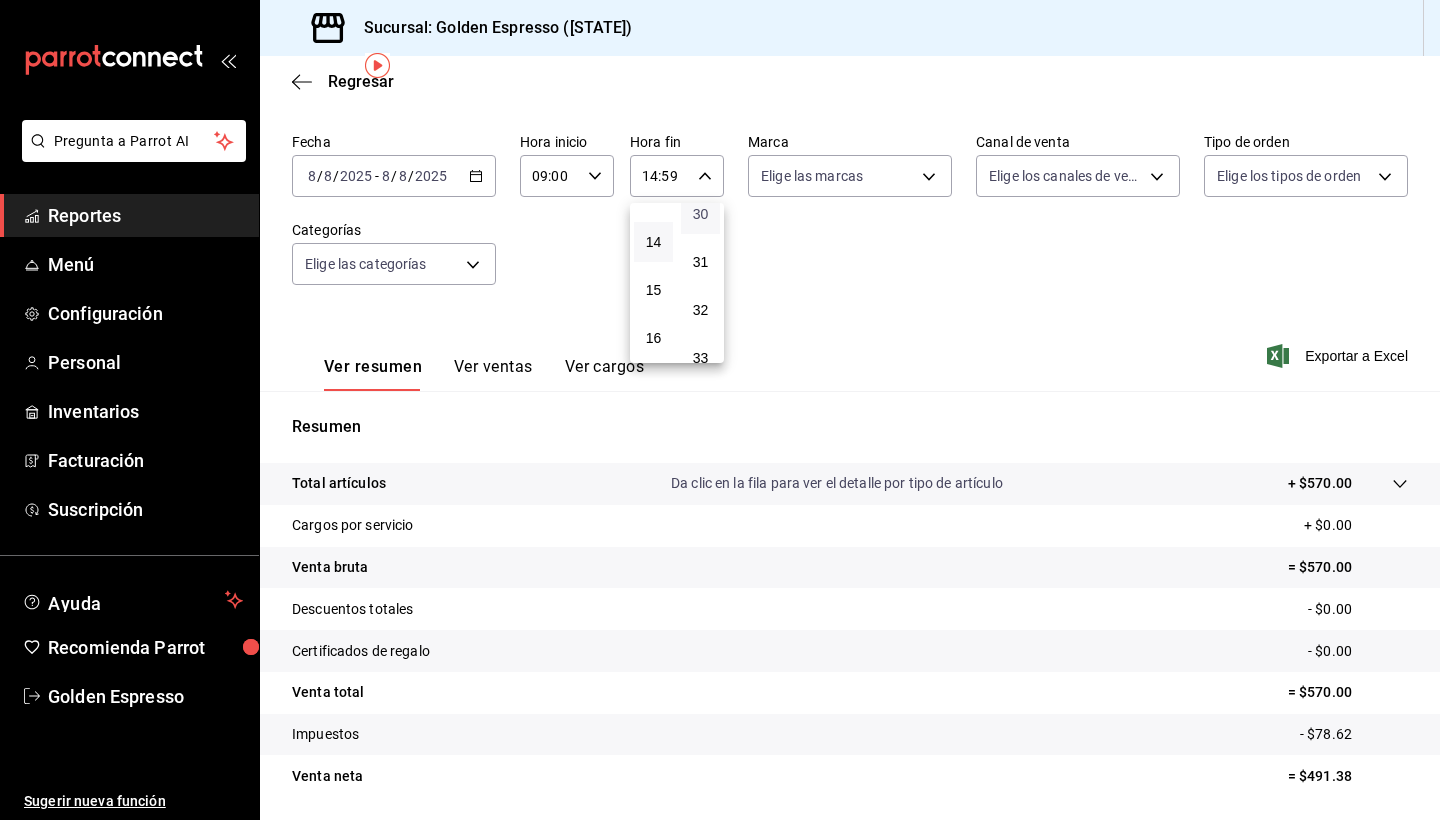 click on "30" at bounding box center [700, 214] 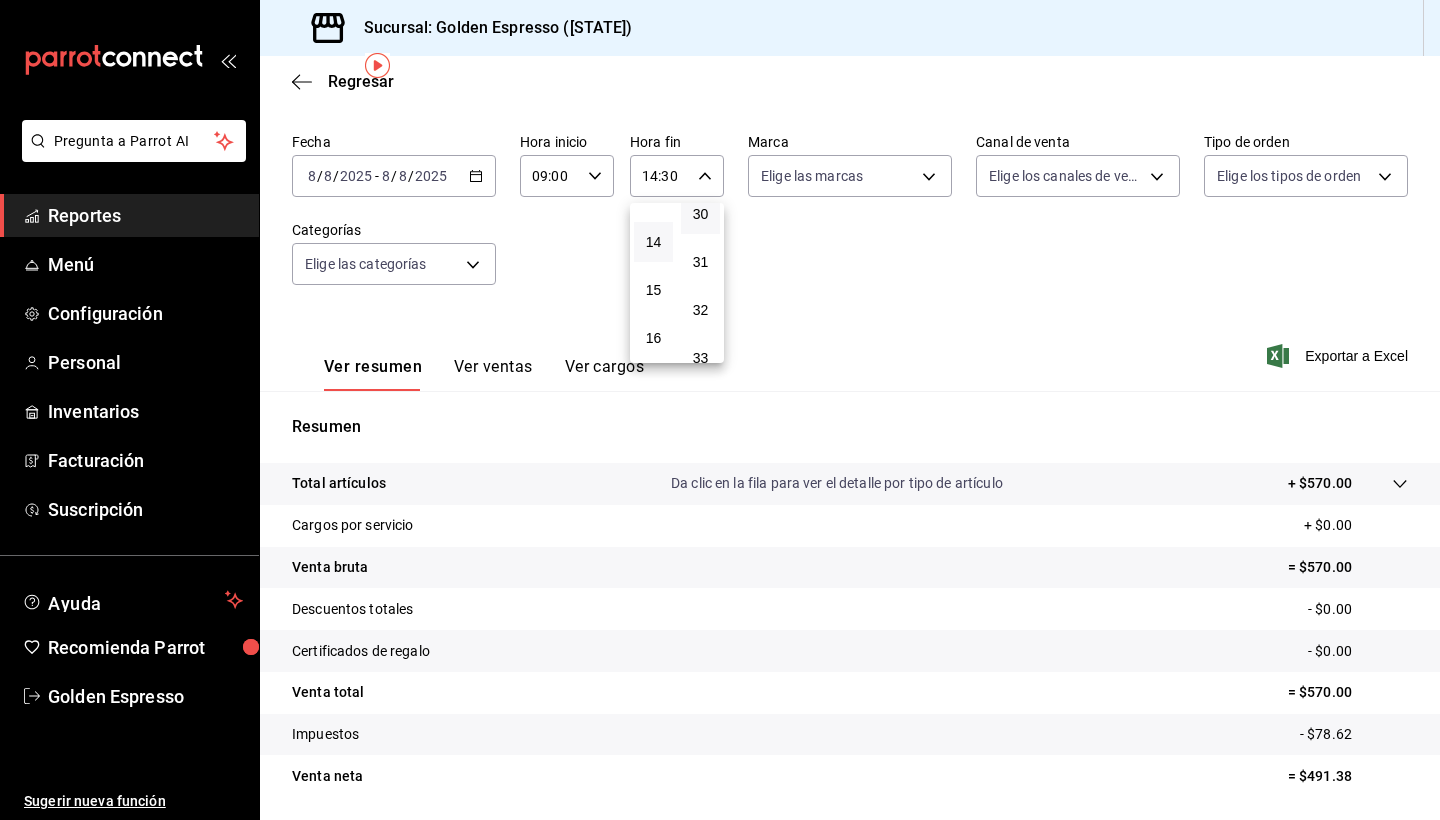 click at bounding box center (720, 410) 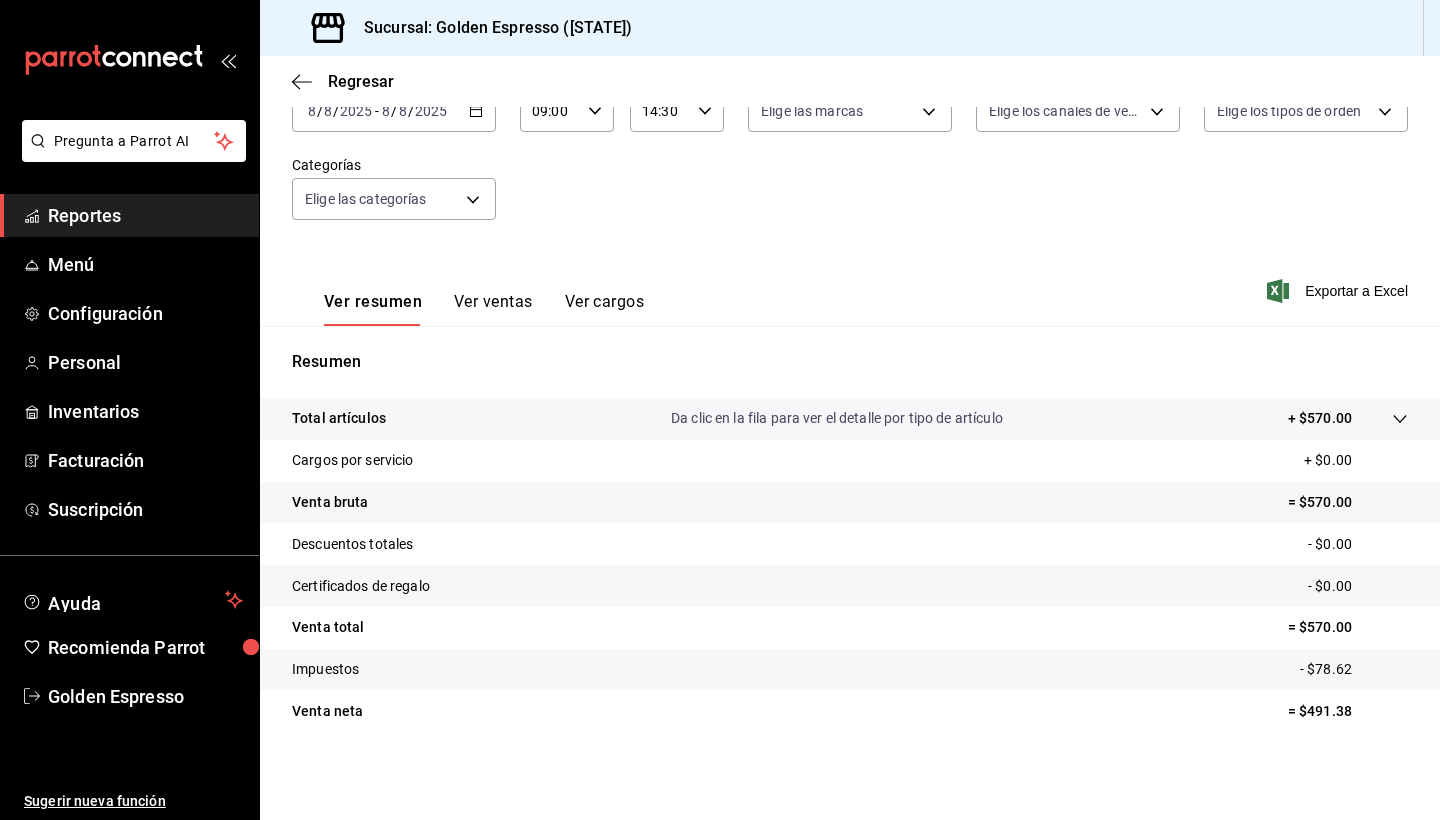 scroll, scrollTop: 138, scrollLeft: 0, axis: vertical 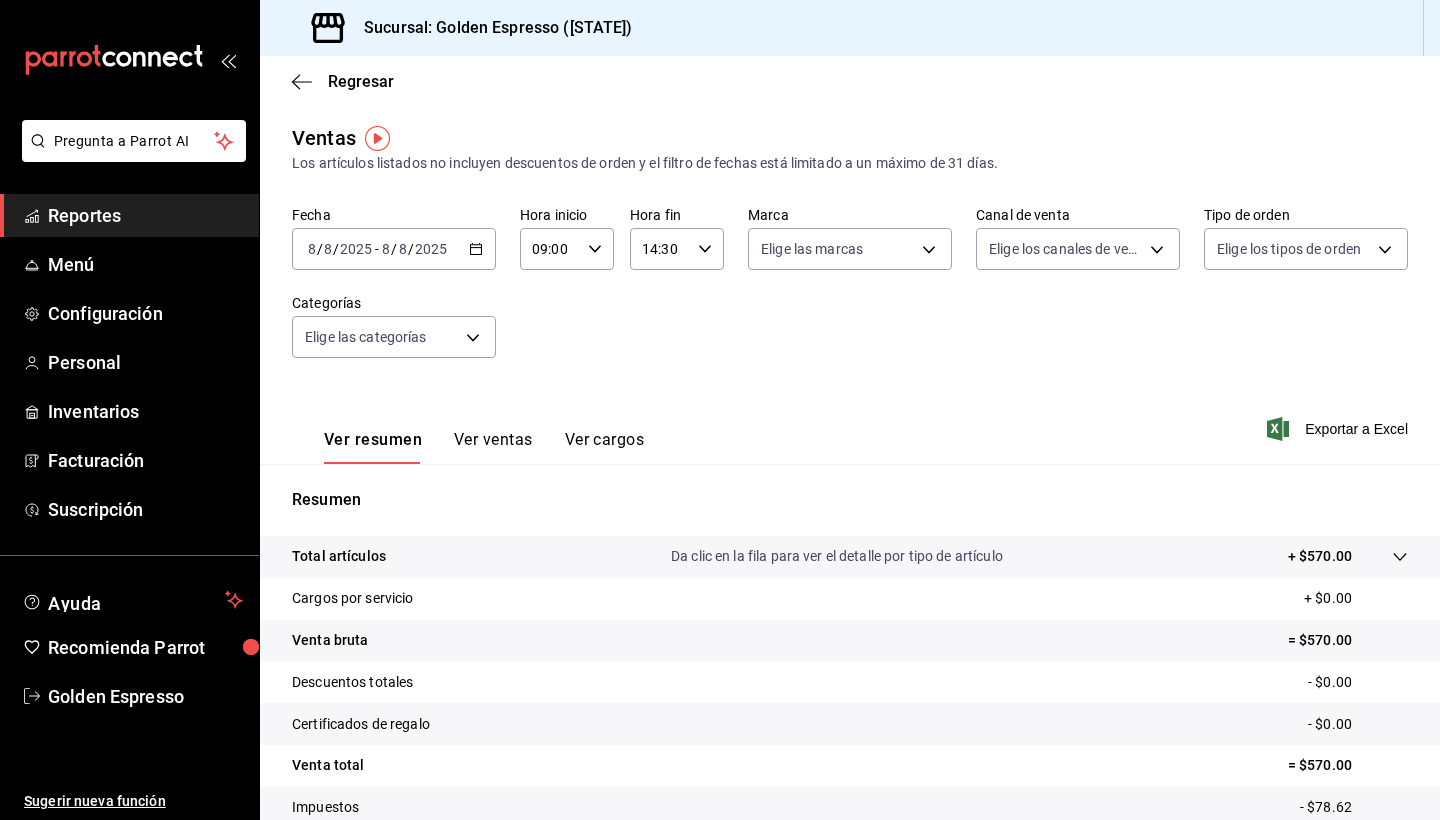 click 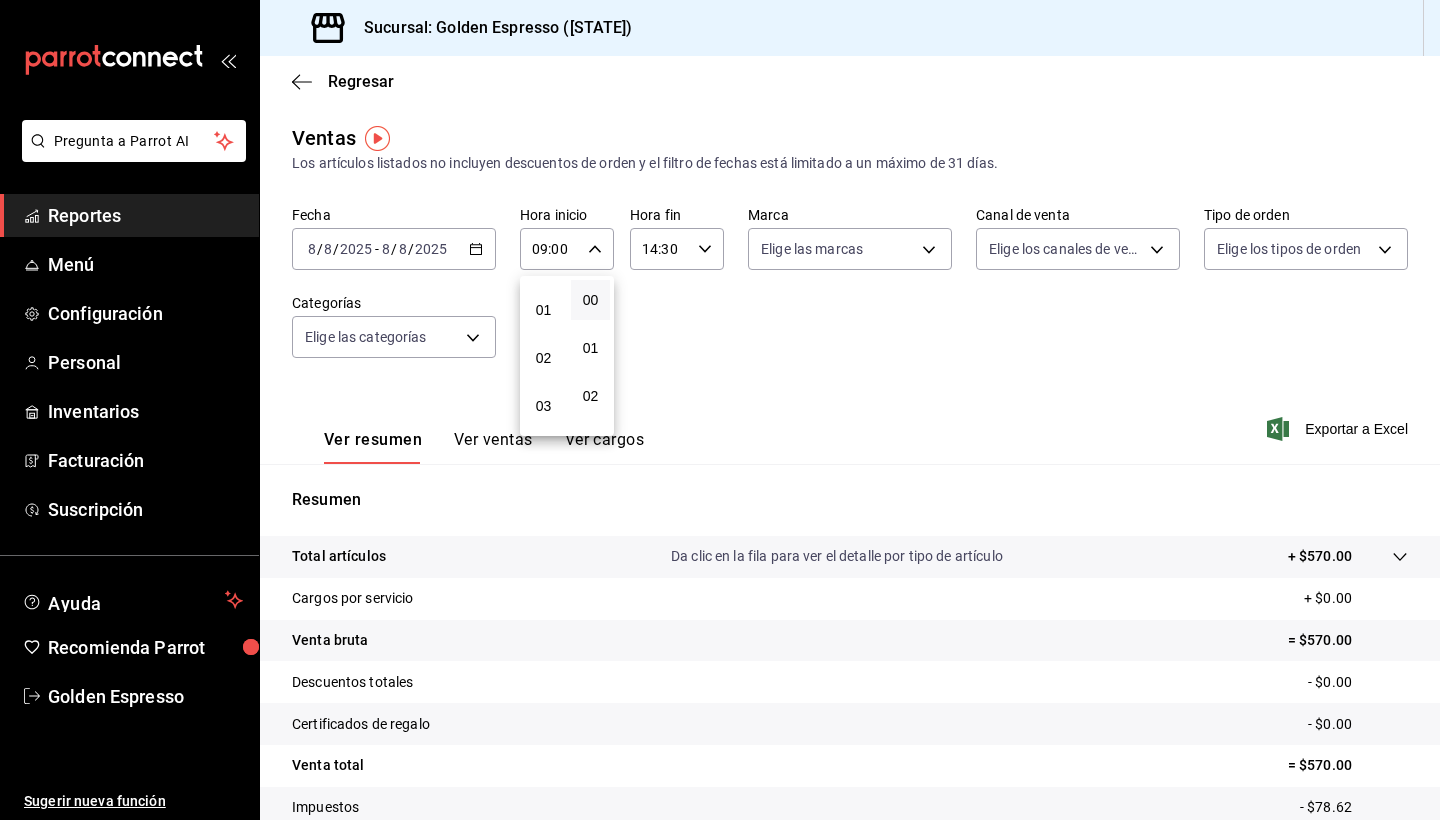 scroll, scrollTop: 0, scrollLeft: 0, axis: both 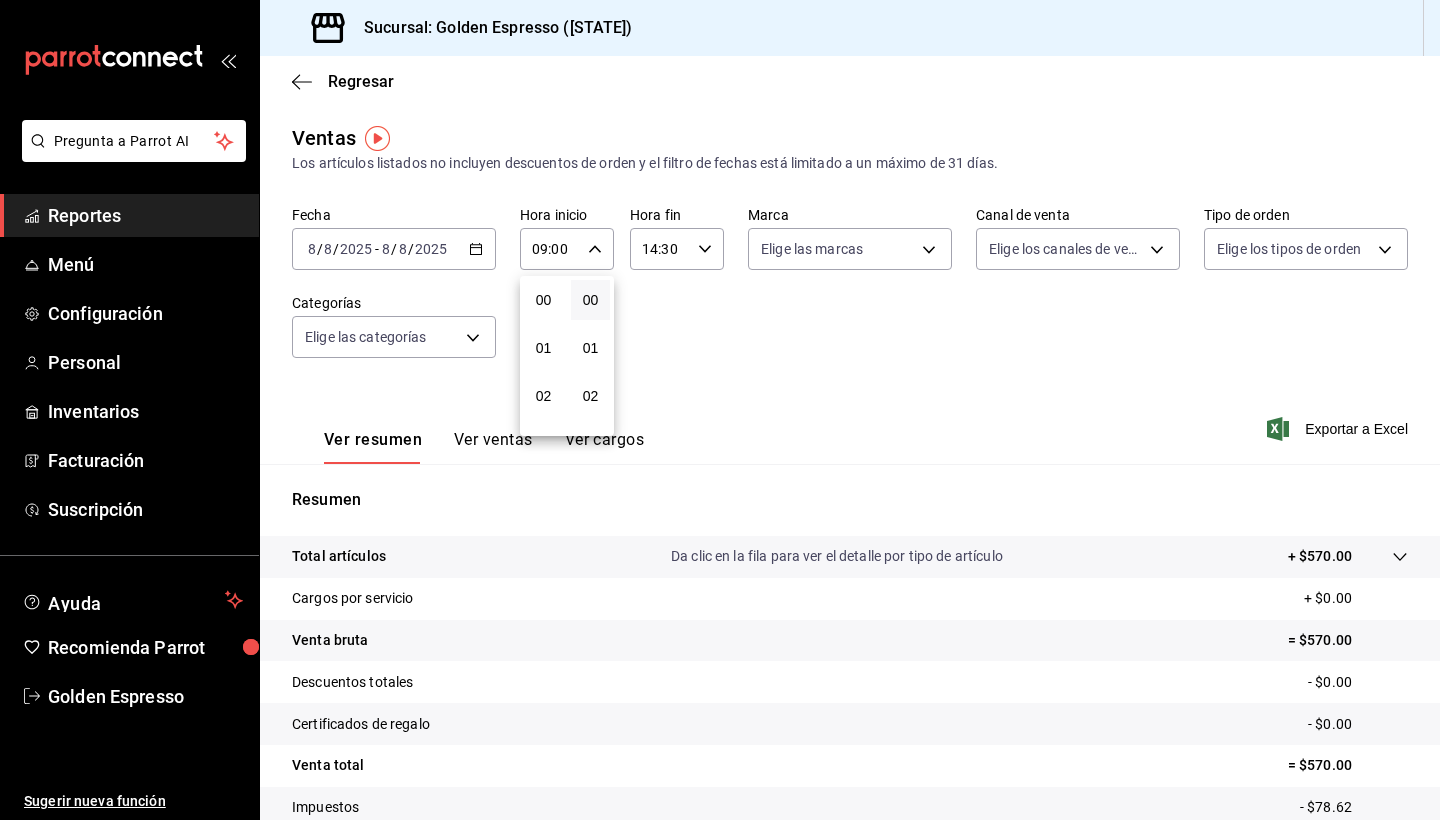 click at bounding box center [720, 410] 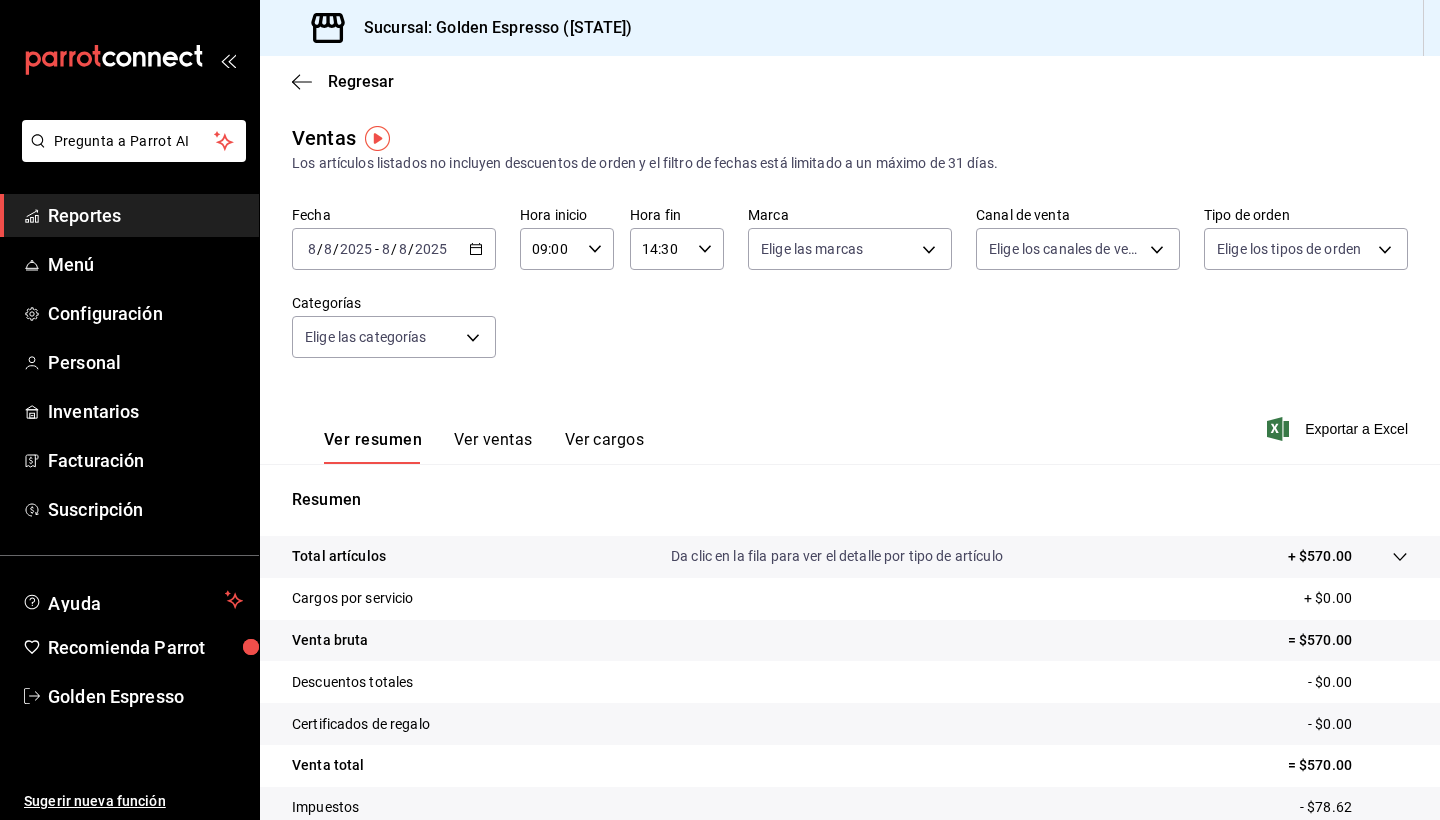 click 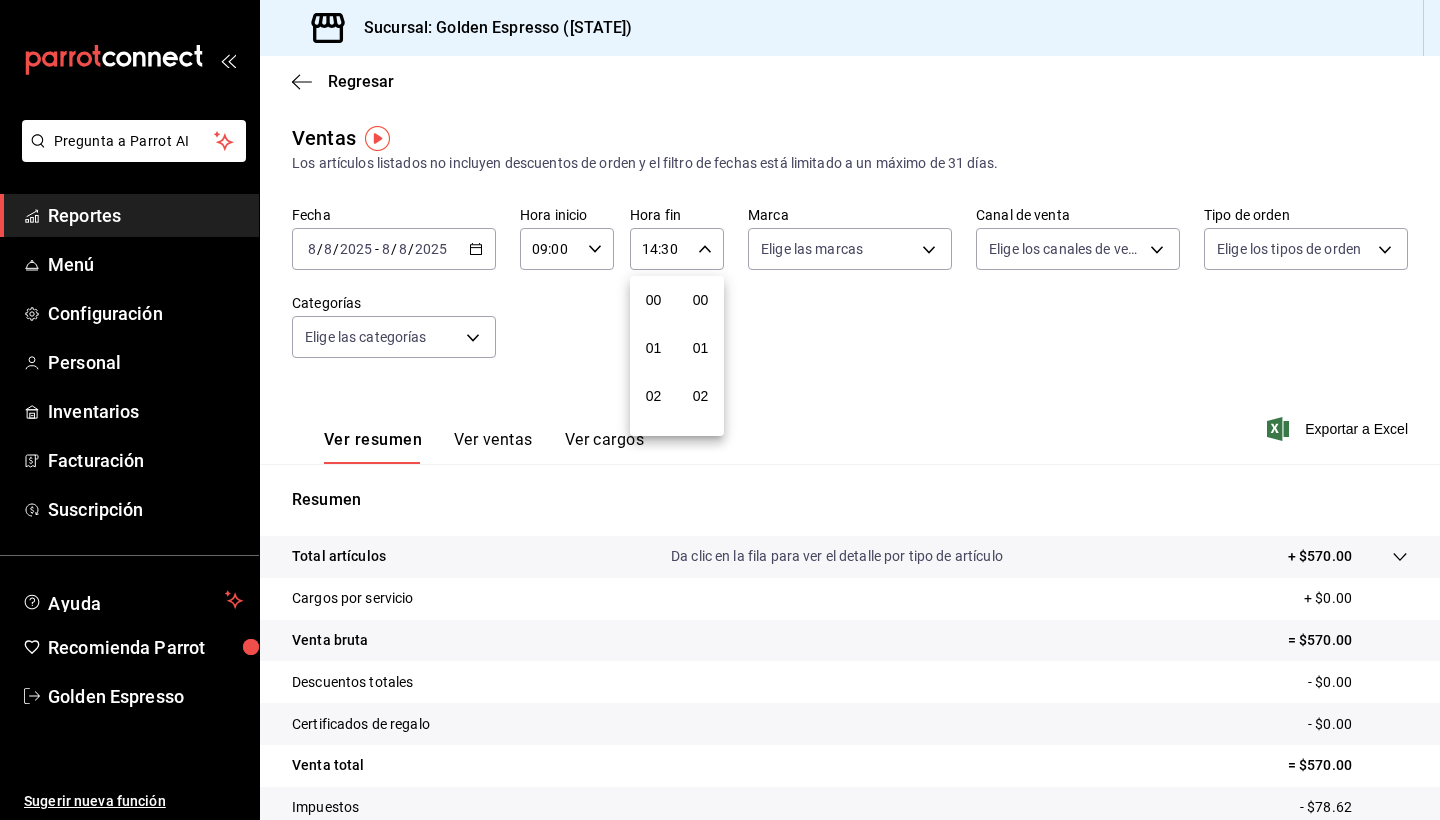 scroll, scrollTop: 686, scrollLeft: 0, axis: vertical 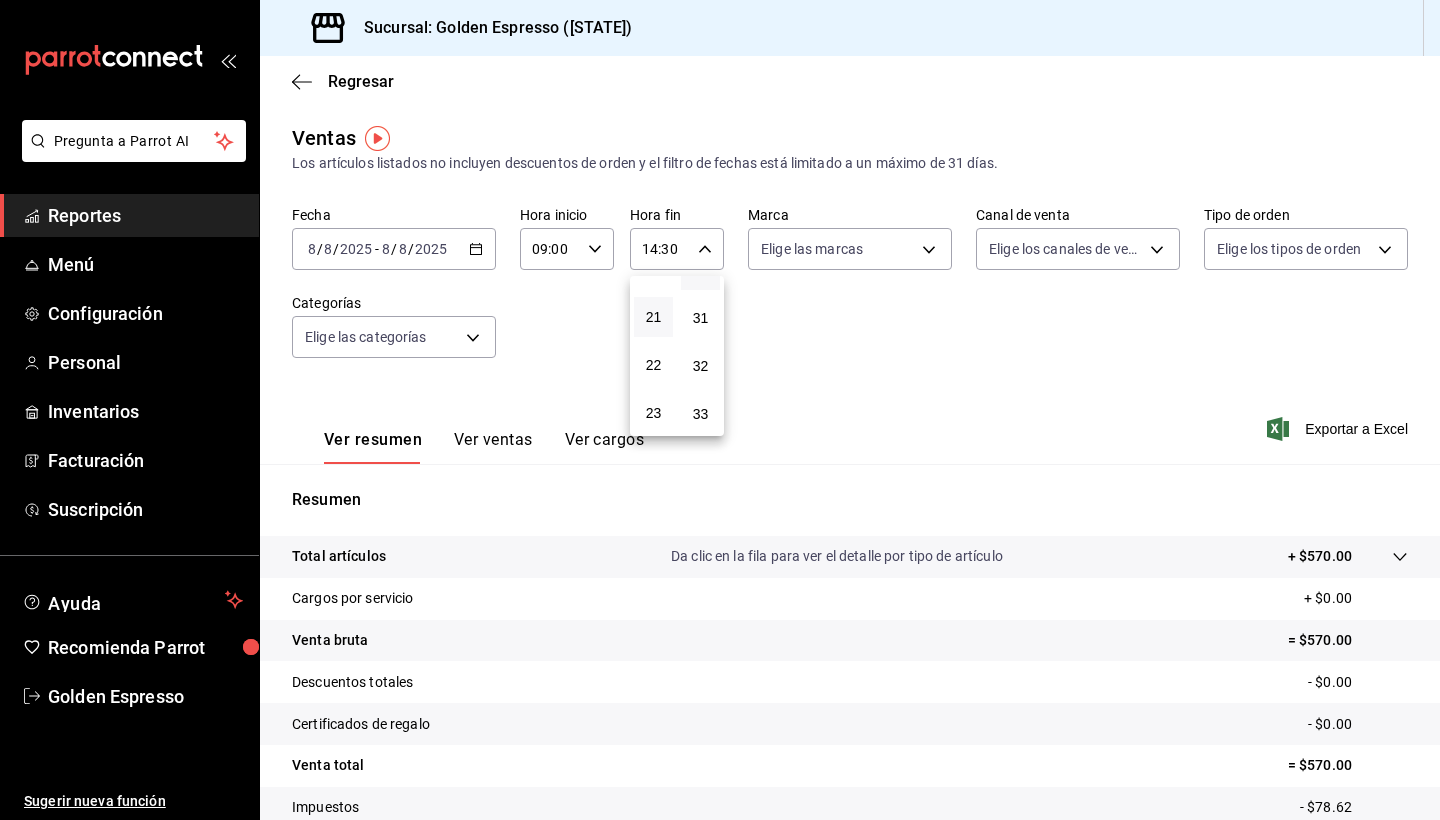 click on "21" at bounding box center [653, 317] 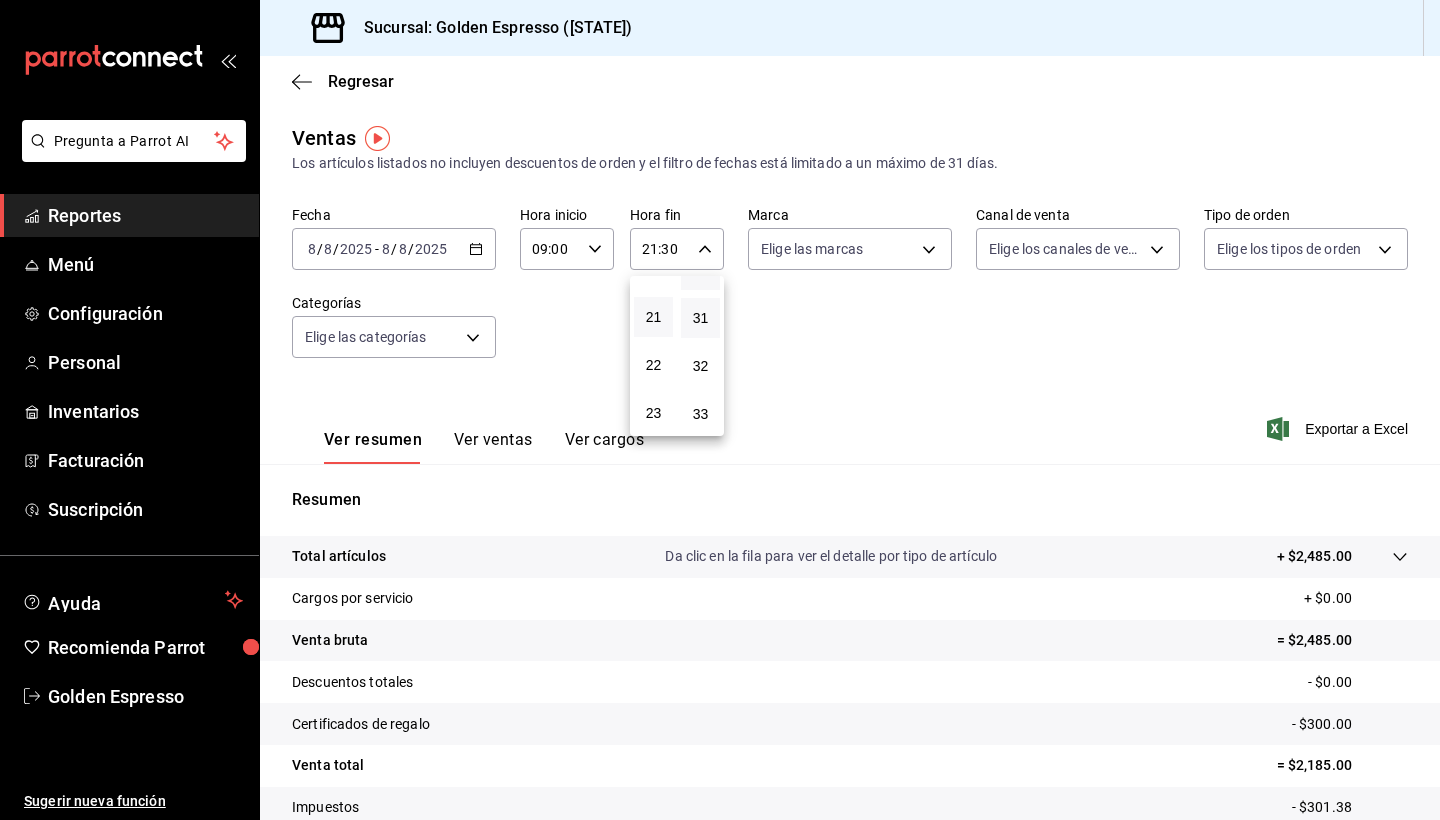 click on "31" at bounding box center [700, 318] 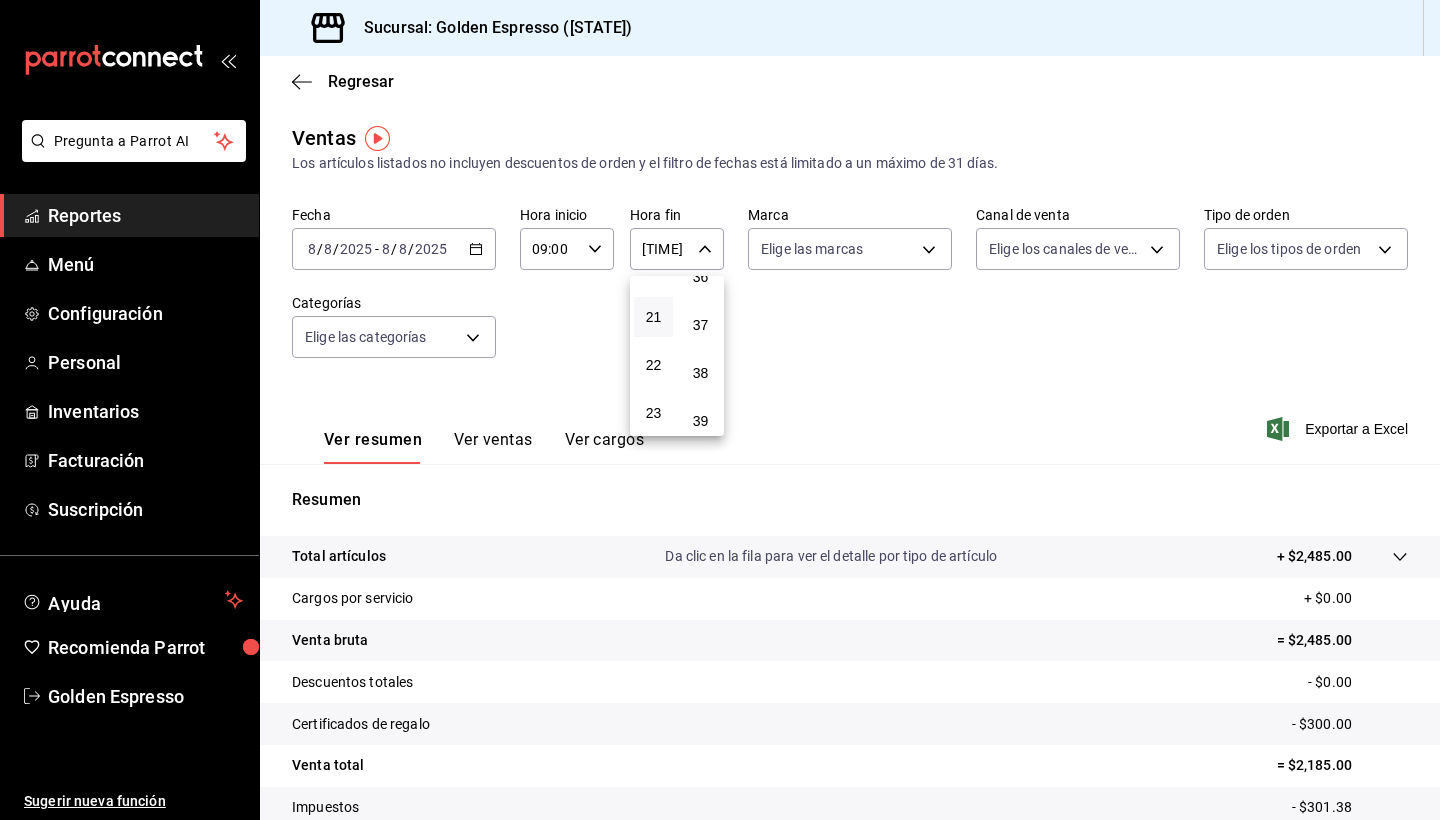scroll, scrollTop: 1824, scrollLeft: 0, axis: vertical 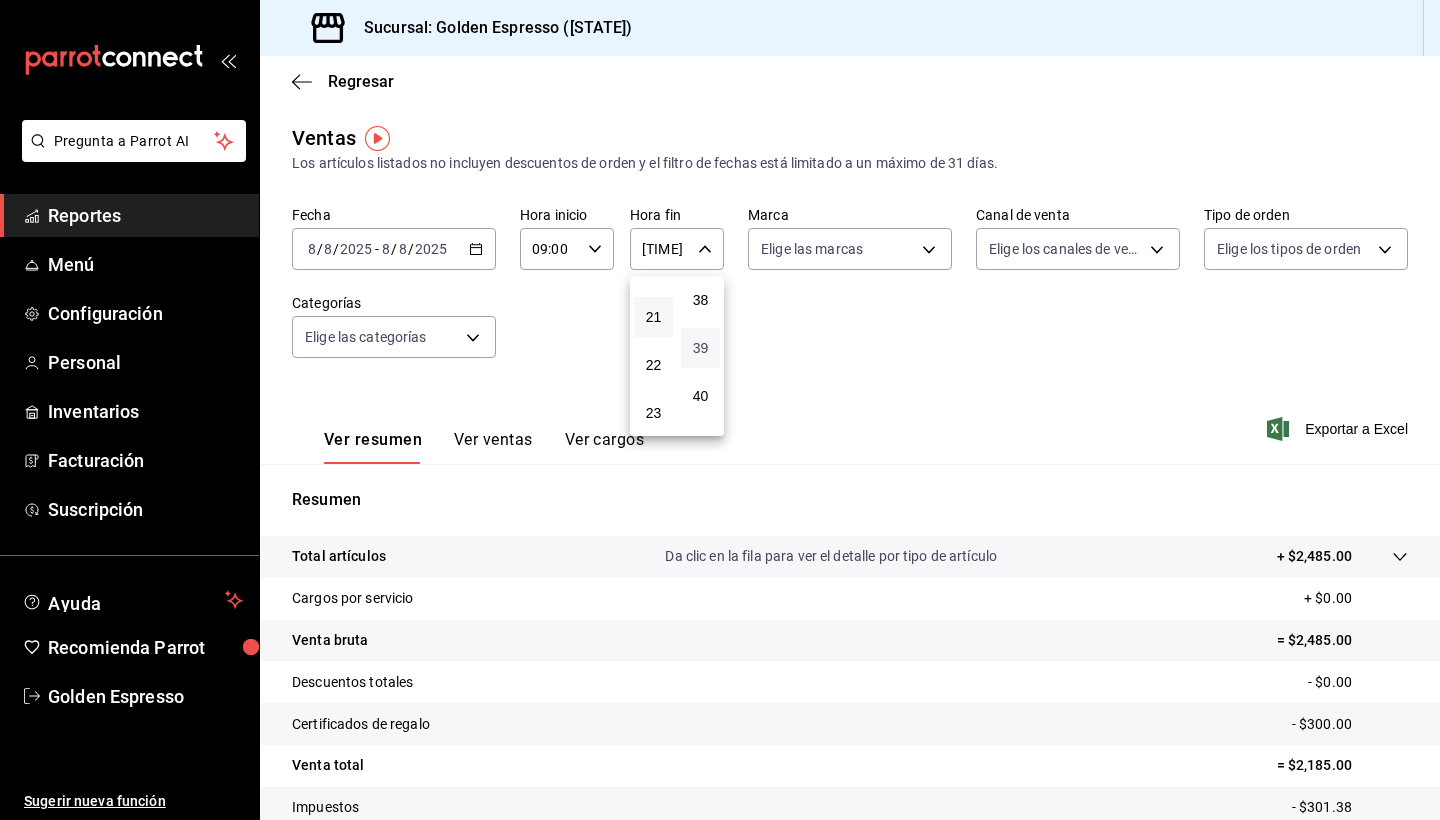 click on "39" at bounding box center [700, 348] 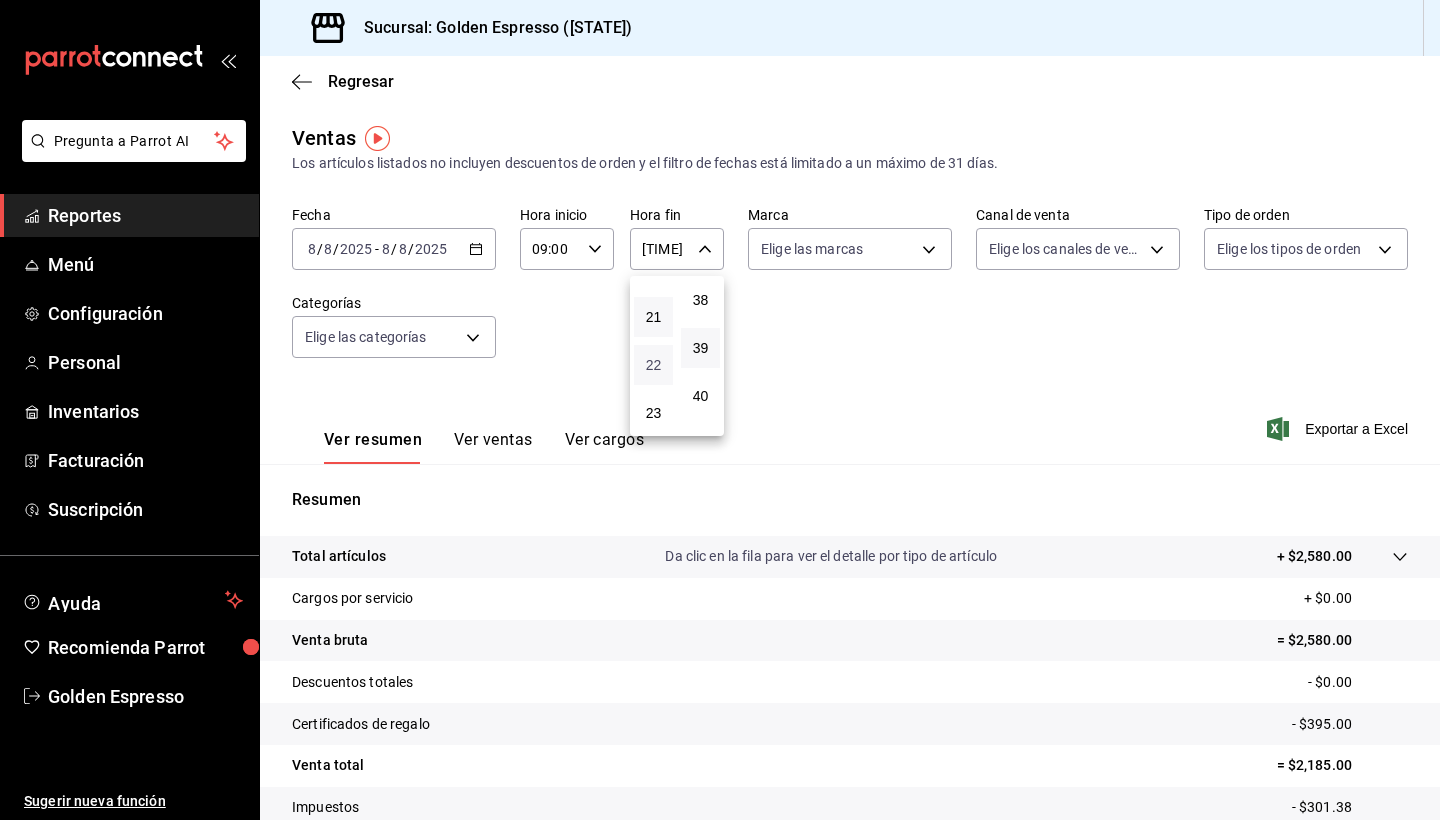 click on "22" at bounding box center [653, 365] 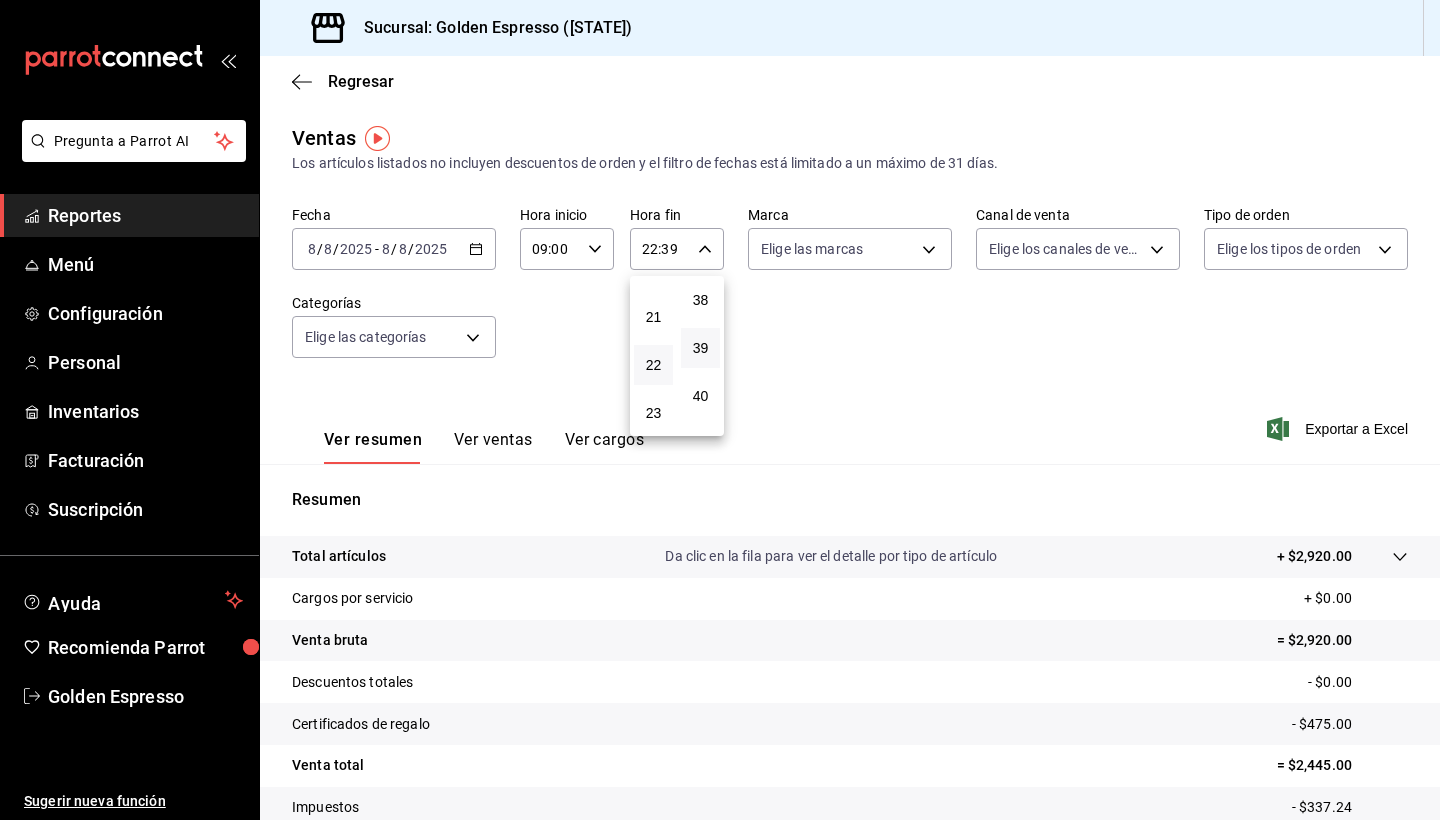 scroll, scrollTop: 2047, scrollLeft: 0, axis: vertical 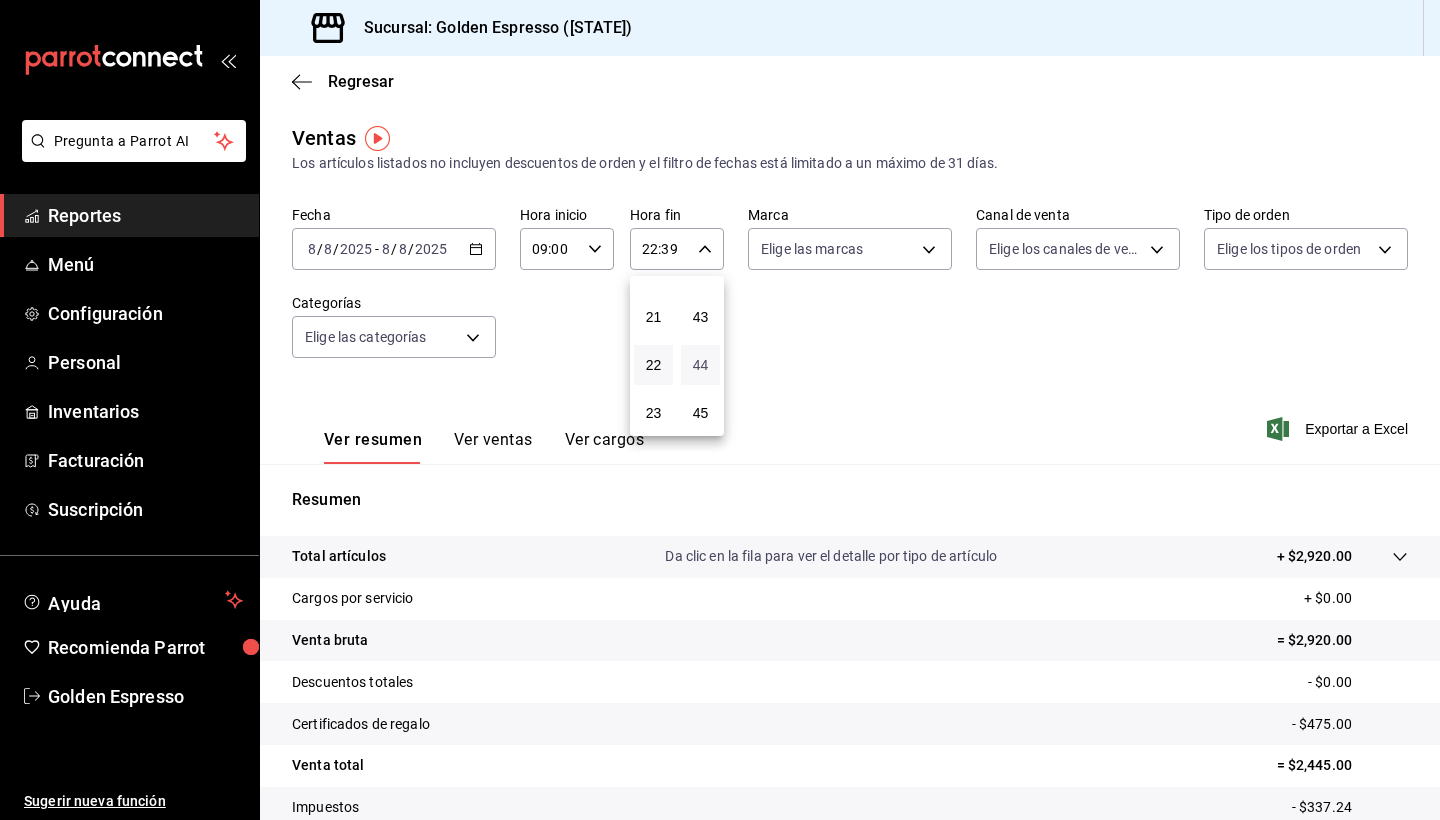 click on "44" at bounding box center (700, 365) 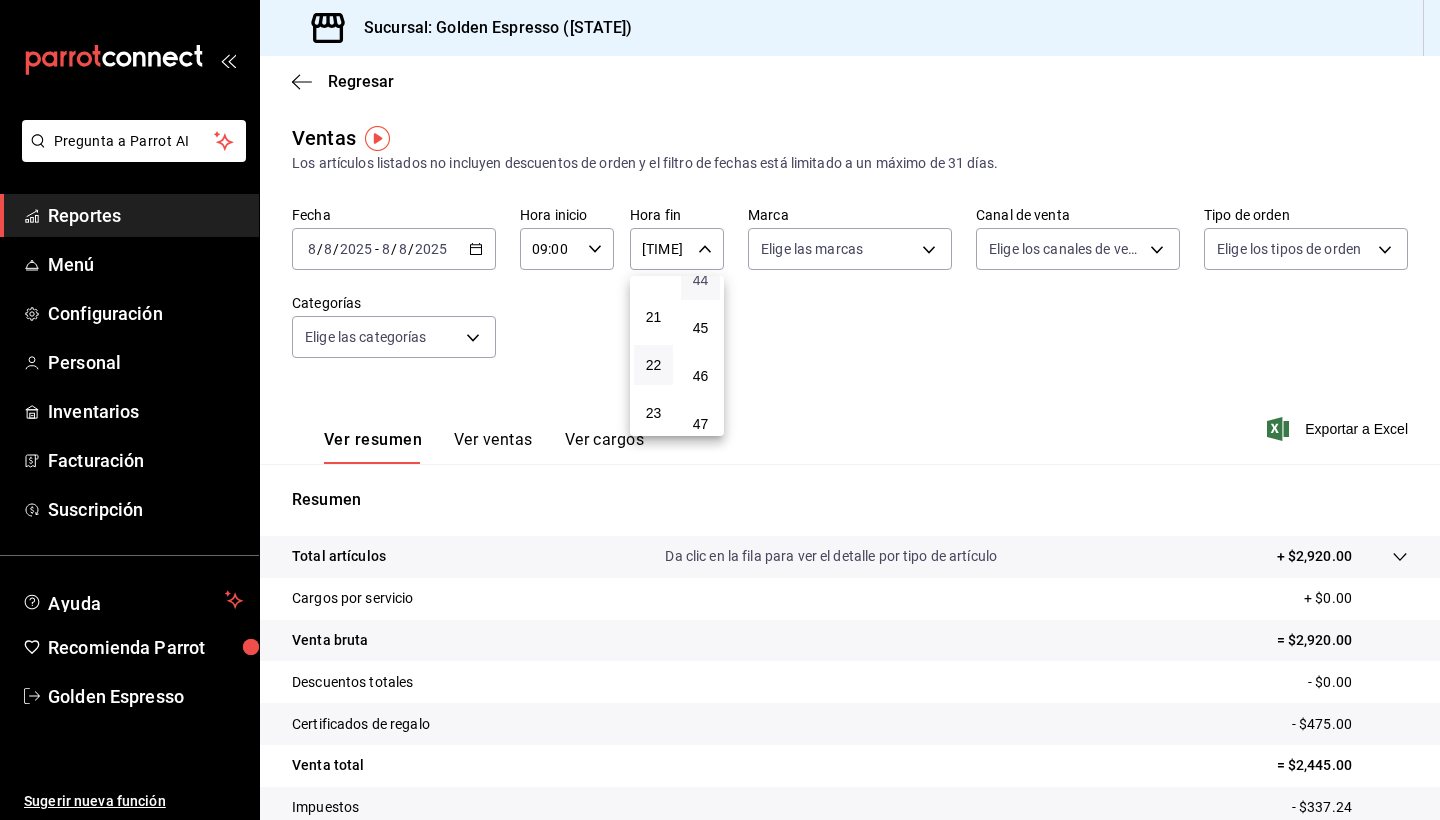 scroll, scrollTop: 2134, scrollLeft: 0, axis: vertical 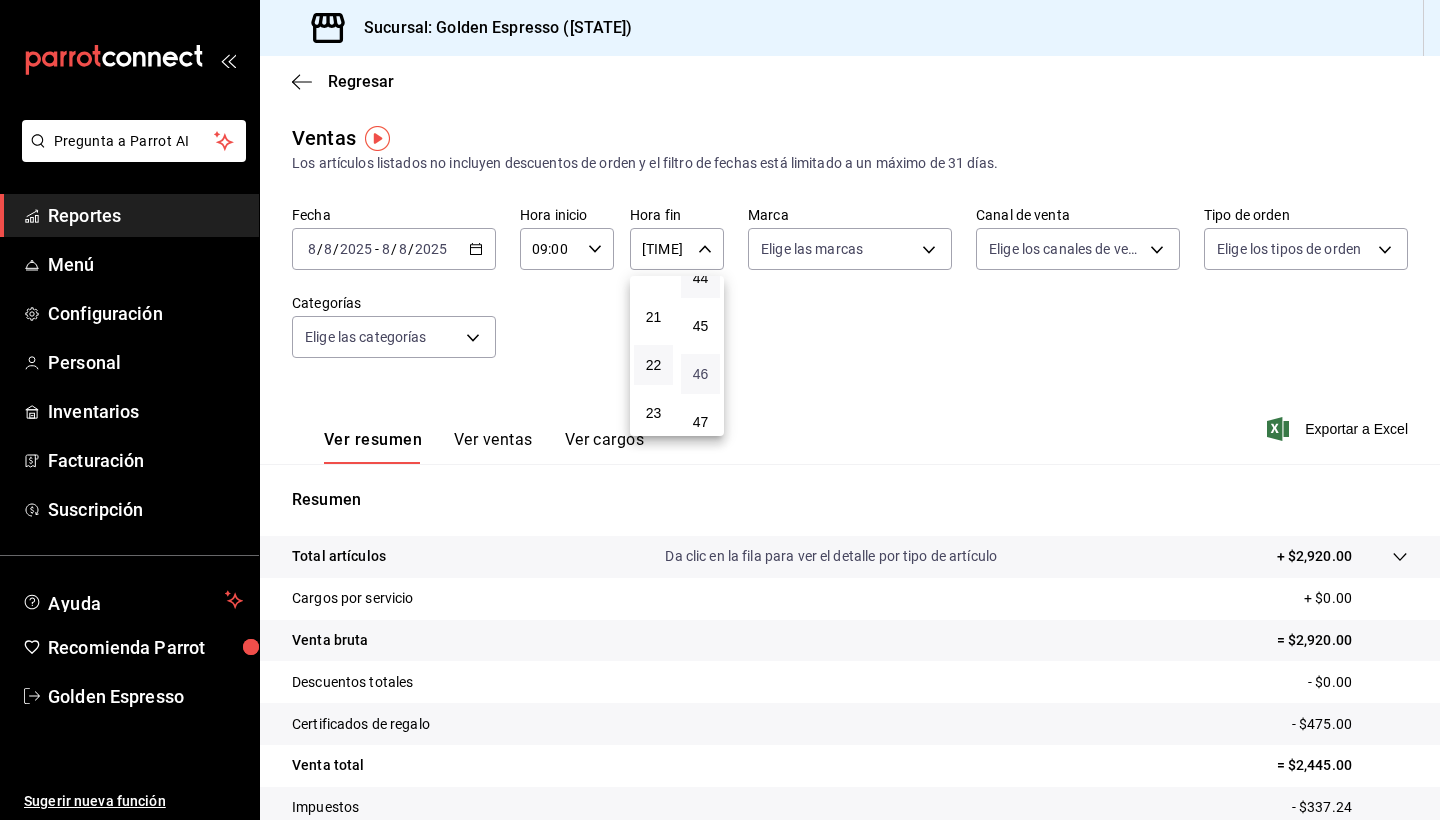 click on "46" at bounding box center (700, 374) 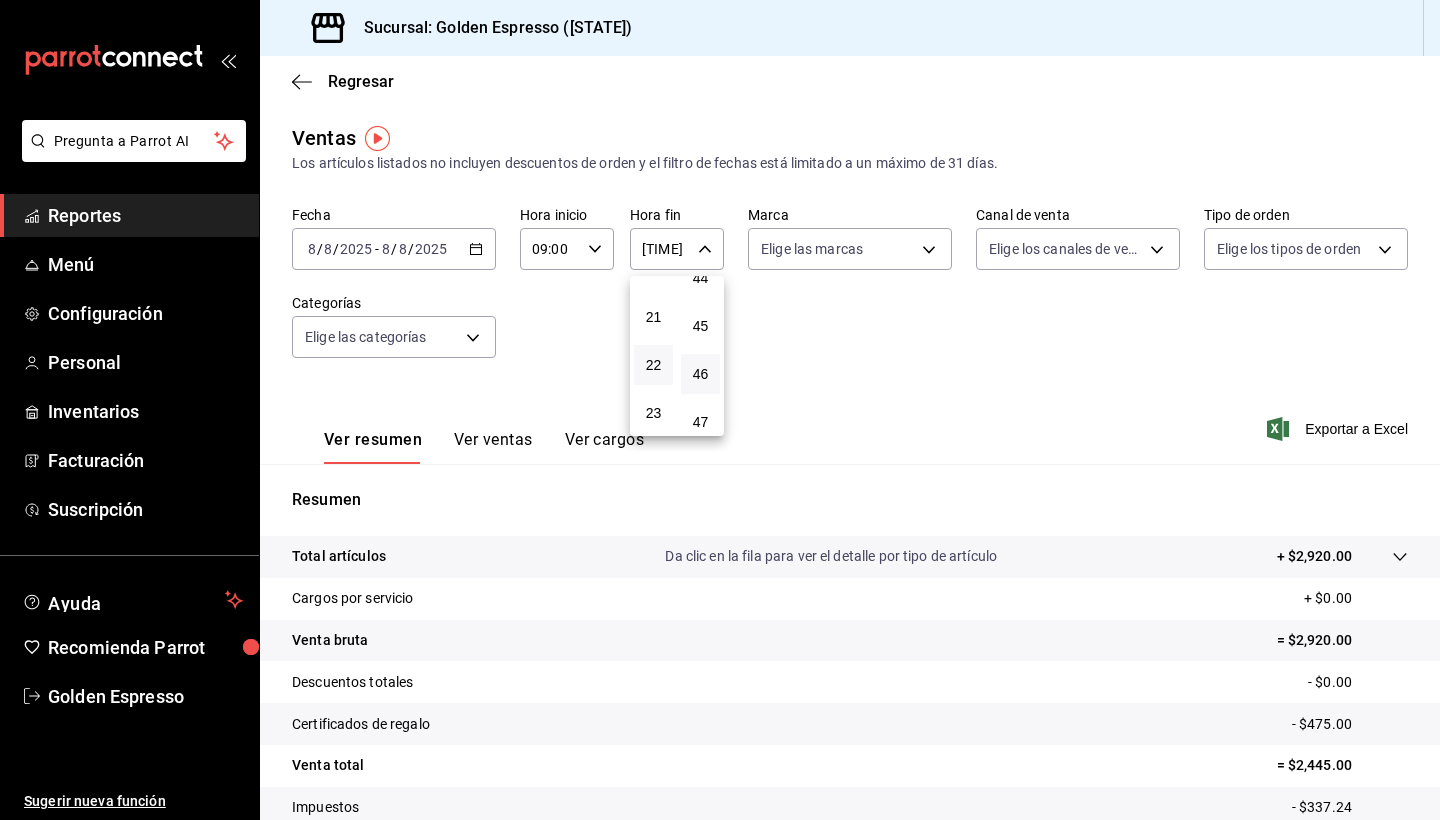 click at bounding box center [720, 410] 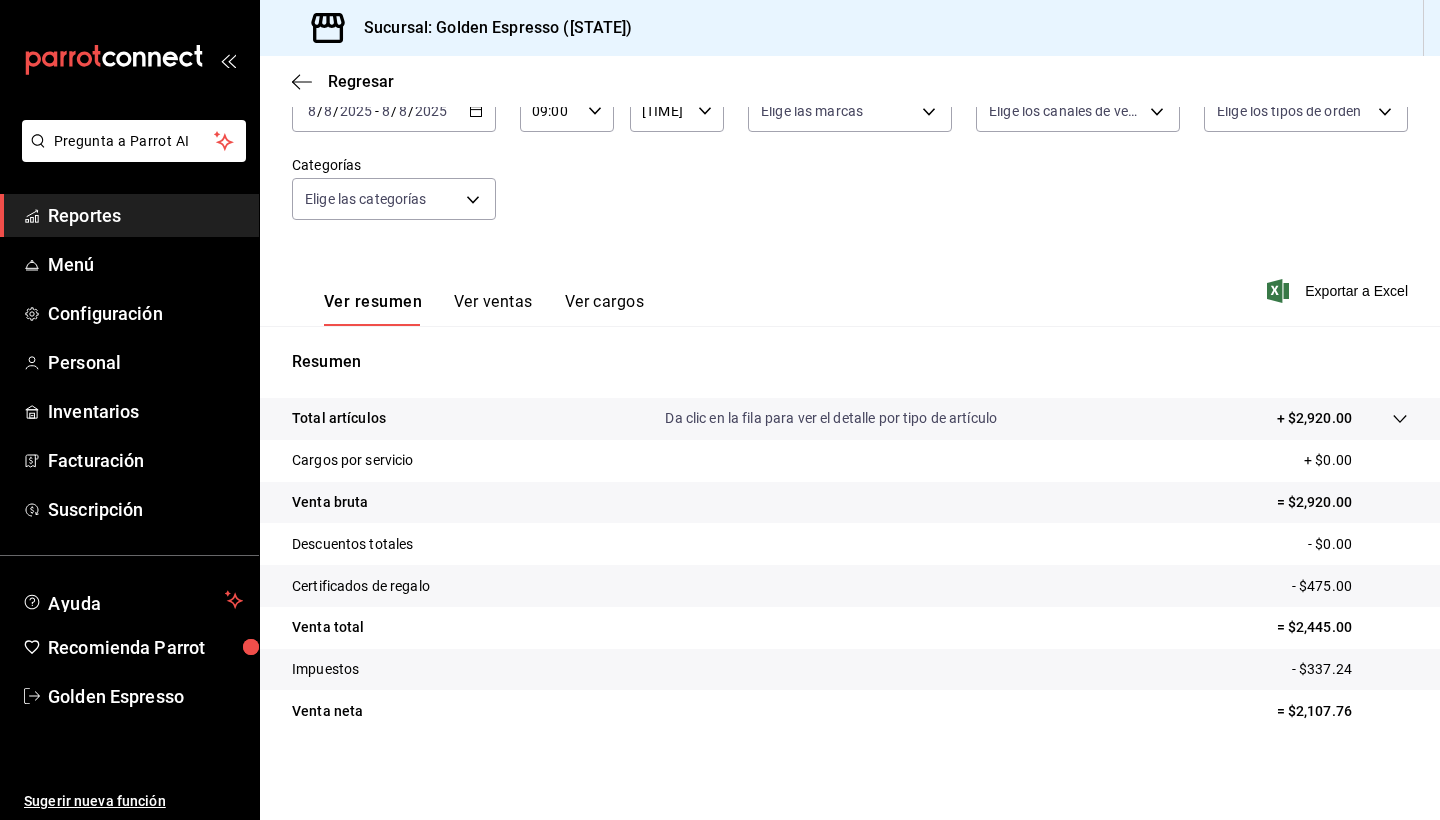 scroll, scrollTop: 138, scrollLeft: 0, axis: vertical 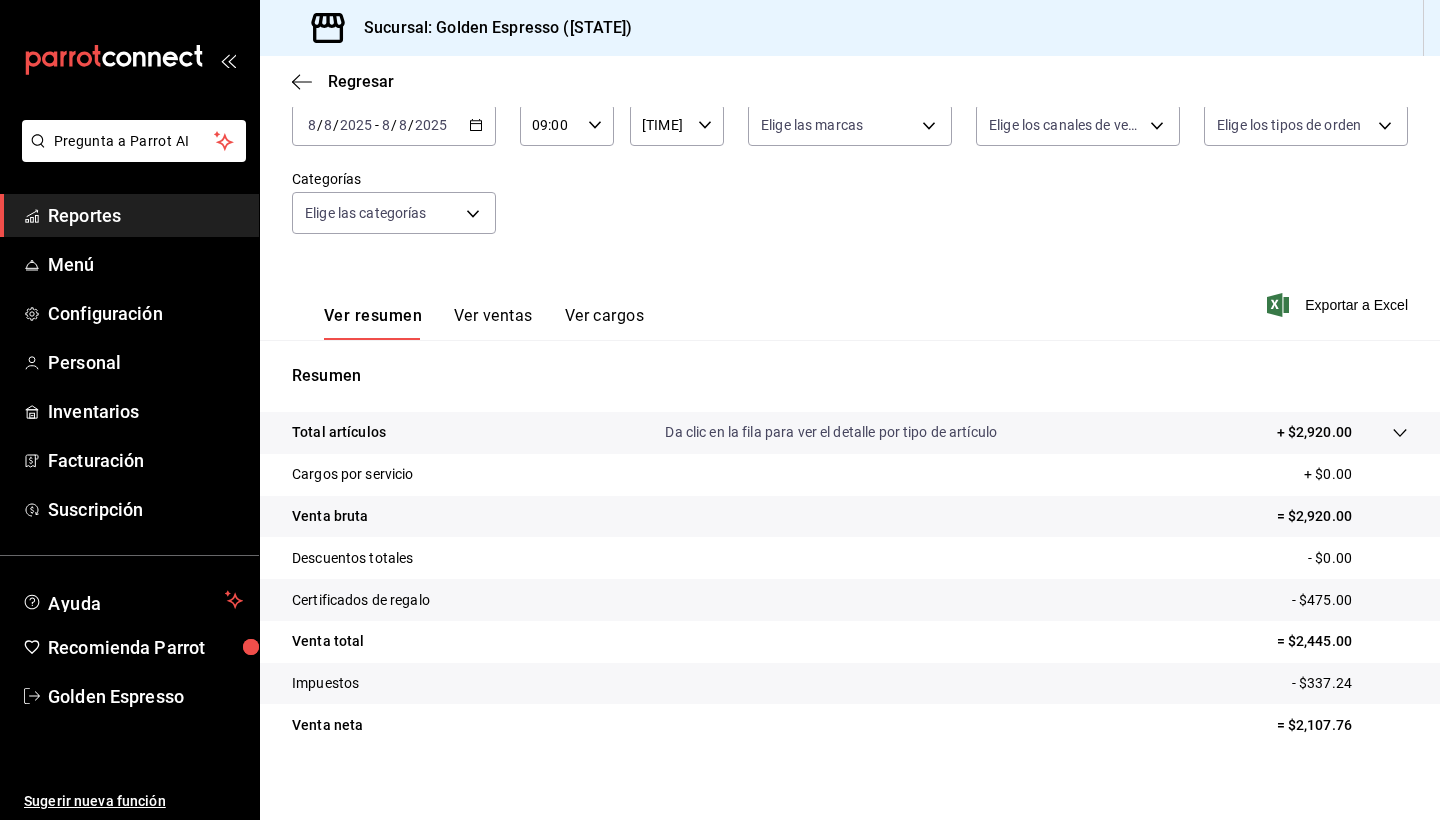 click 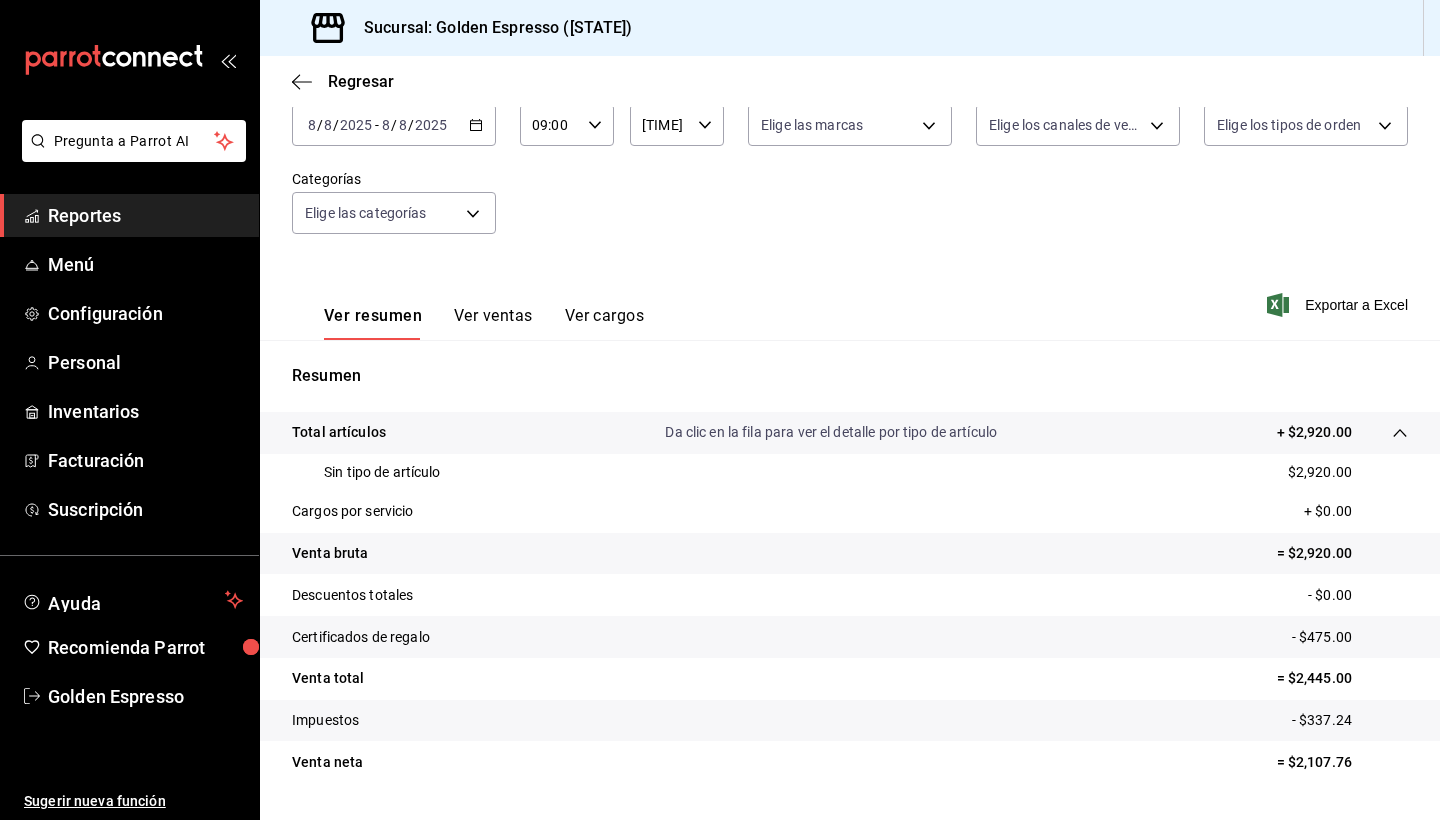 click 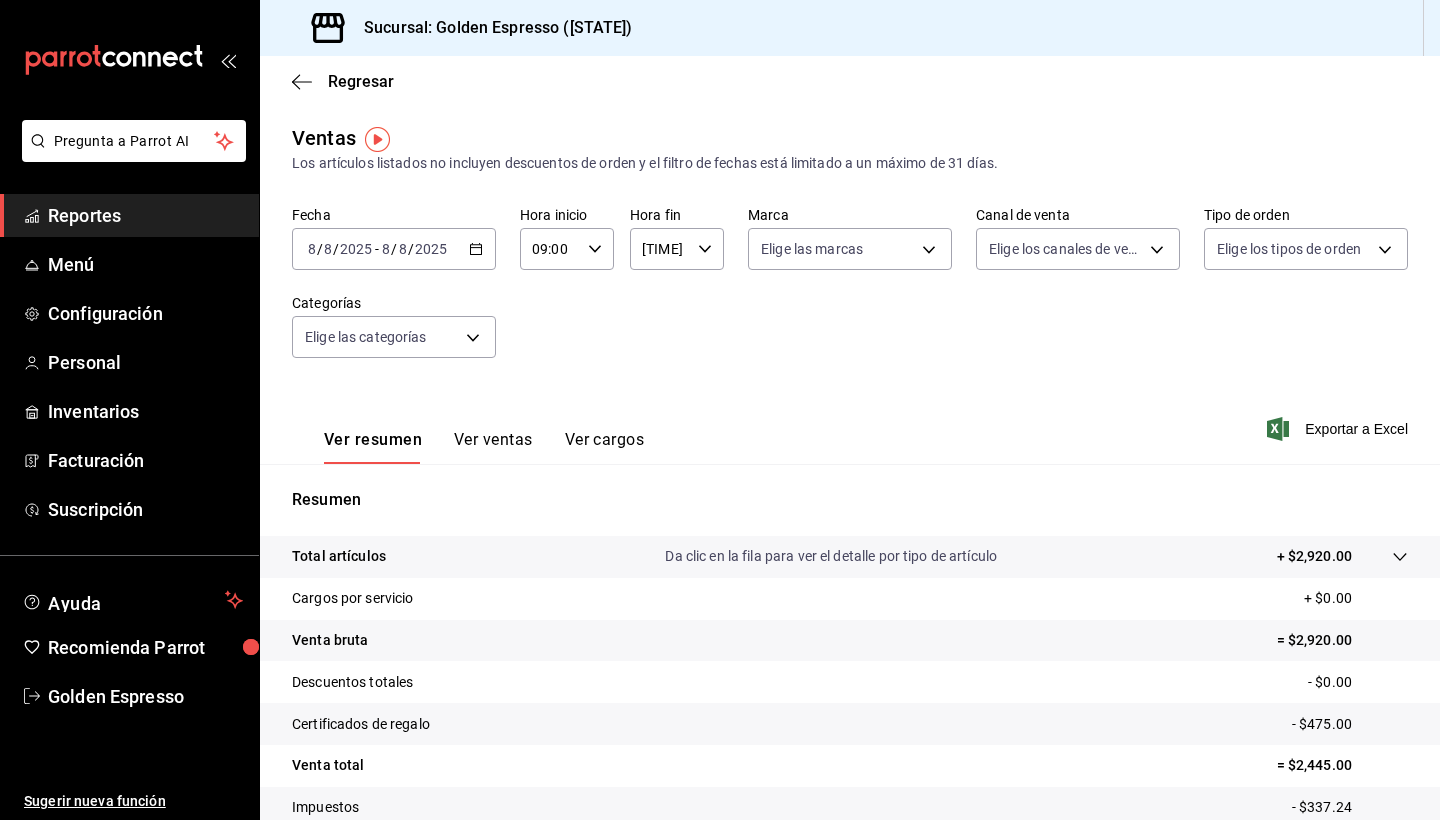 scroll, scrollTop: 0, scrollLeft: 0, axis: both 